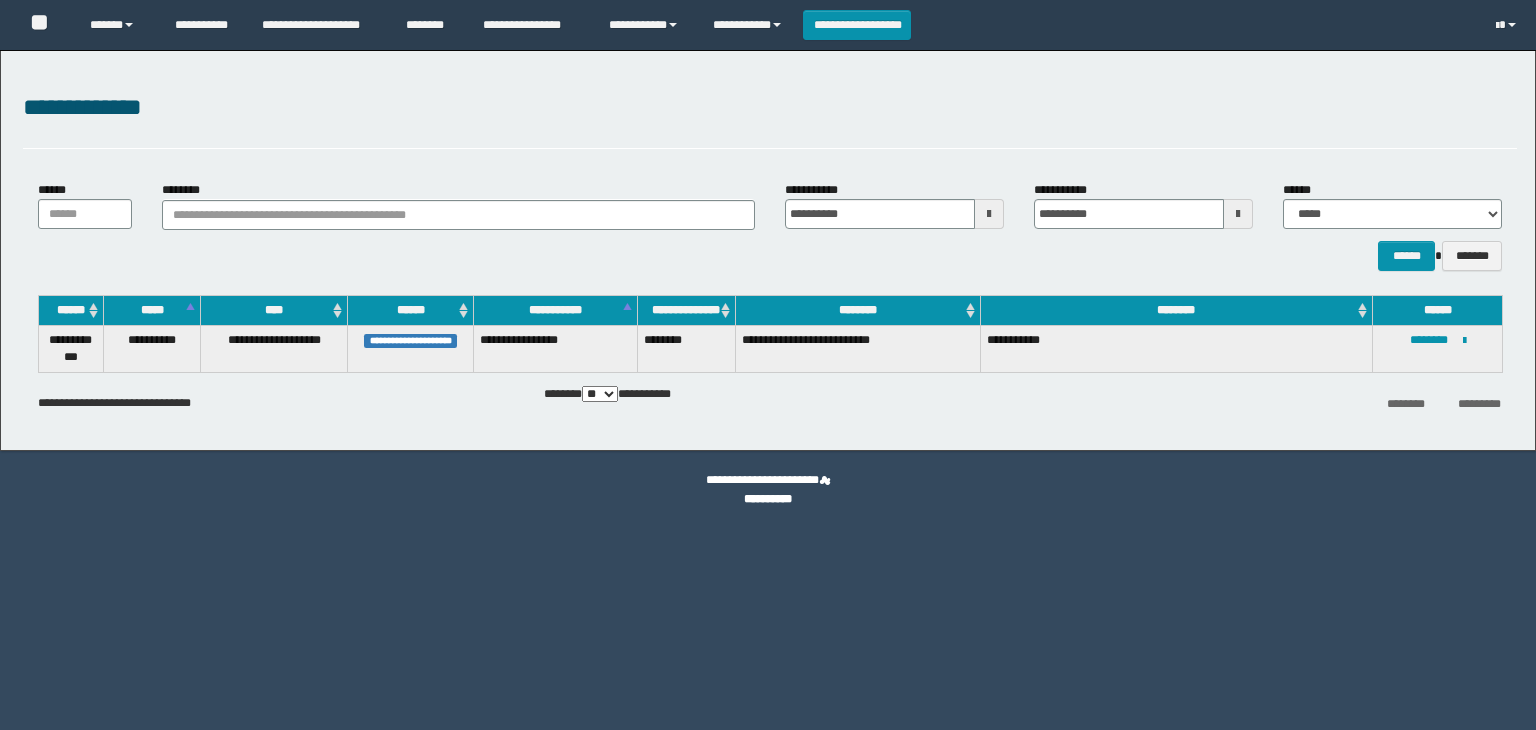 scroll, scrollTop: 0, scrollLeft: 0, axis: both 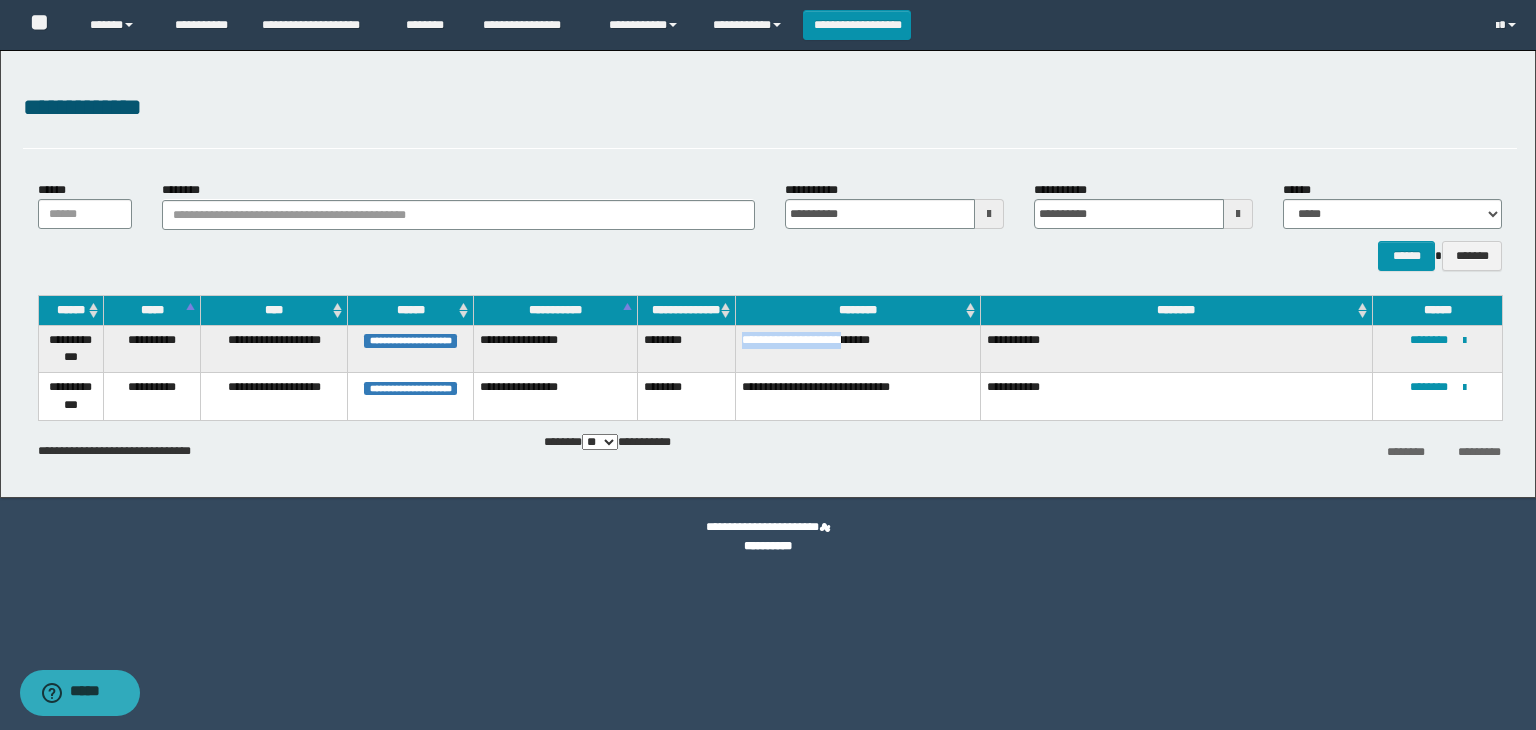 drag, startPoint x: 737, startPoint y: 338, endPoint x: 851, endPoint y: 347, distance: 114.35471 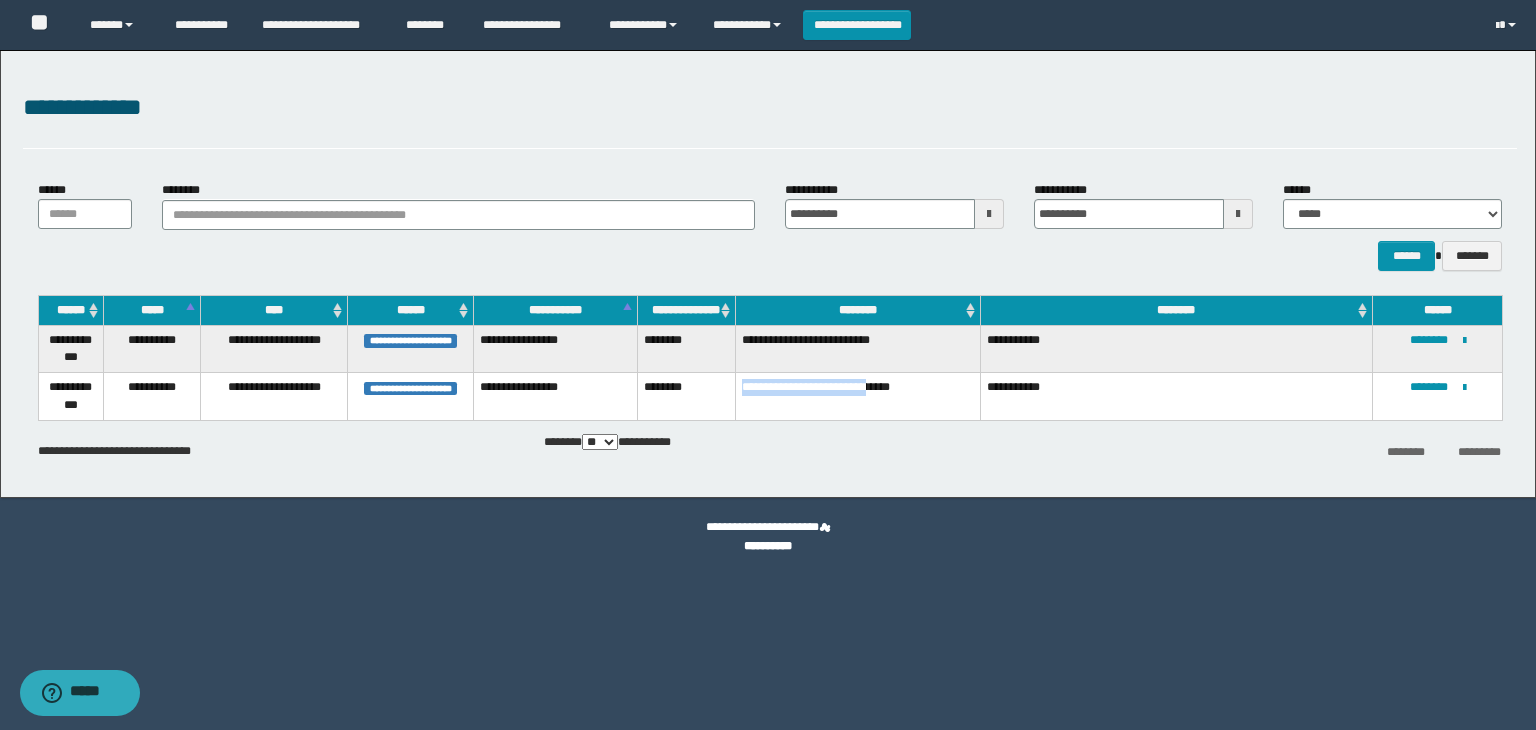 drag, startPoint x: 742, startPoint y: 393, endPoint x: 884, endPoint y: 406, distance: 142.59383 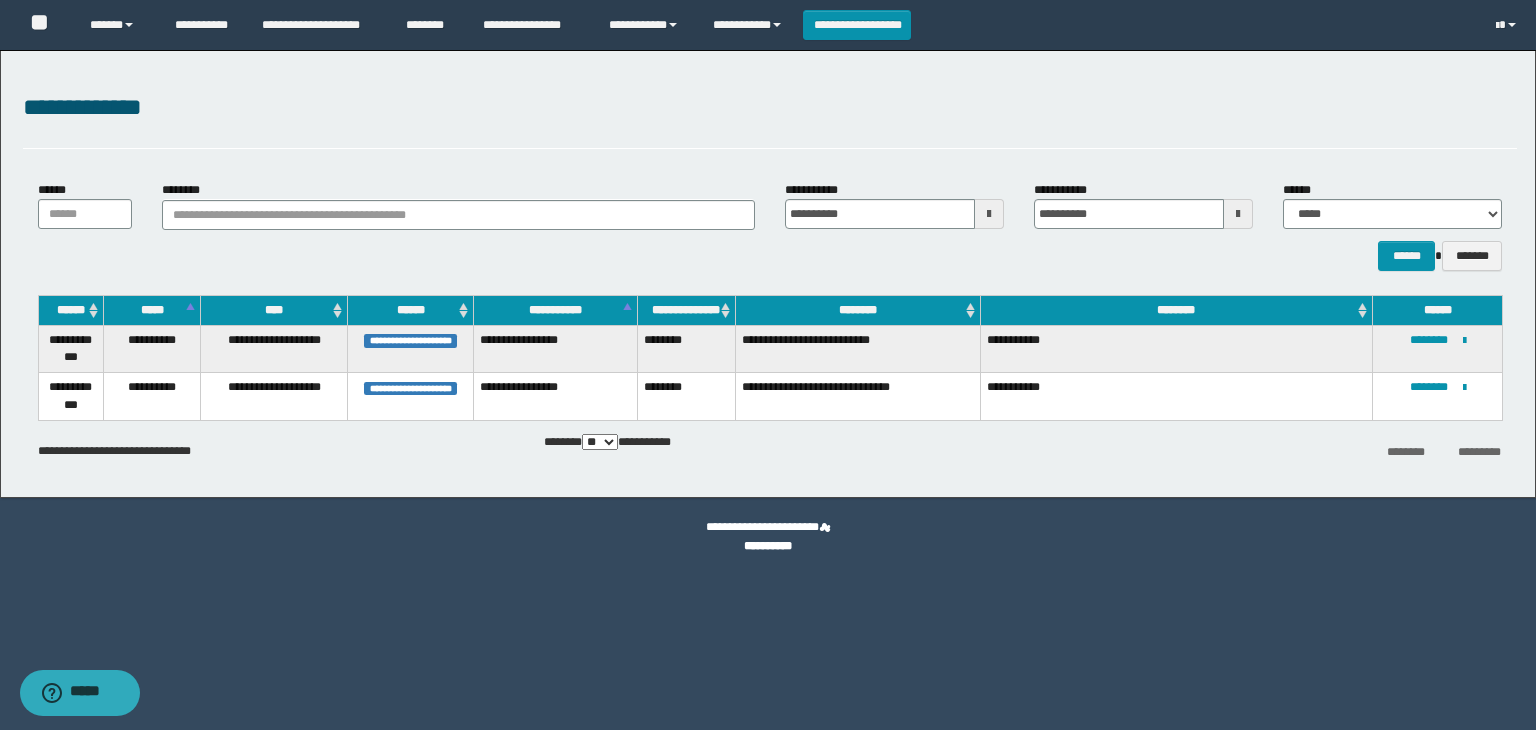 click on "**********" at bounding box center [858, 396] 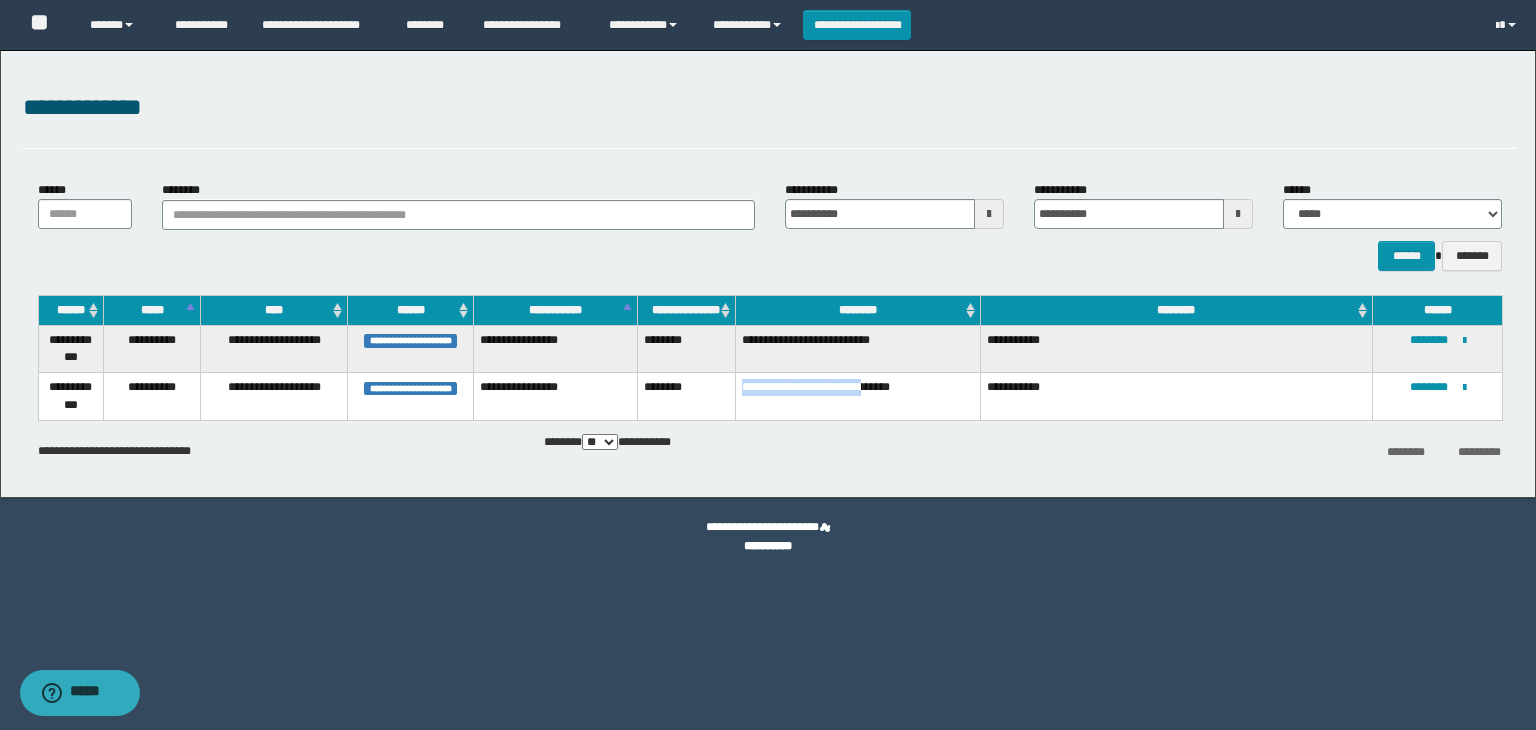 drag, startPoint x: 740, startPoint y: 393, endPoint x: 880, endPoint y: 402, distance: 140.28899 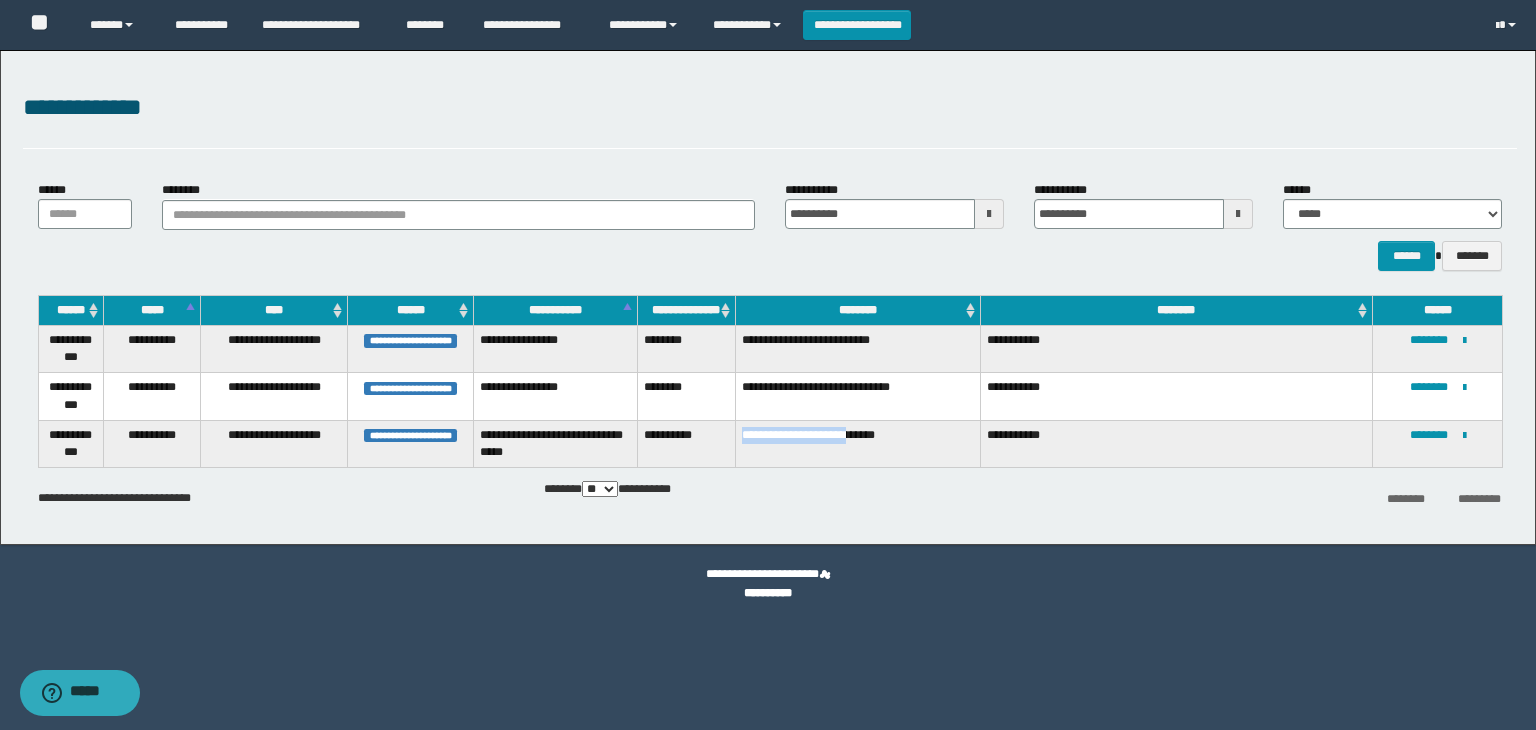 drag, startPoint x: 739, startPoint y: 437, endPoint x: 864, endPoint y: 450, distance: 125.67418 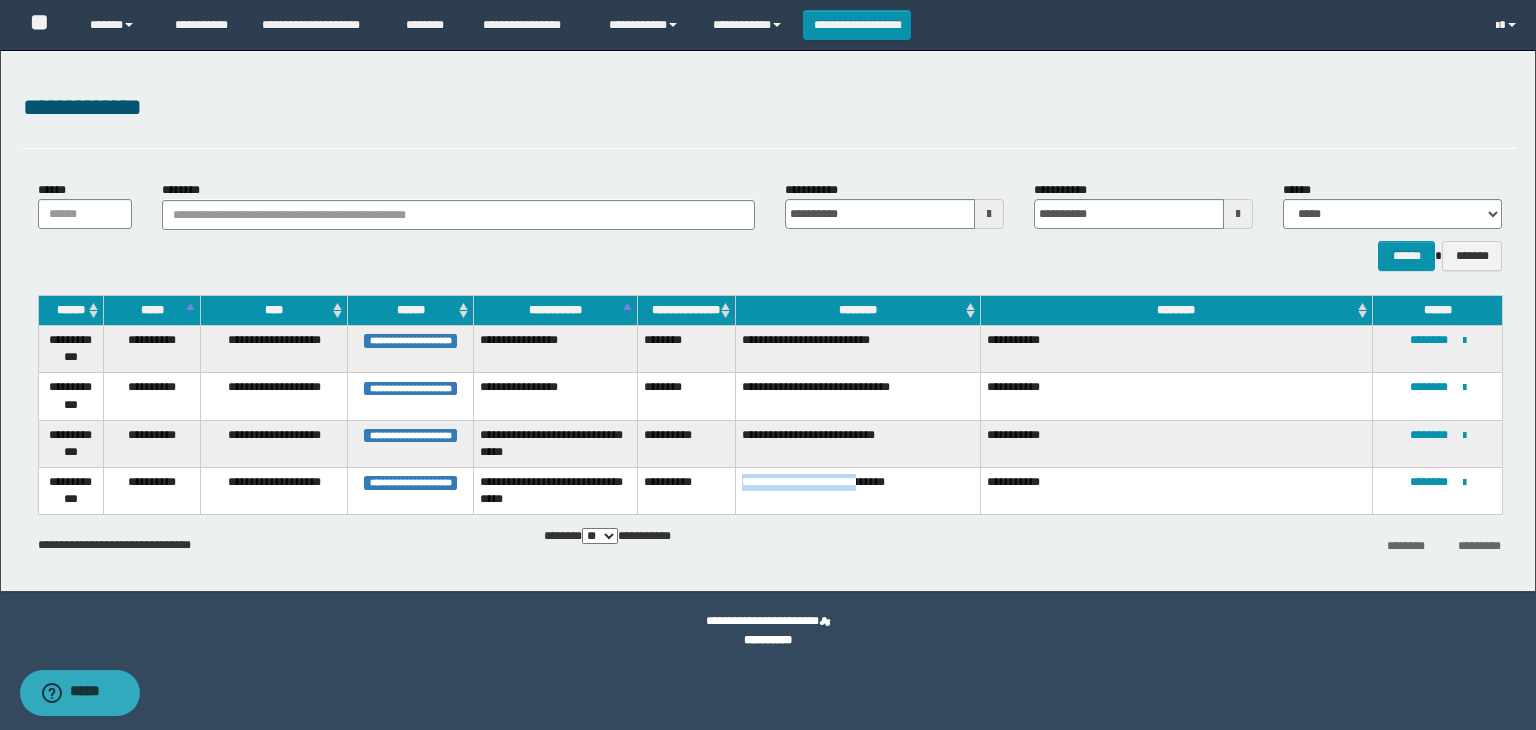 drag, startPoint x: 733, startPoint y: 485, endPoint x: 868, endPoint y: 491, distance: 135.13327 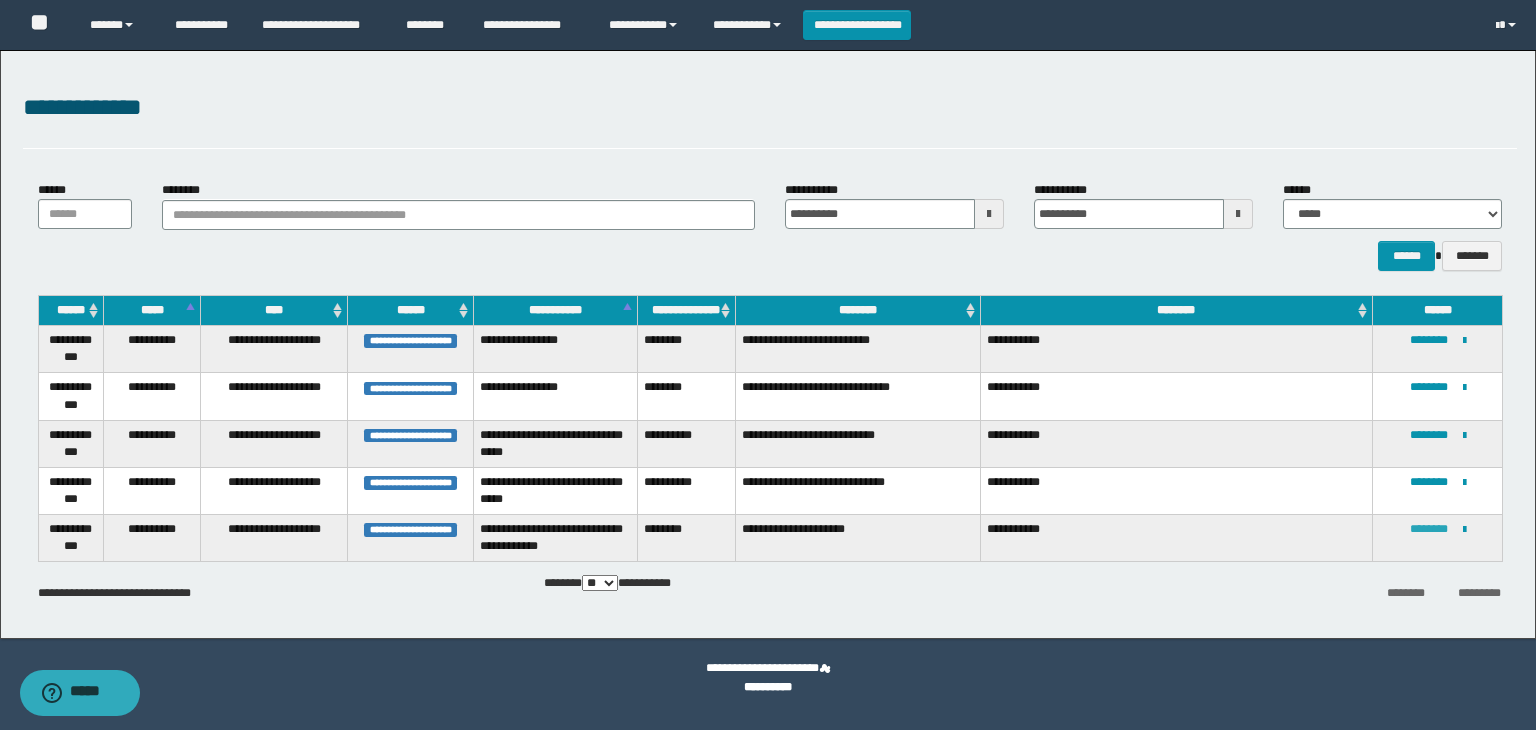 click on "********" at bounding box center (1429, 529) 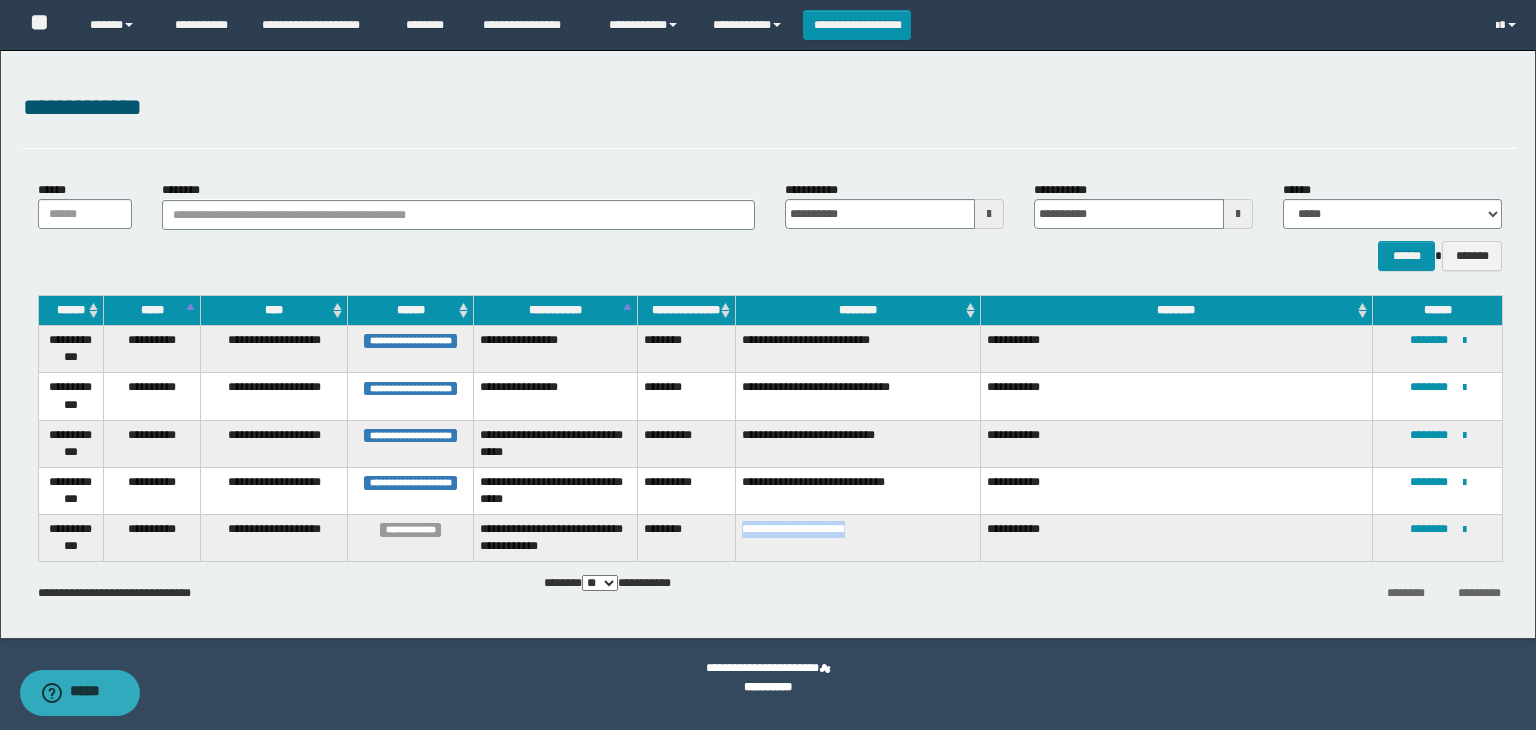 drag, startPoint x: 742, startPoint y: 525, endPoint x: 855, endPoint y: 536, distance: 113.534134 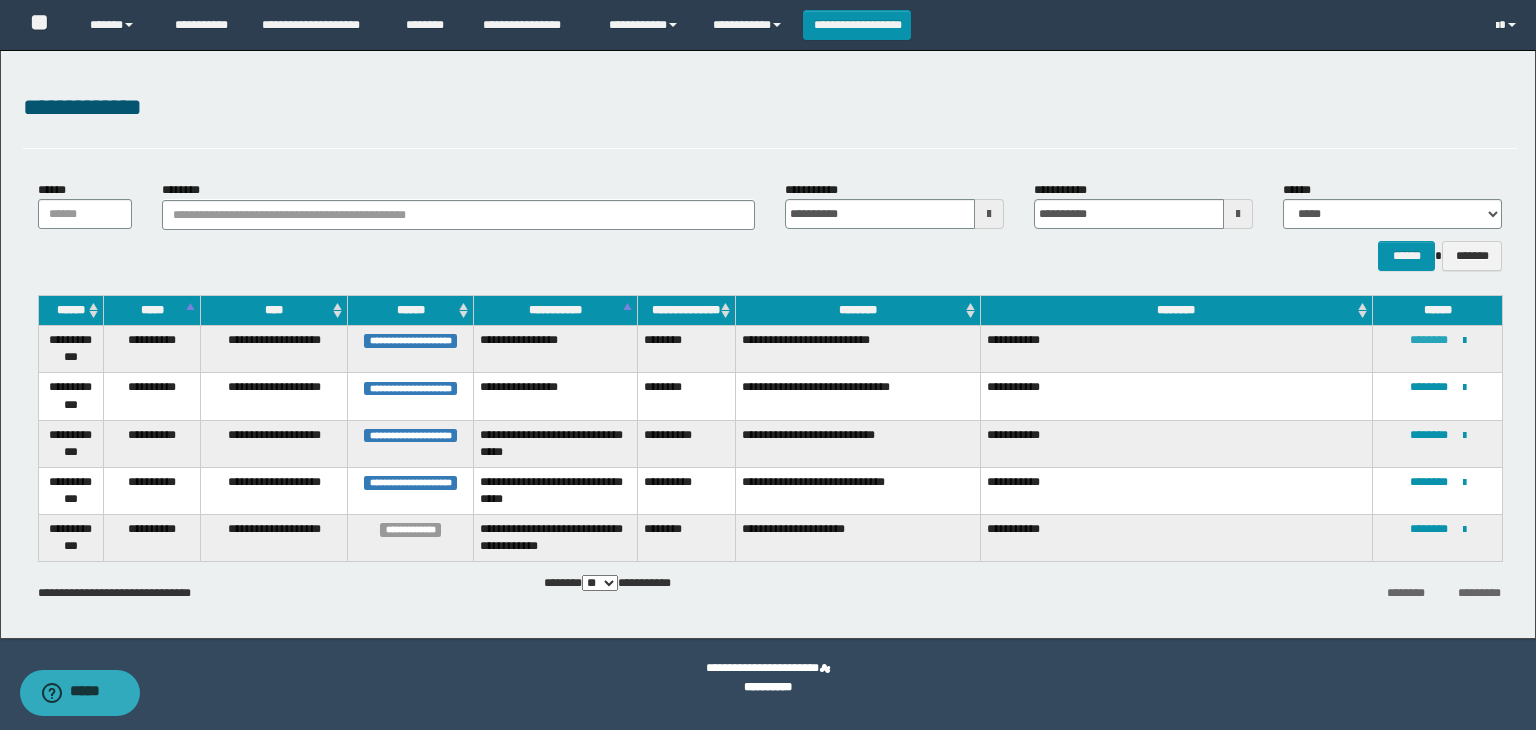 click on "********" at bounding box center [1429, 340] 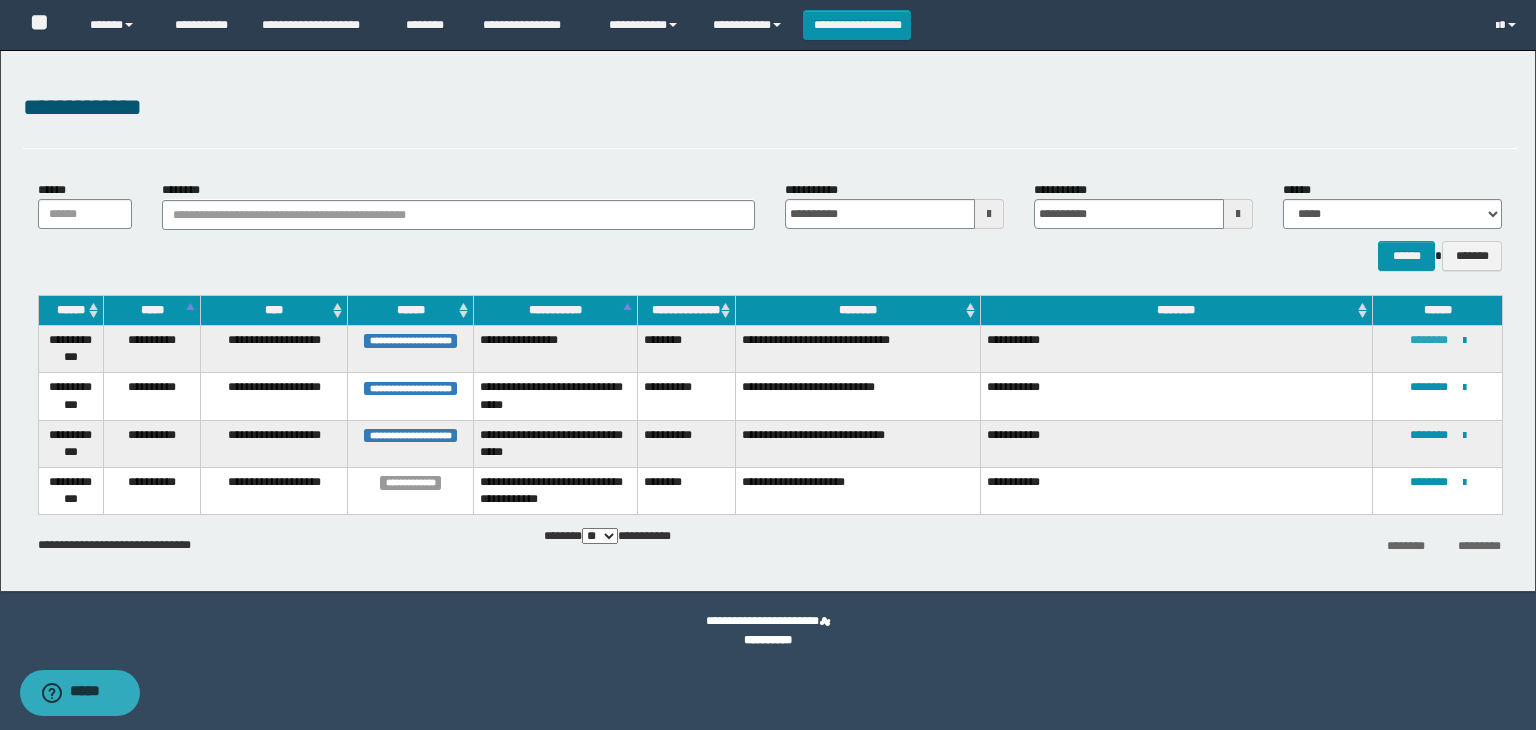 click on "********" at bounding box center (1429, 340) 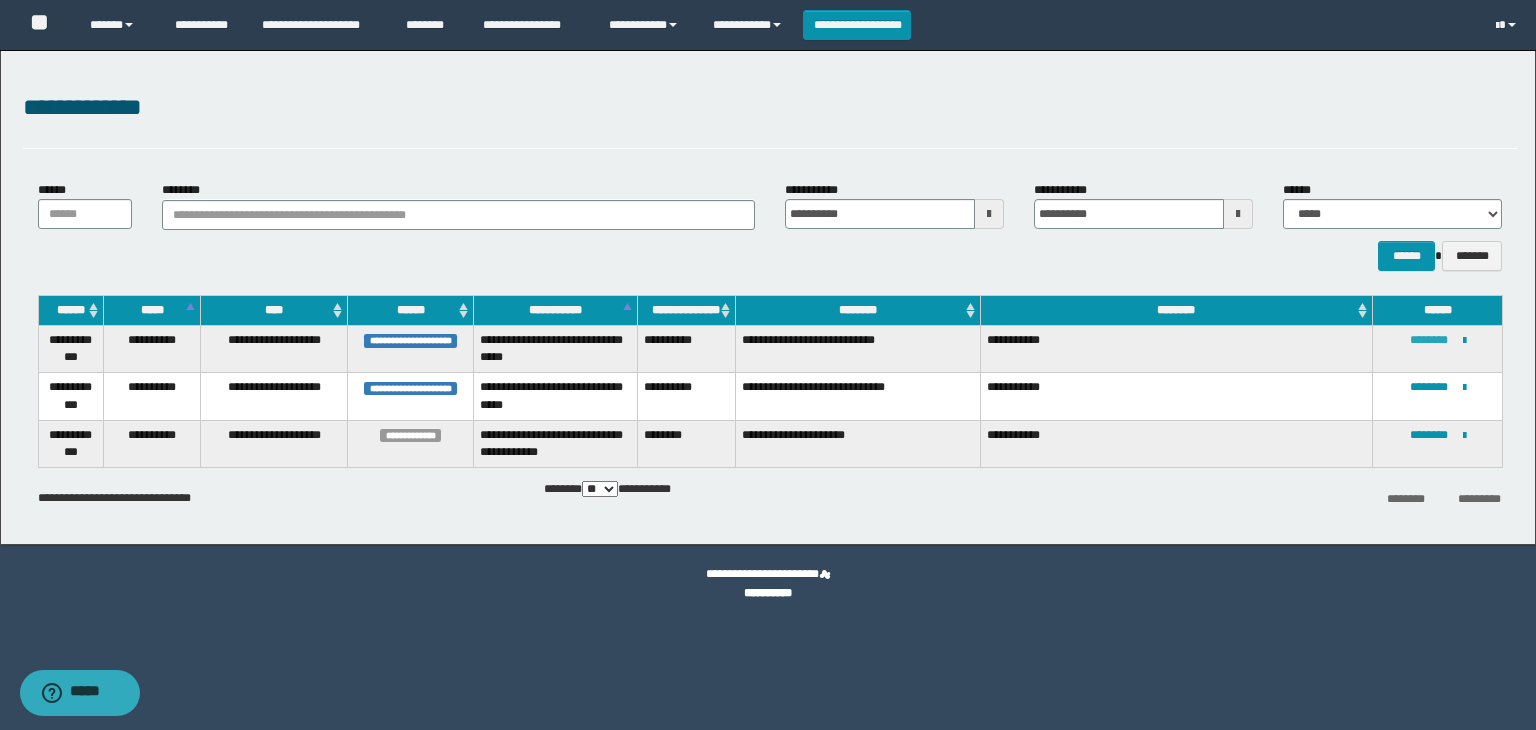 click on "********" at bounding box center [1429, 340] 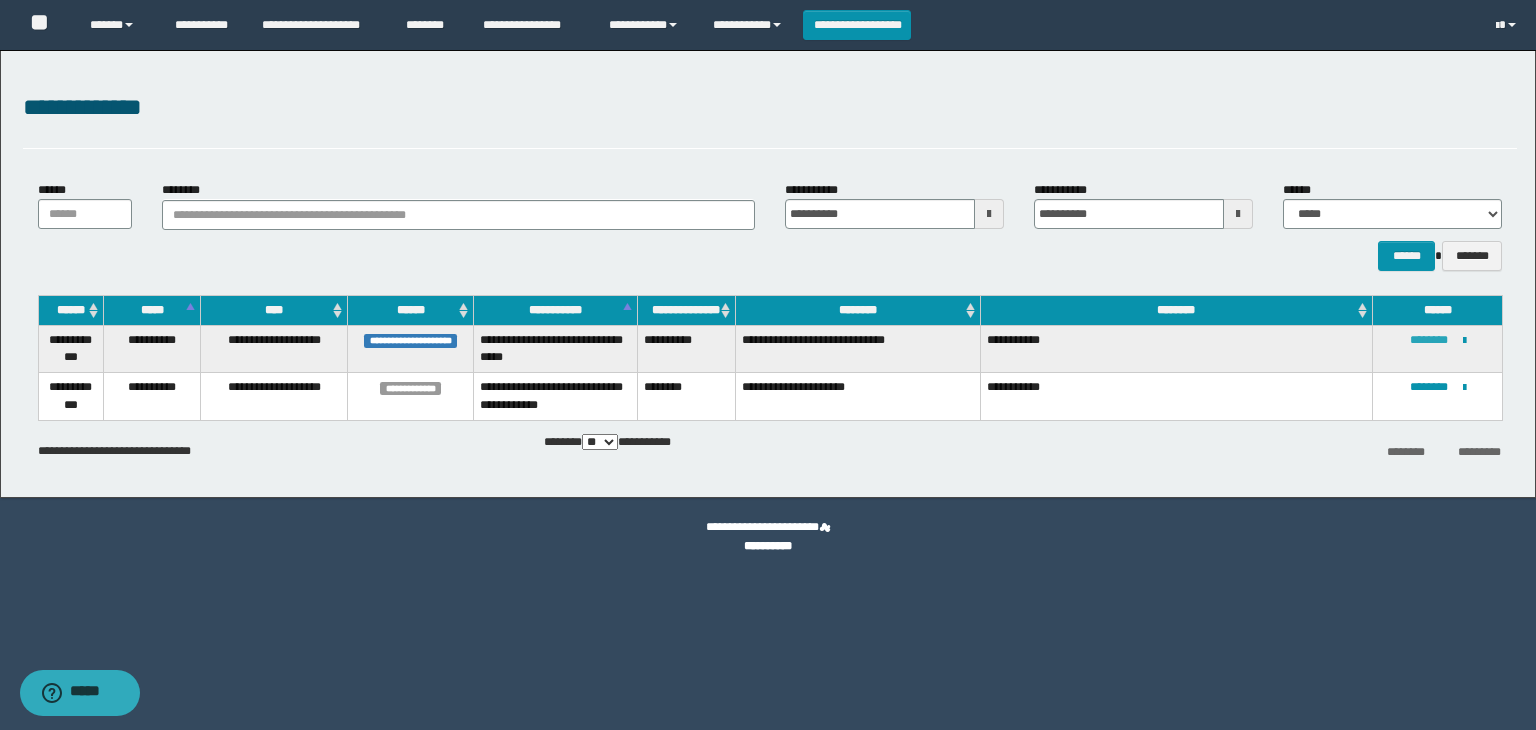 click on "********" at bounding box center [1429, 340] 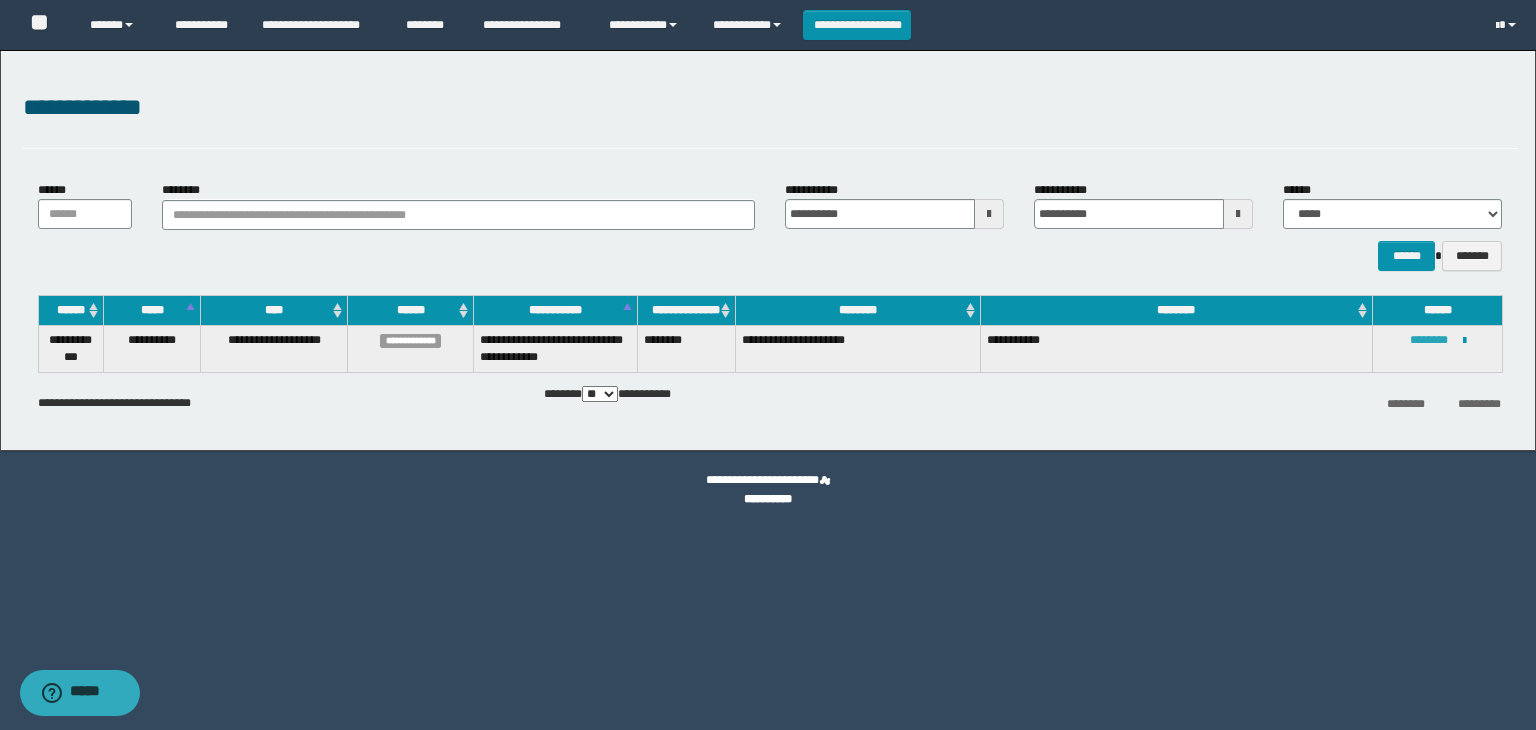 click on "********" at bounding box center (1429, 340) 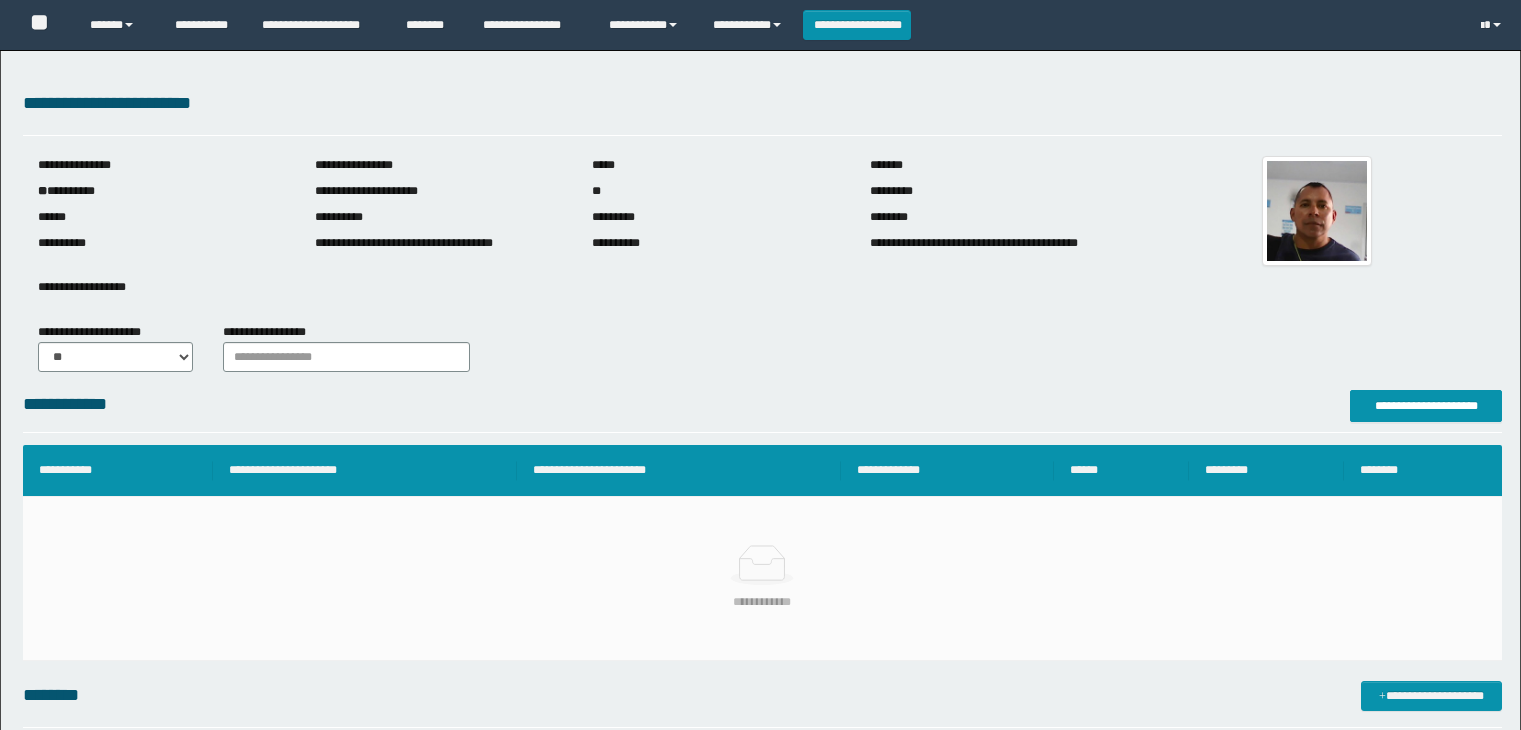 scroll, scrollTop: 0, scrollLeft: 0, axis: both 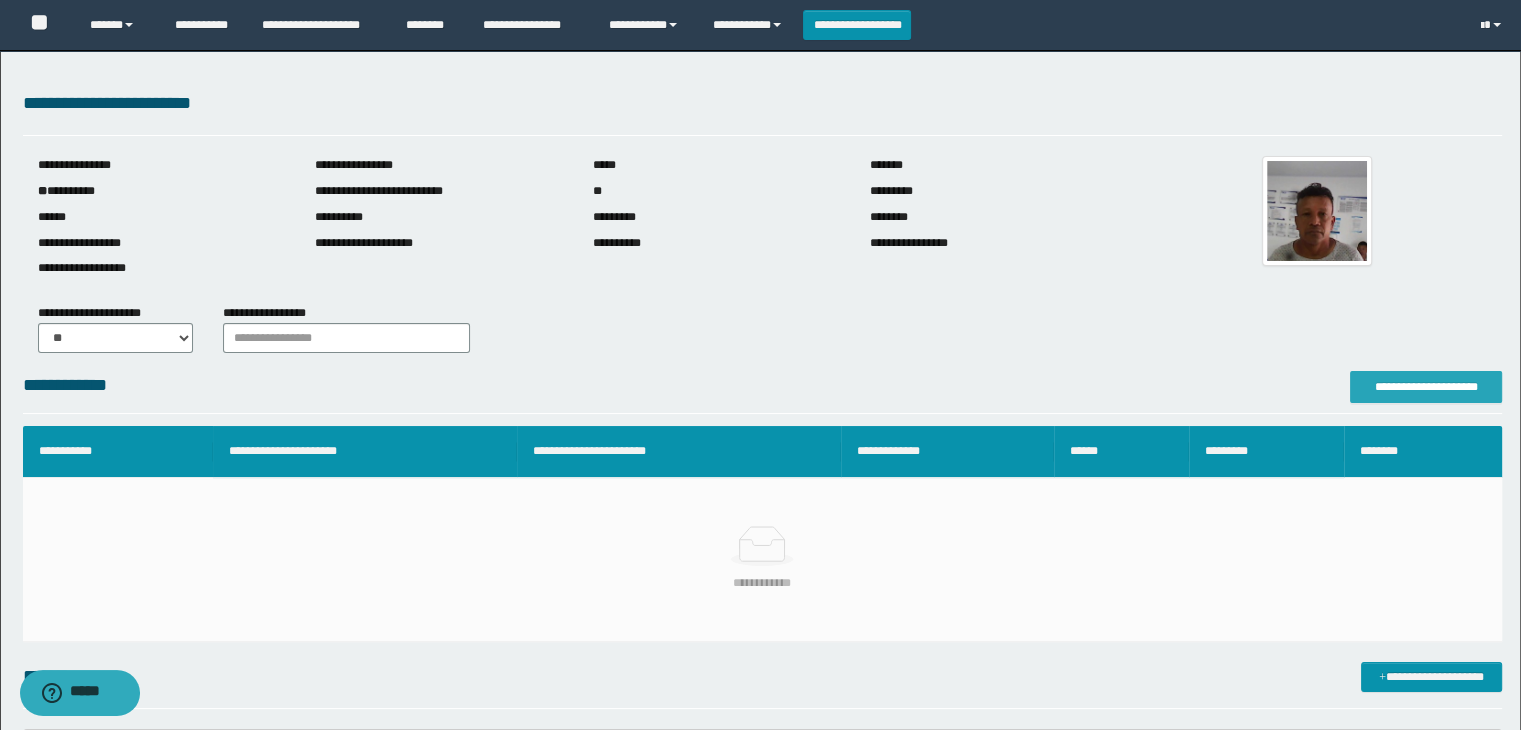 click on "**********" at bounding box center [1426, 387] 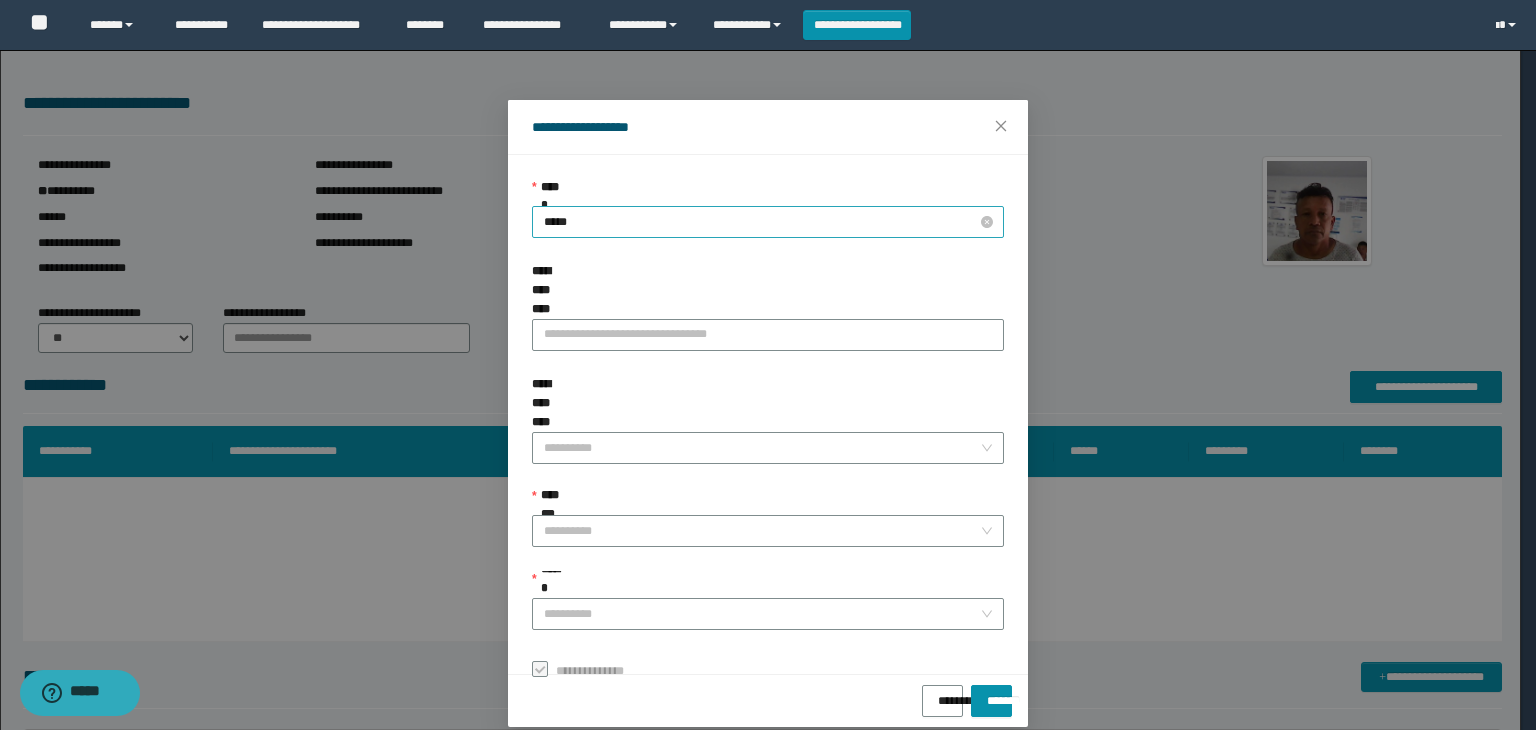 click on "*****" at bounding box center [768, 222] 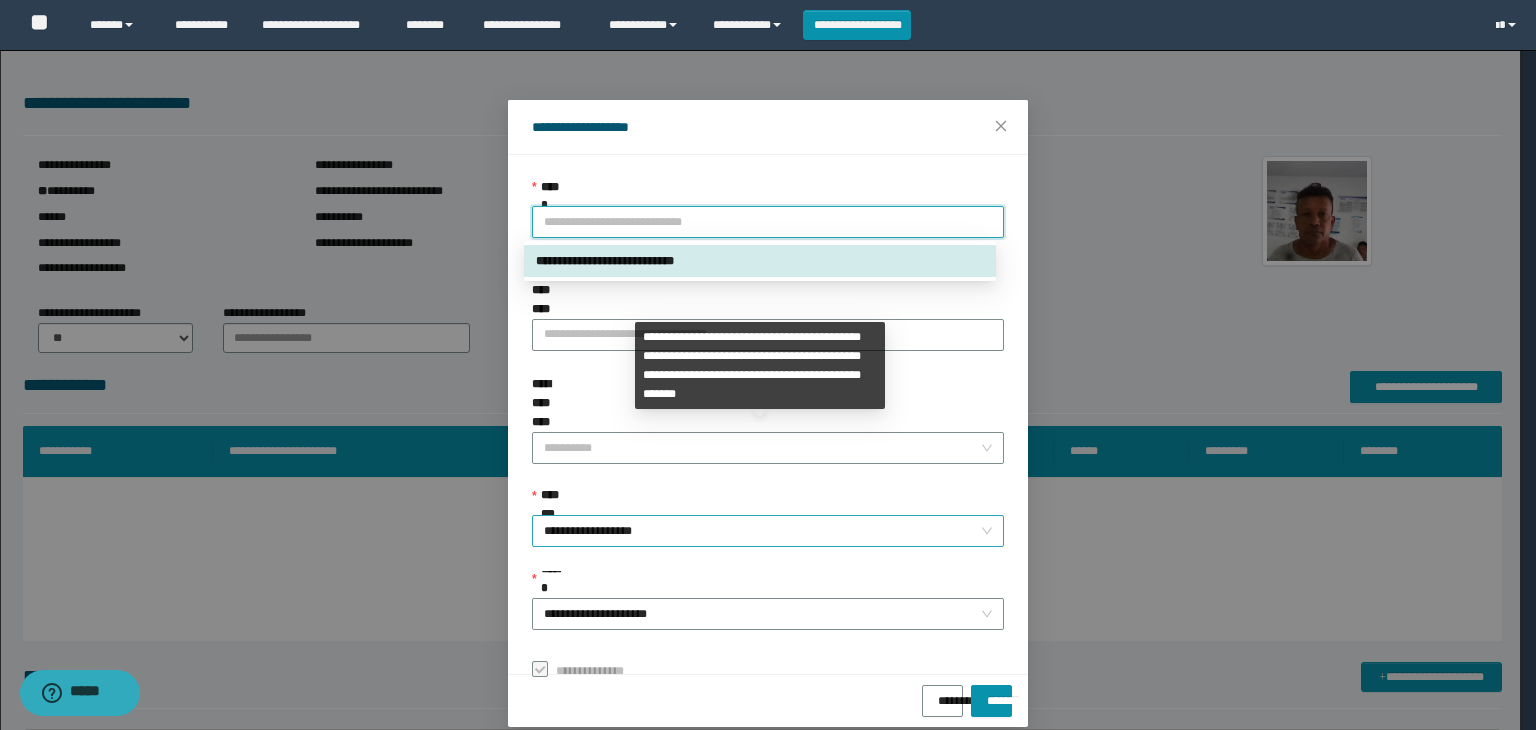 click on "**********" at bounding box center (768, 531) 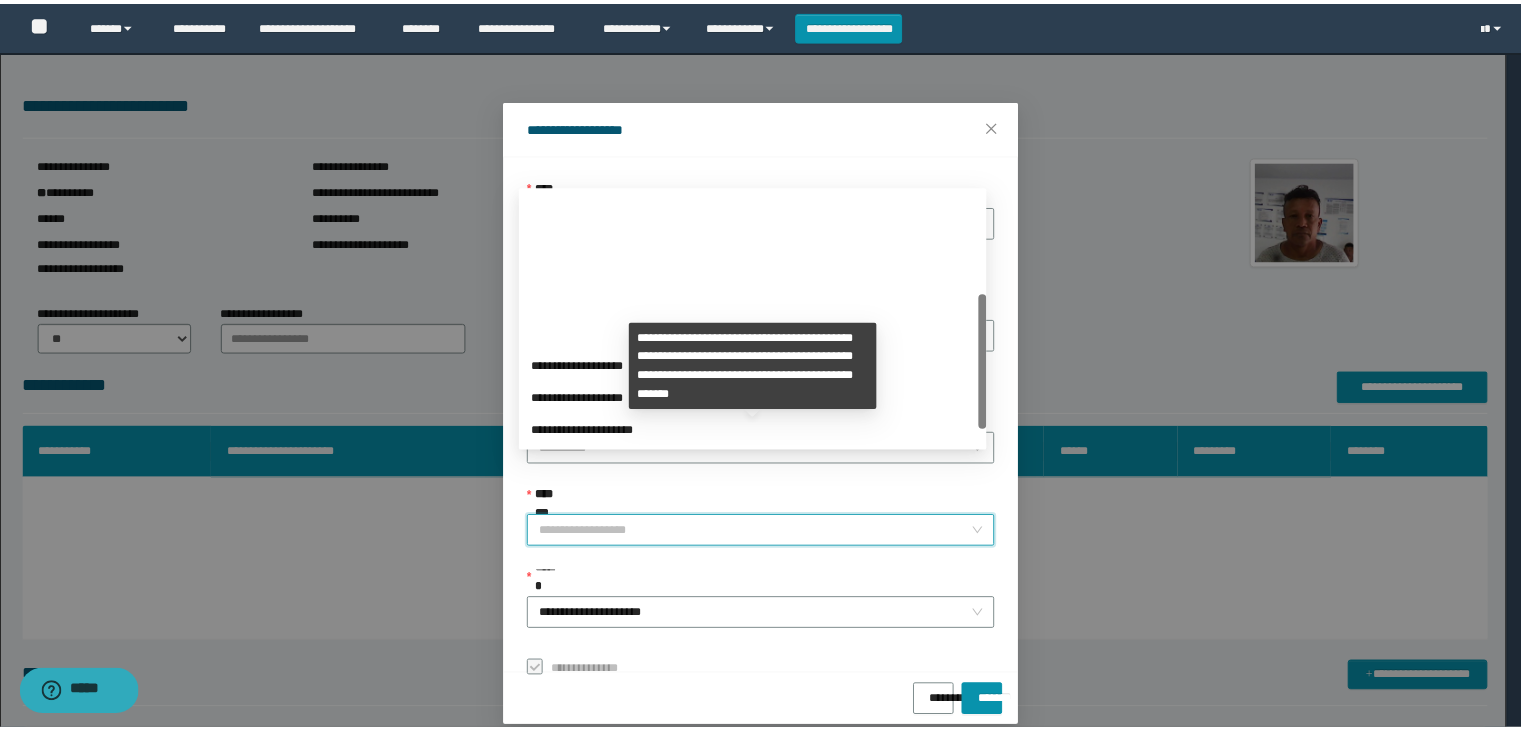 scroll, scrollTop: 192, scrollLeft: 0, axis: vertical 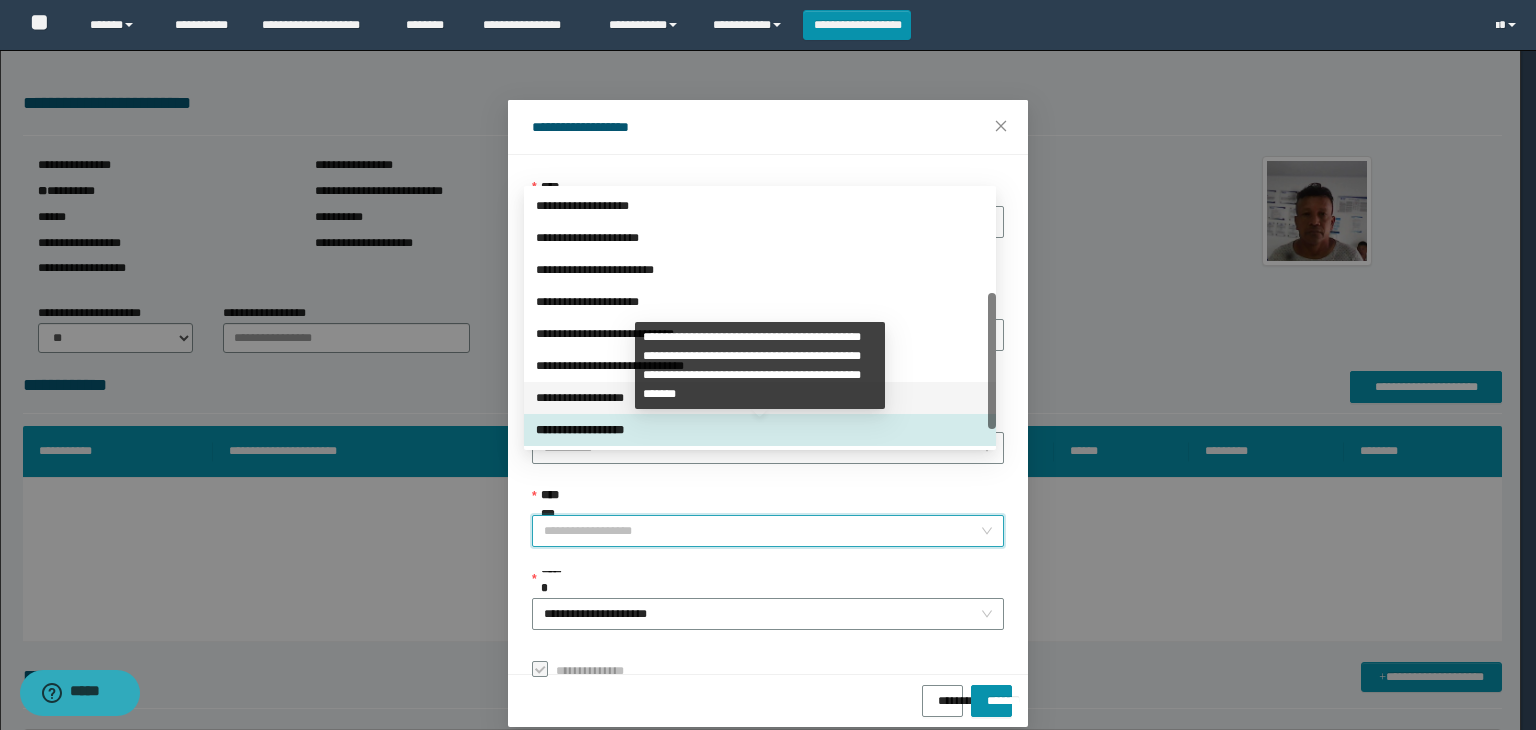 click on "**********" at bounding box center (760, 398) 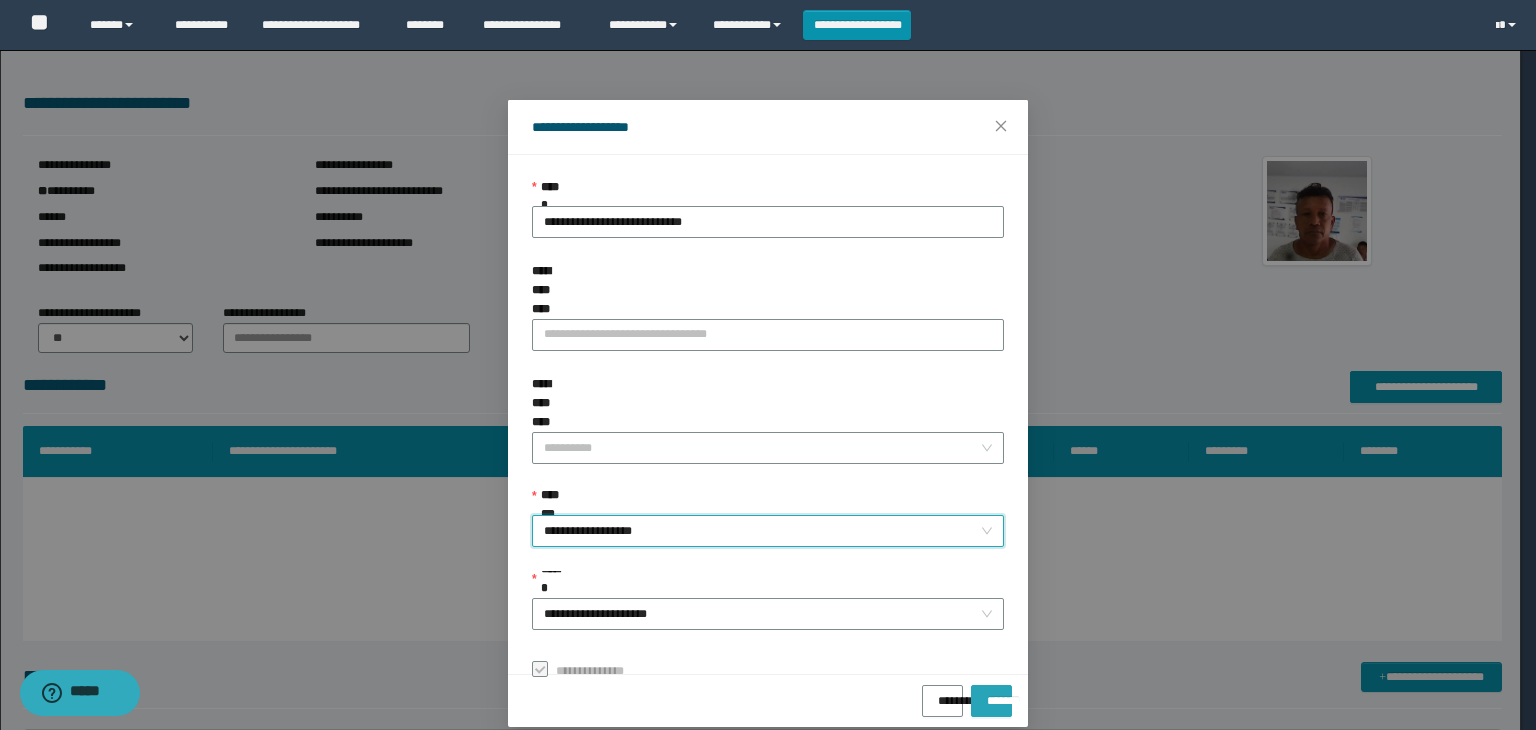 click on "*******" at bounding box center [991, 701] 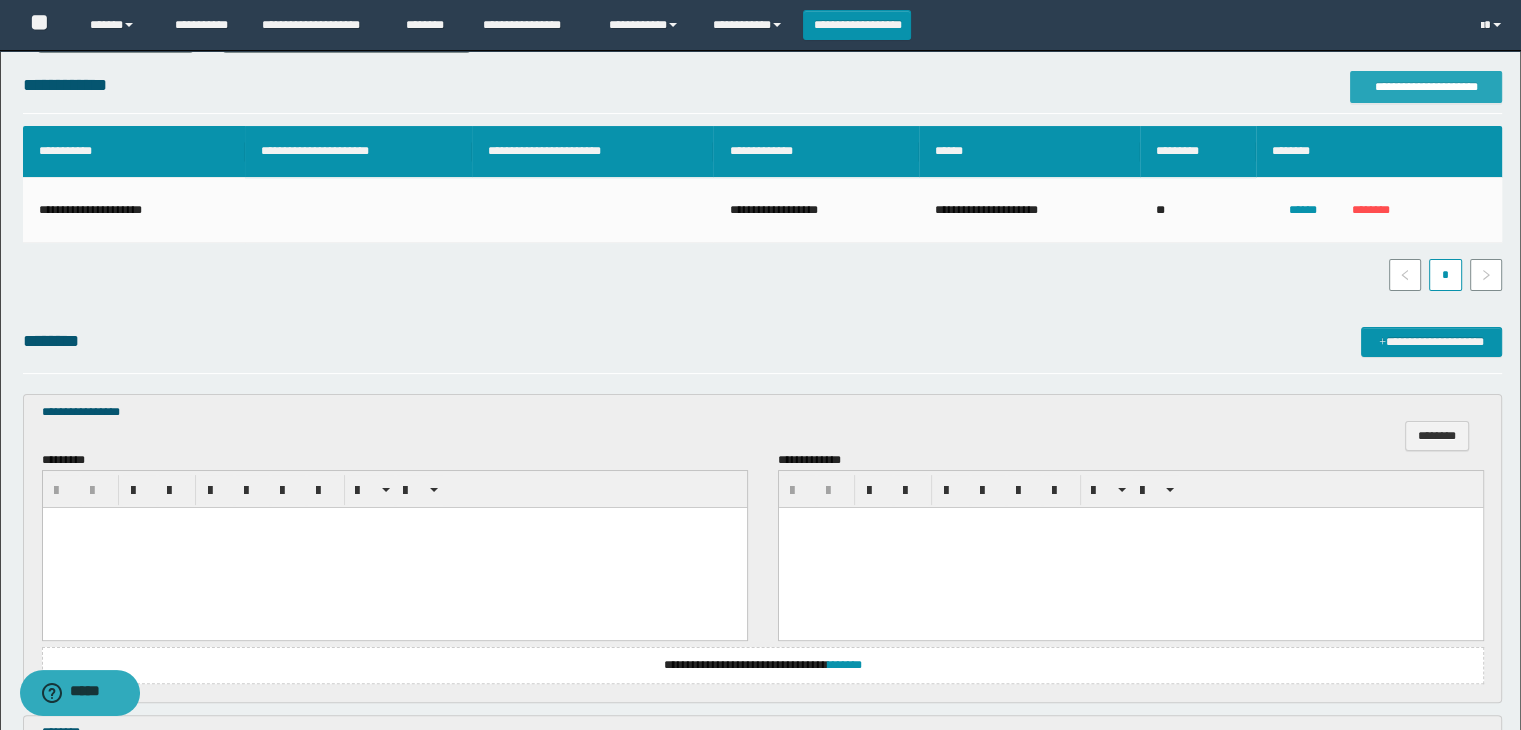 scroll, scrollTop: 500, scrollLeft: 0, axis: vertical 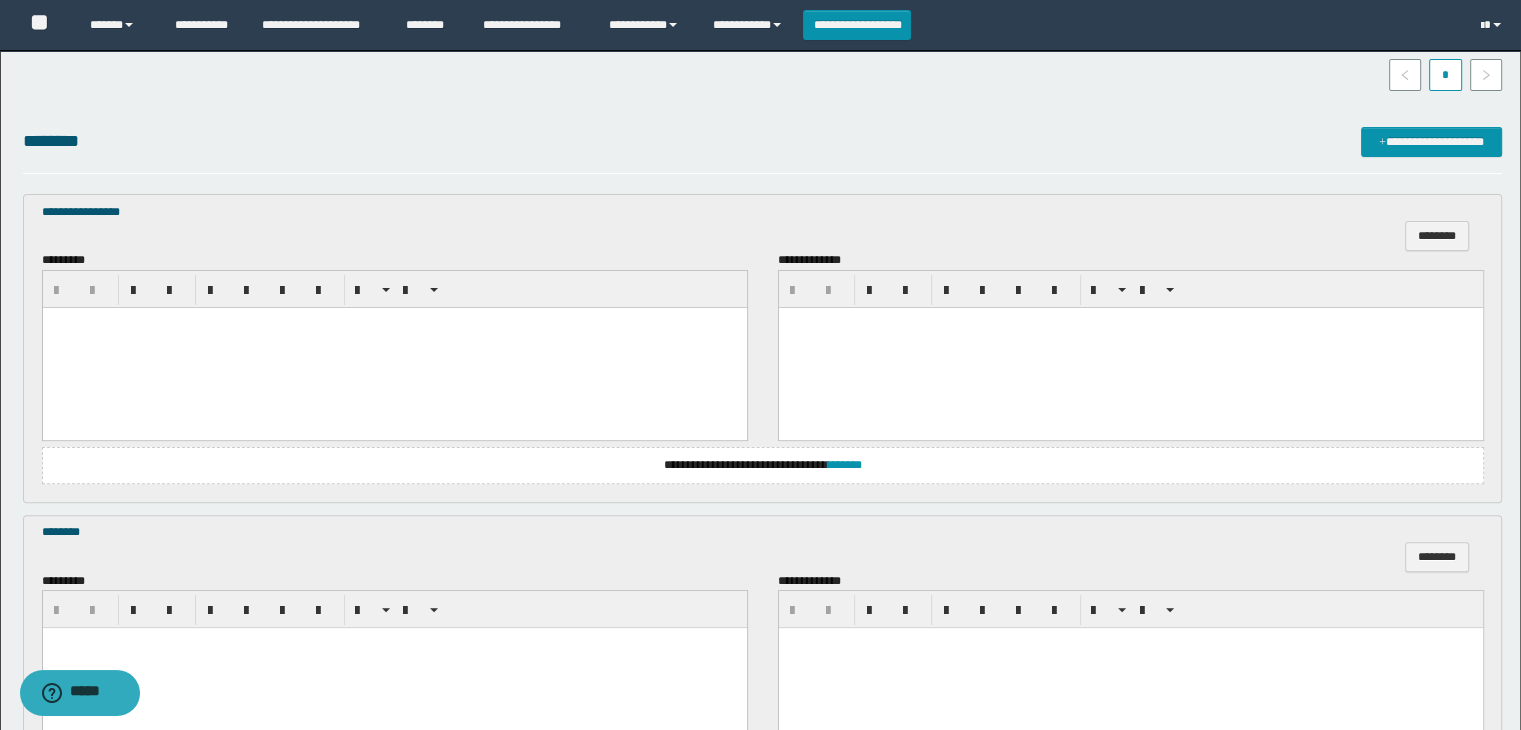 click at bounding box center [394, 347] 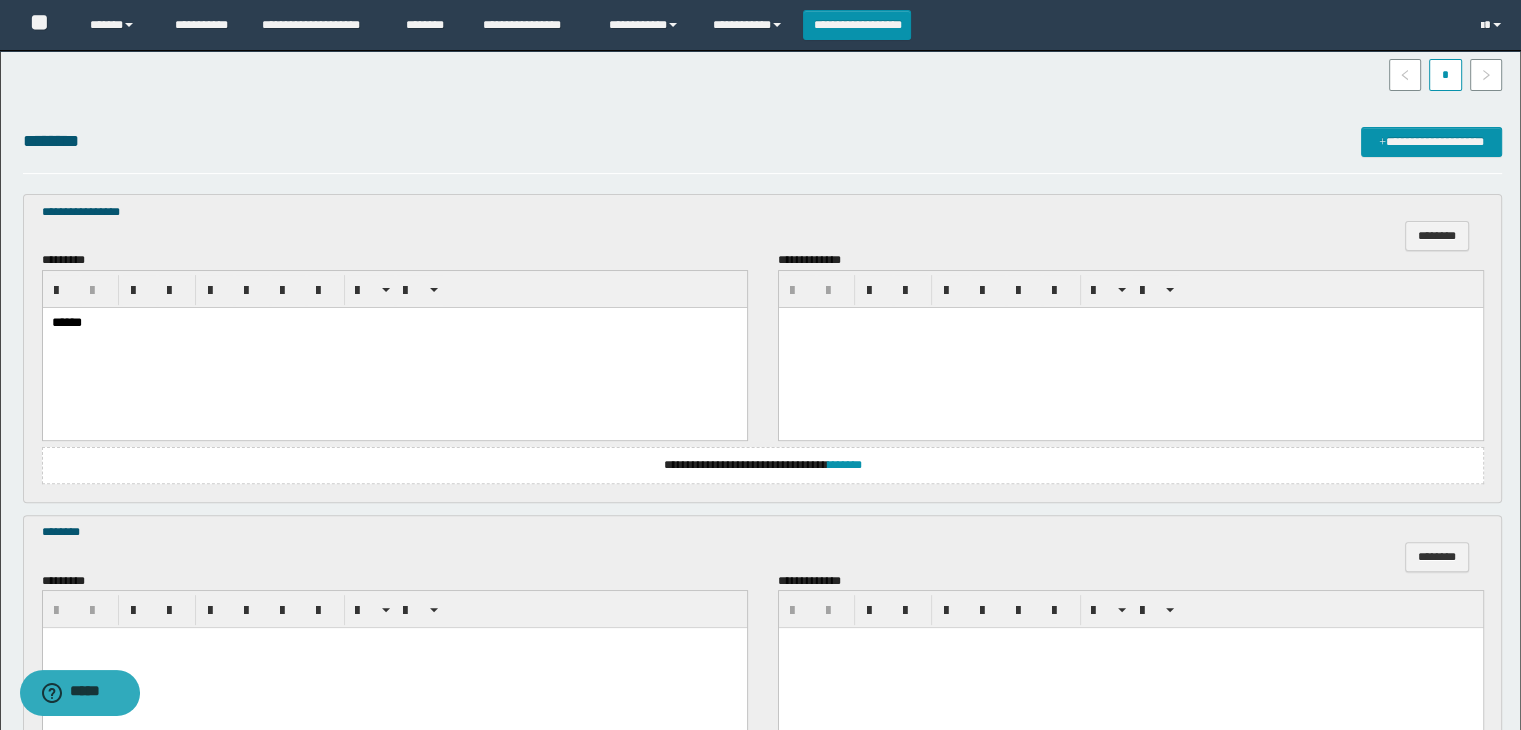 click at bounding box center (394, 643) 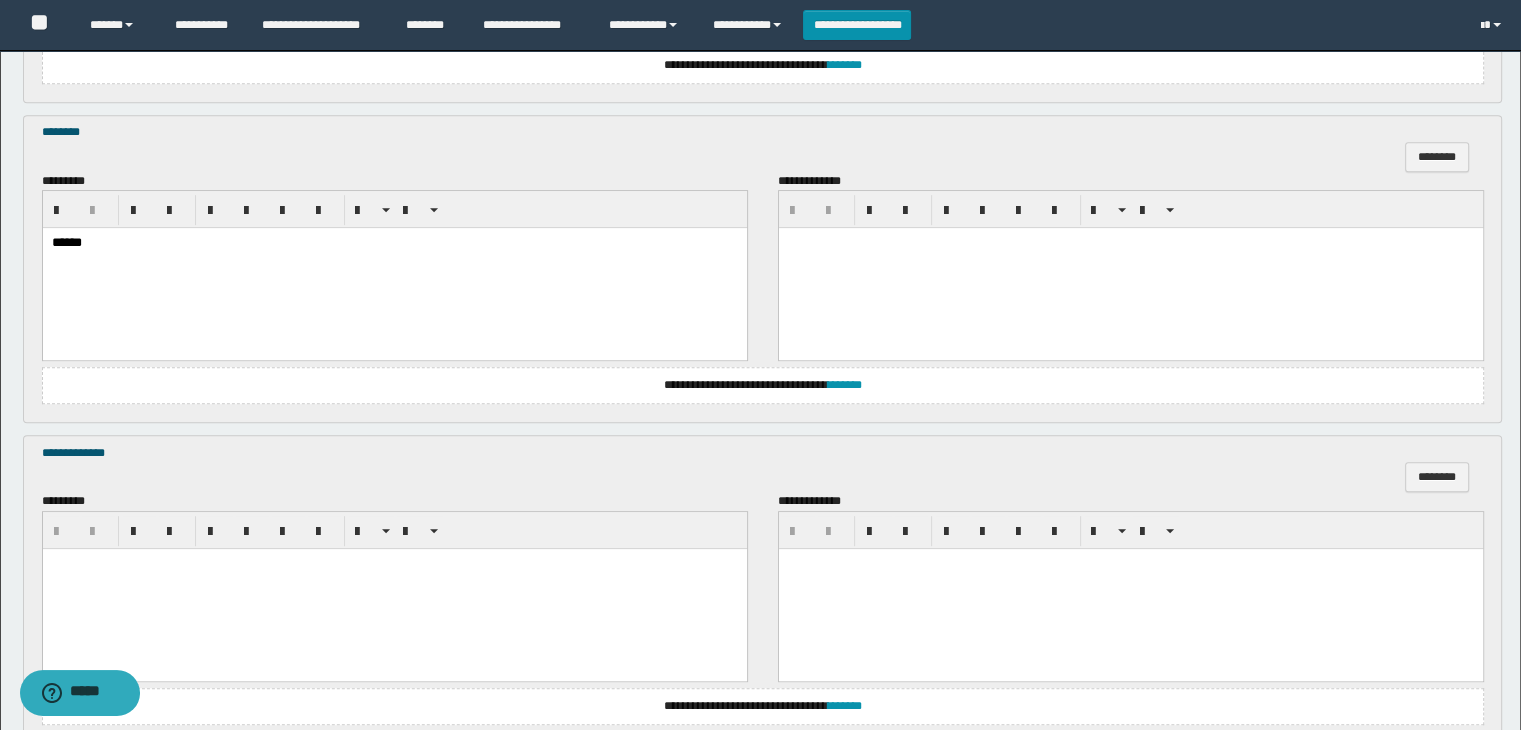 scroll, scrollTop: 1064, scrollLeft: 0, axis: vertical 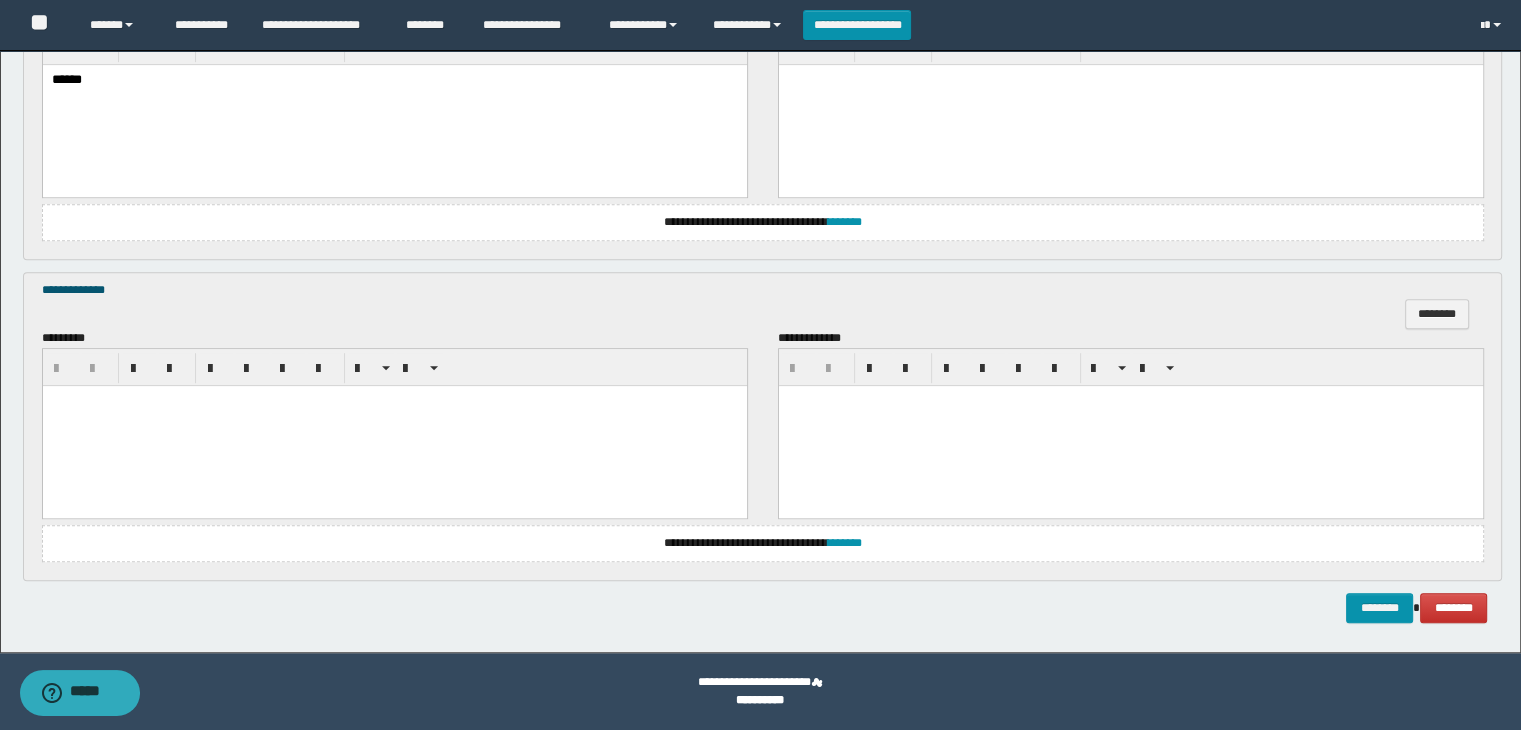 click at bounding box center [394, 425] 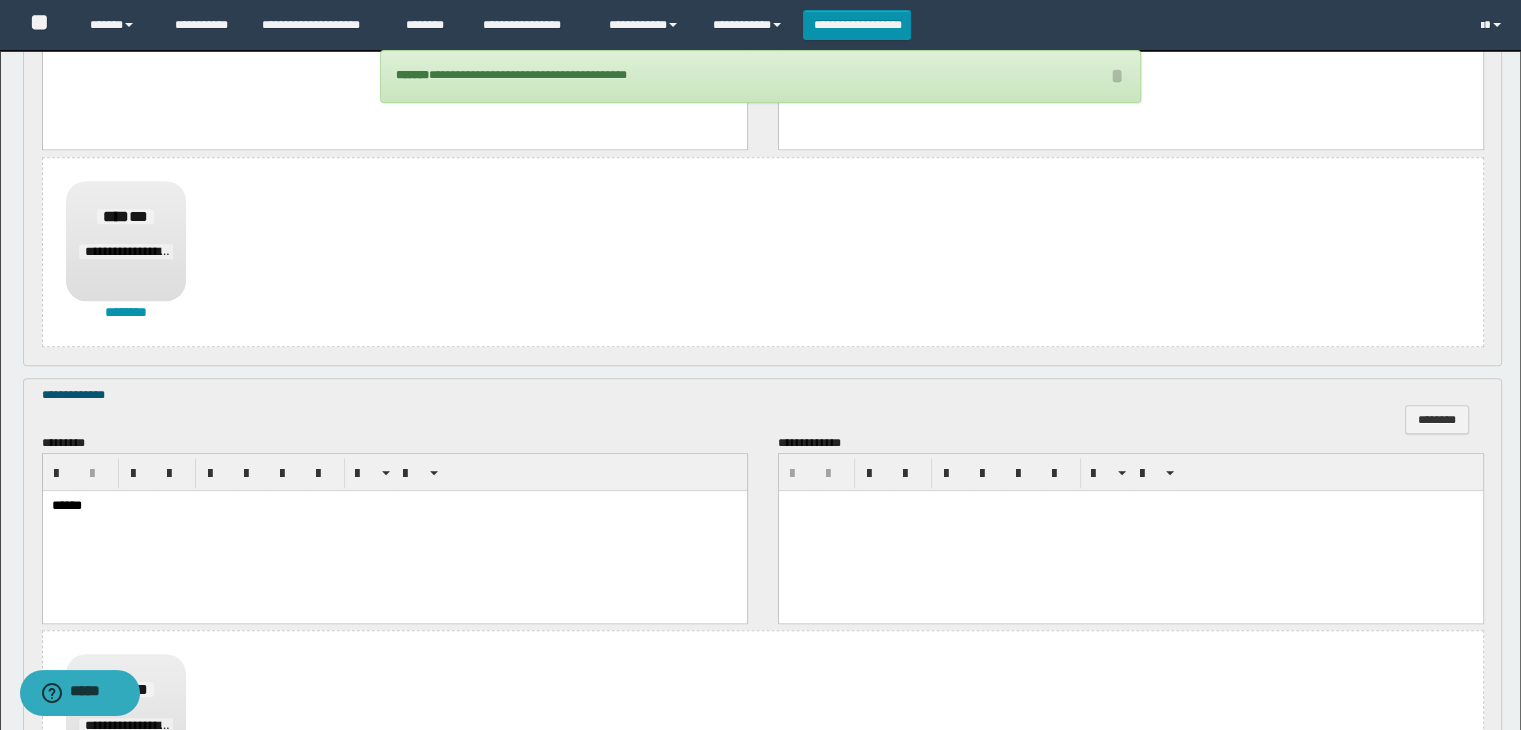scroll, scrollTop: 1523, scrollLeft: 0, axis: vertical 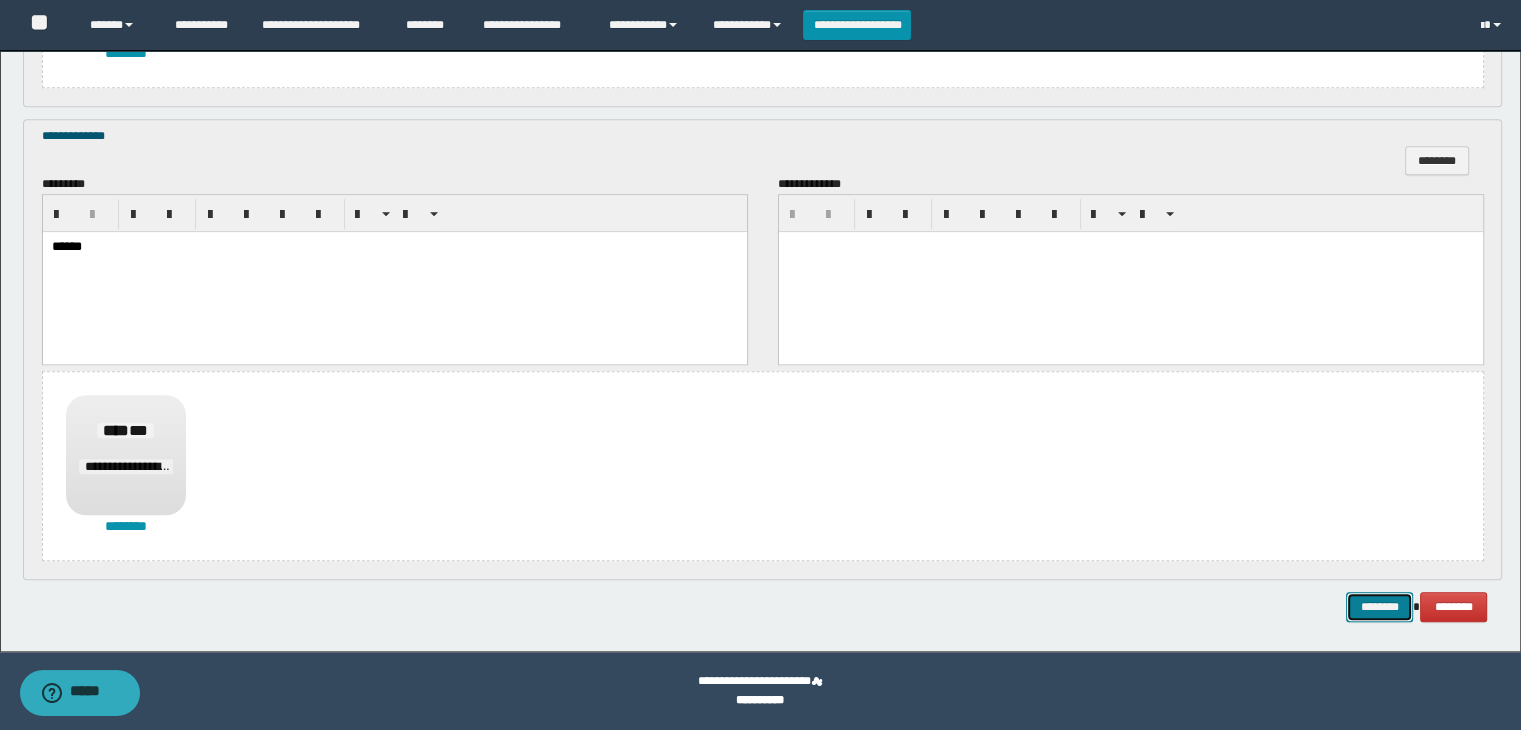 click on "********" at bounding box center (1379, 607) 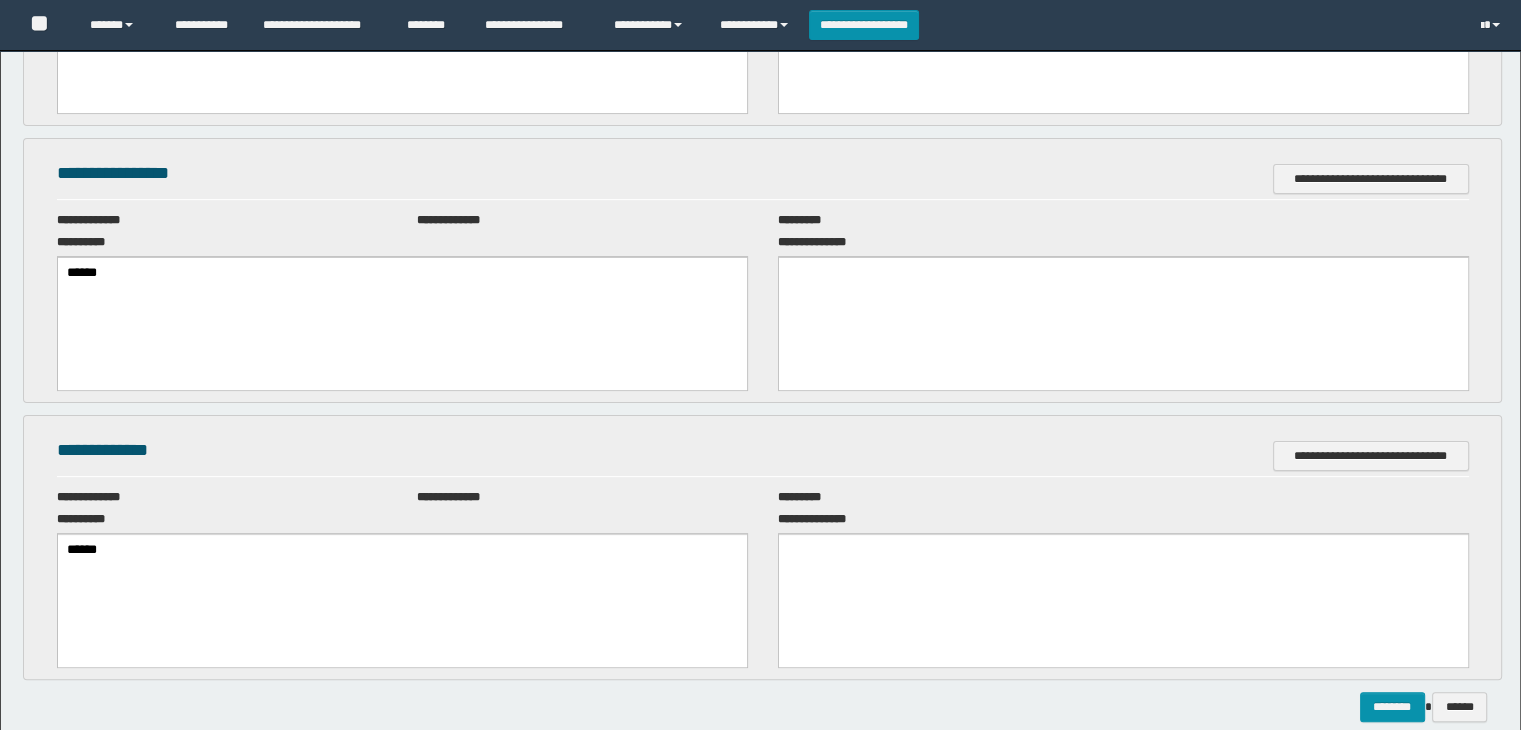 scroll, scrollTop: 0, scrollLeft: 0, axis: both 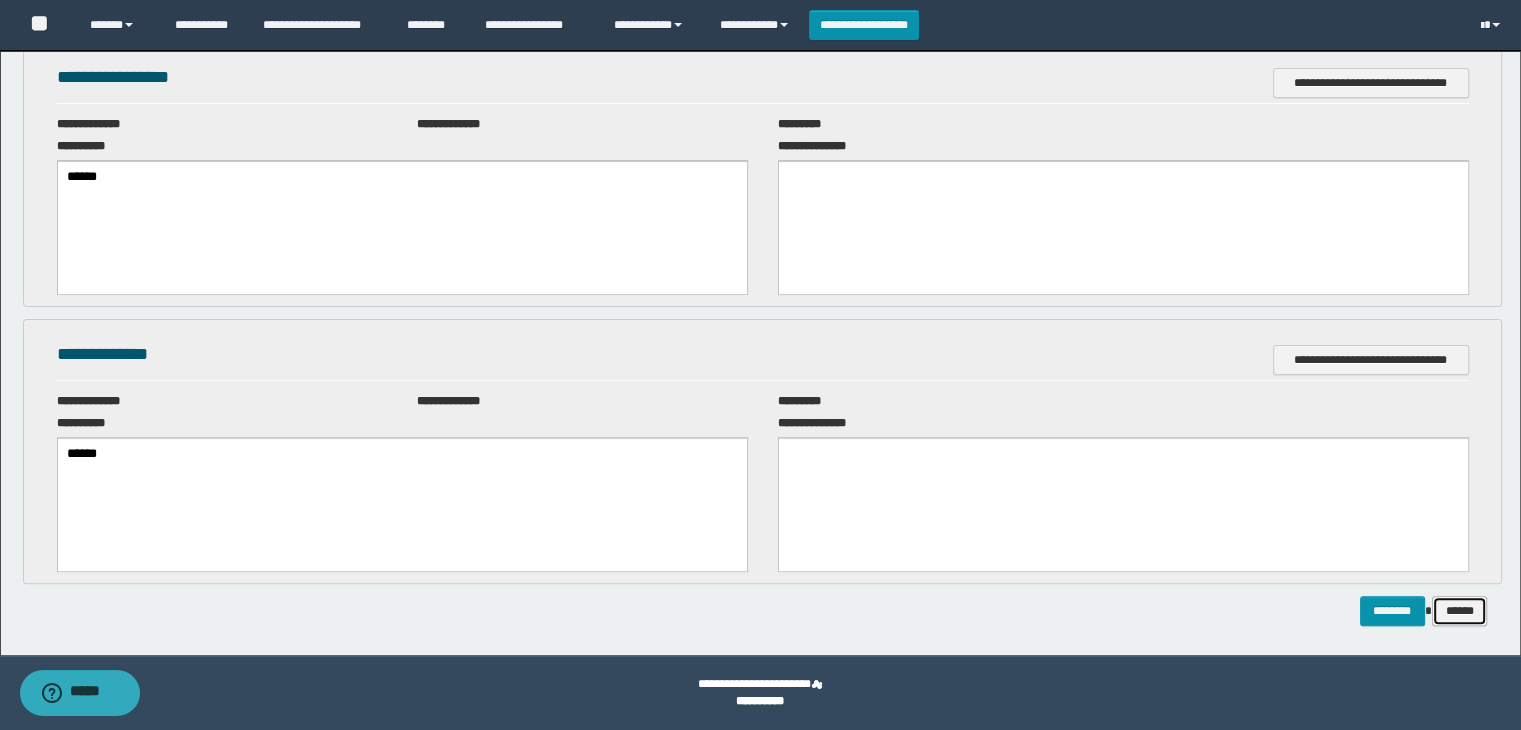 click on "******" at bounding box center (1460, 611) 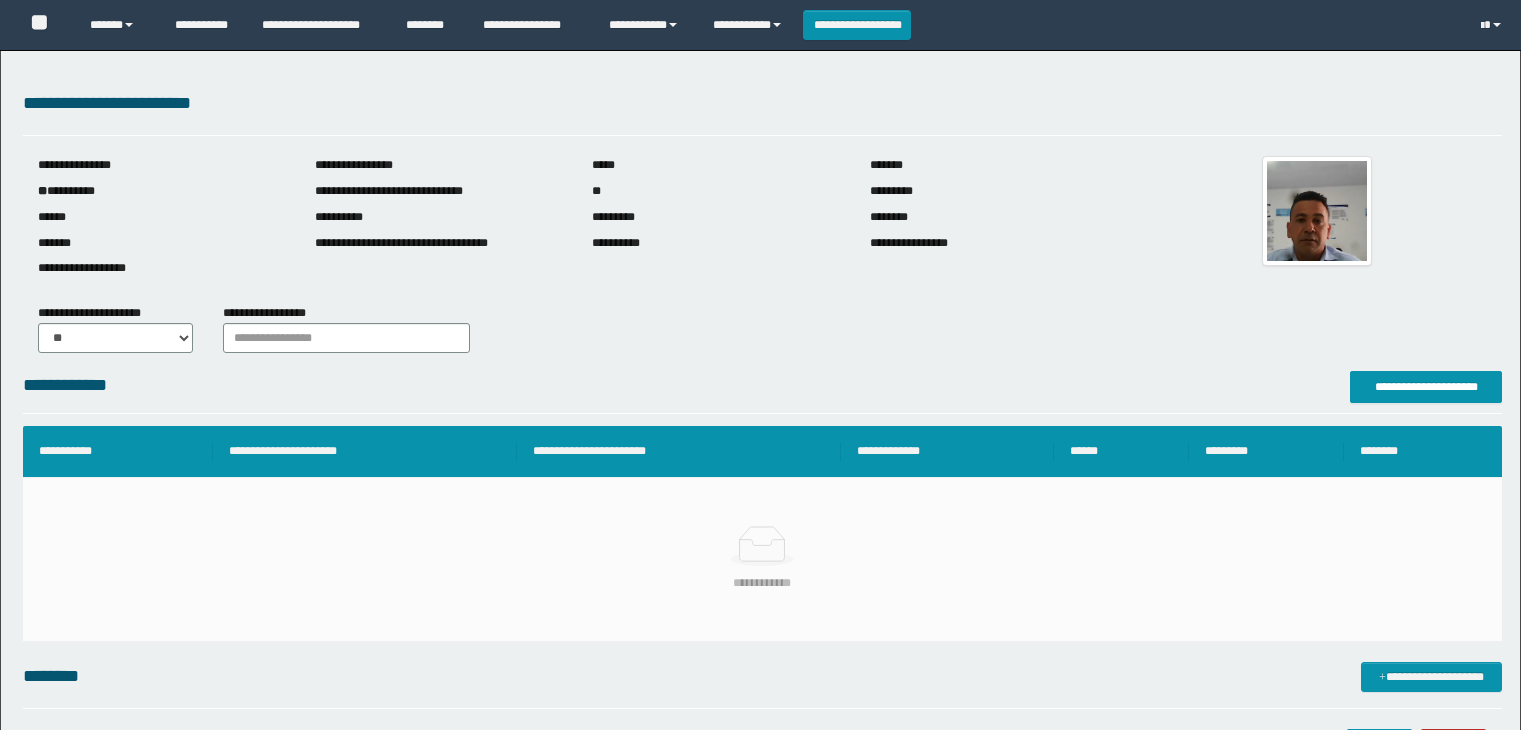 scroll, scrollTop: 0, scrollLeft: 0, axis: both 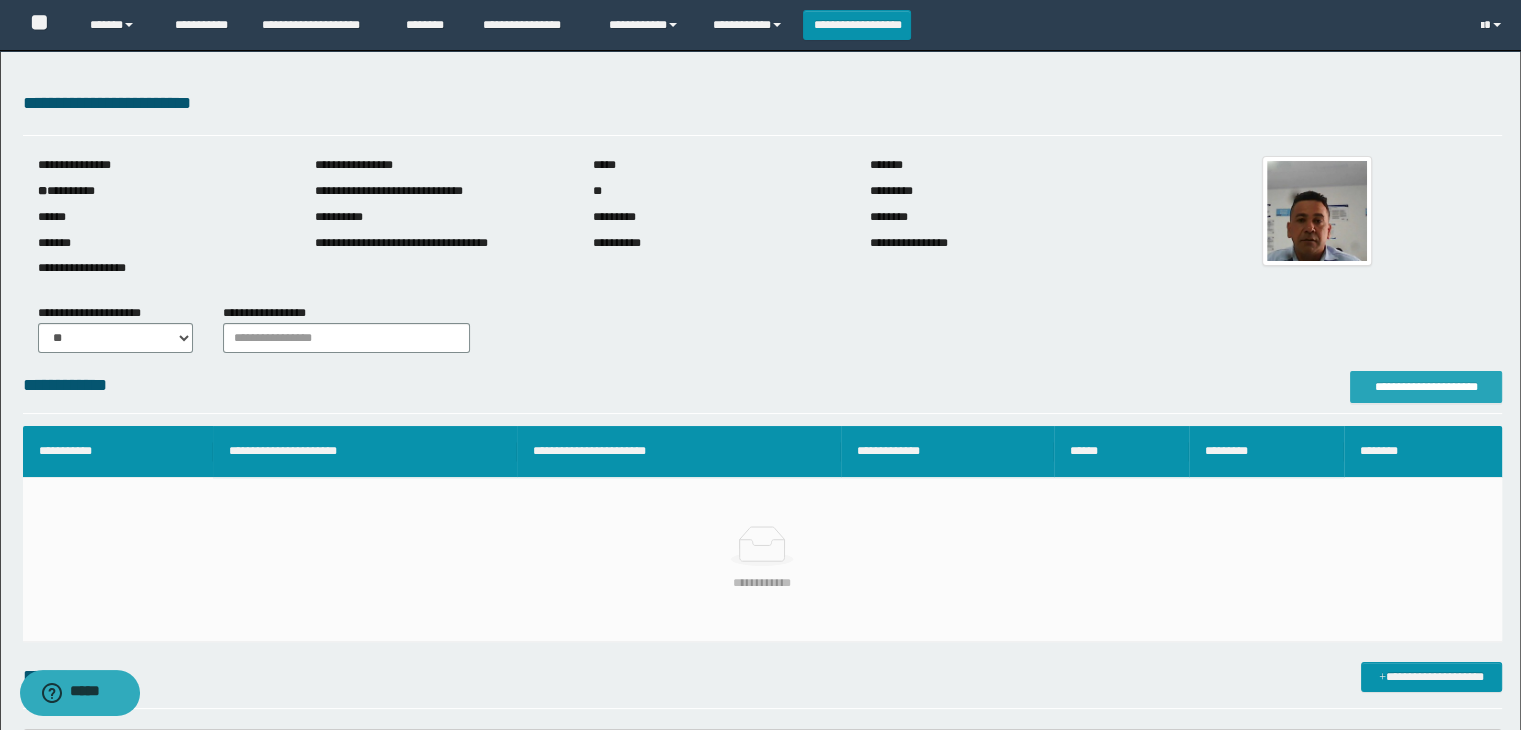 click on "**********" at bounding box center (1426, 387) 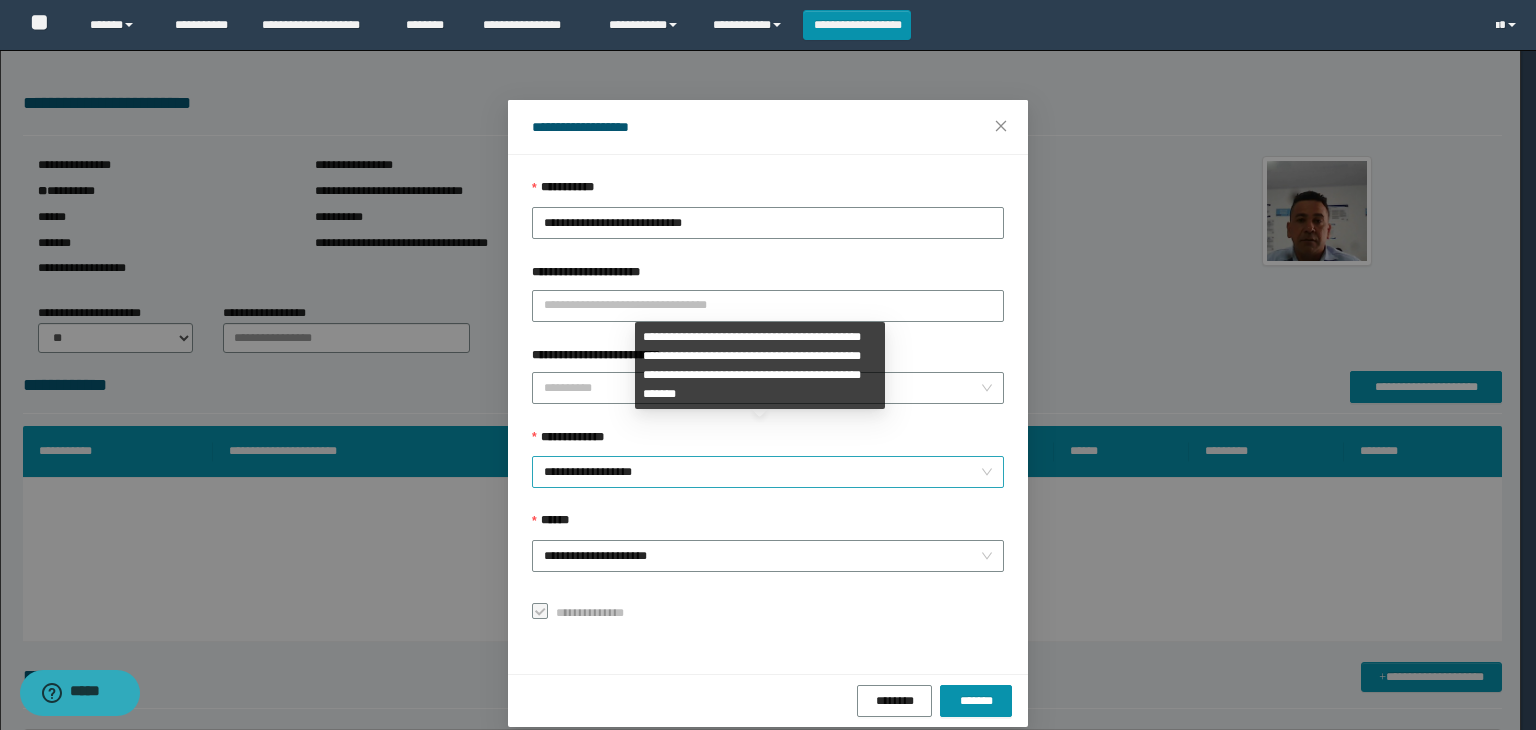 click on "**********" at bounding box center [768, 472] 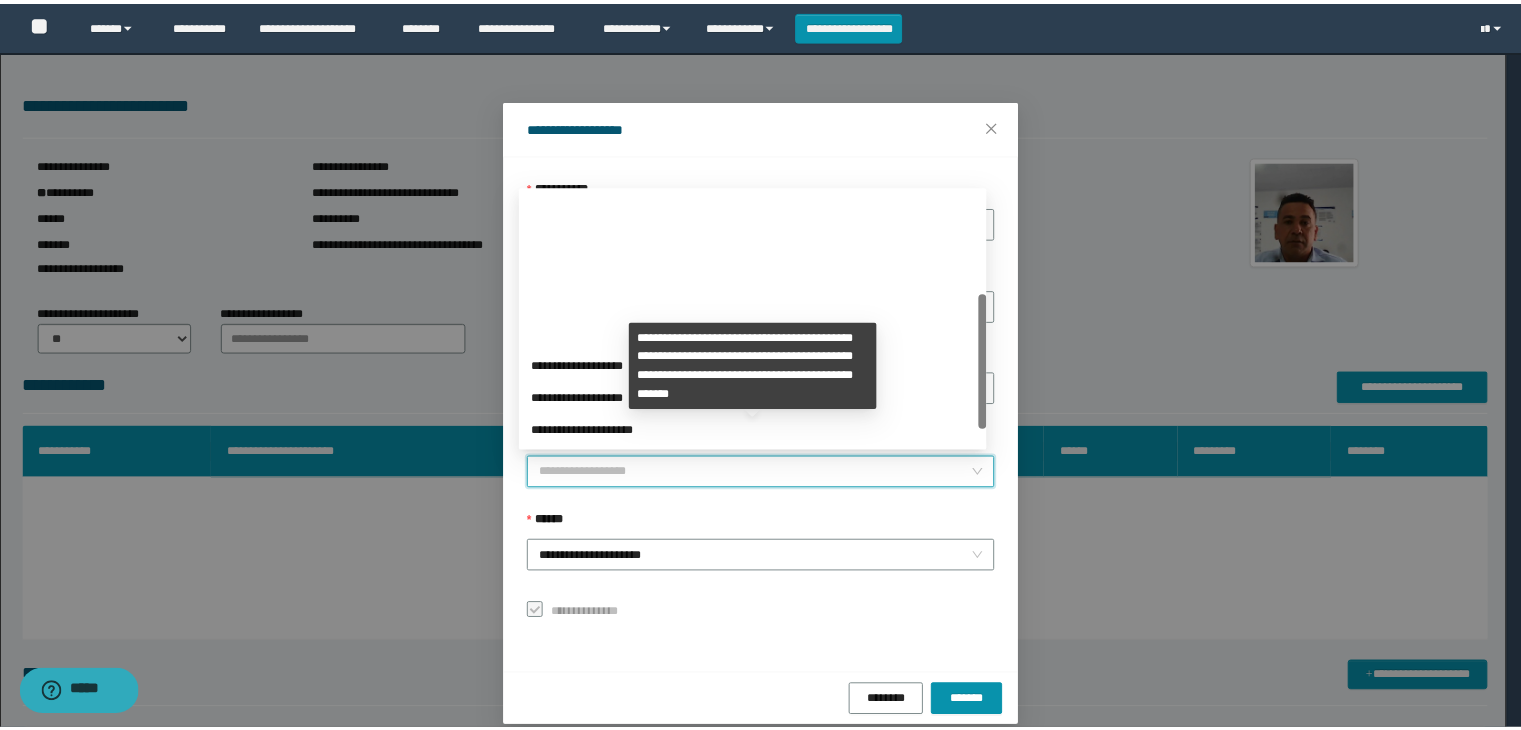 scroll, scrollTop: 192, scrollLeft: 0, axis: vertical 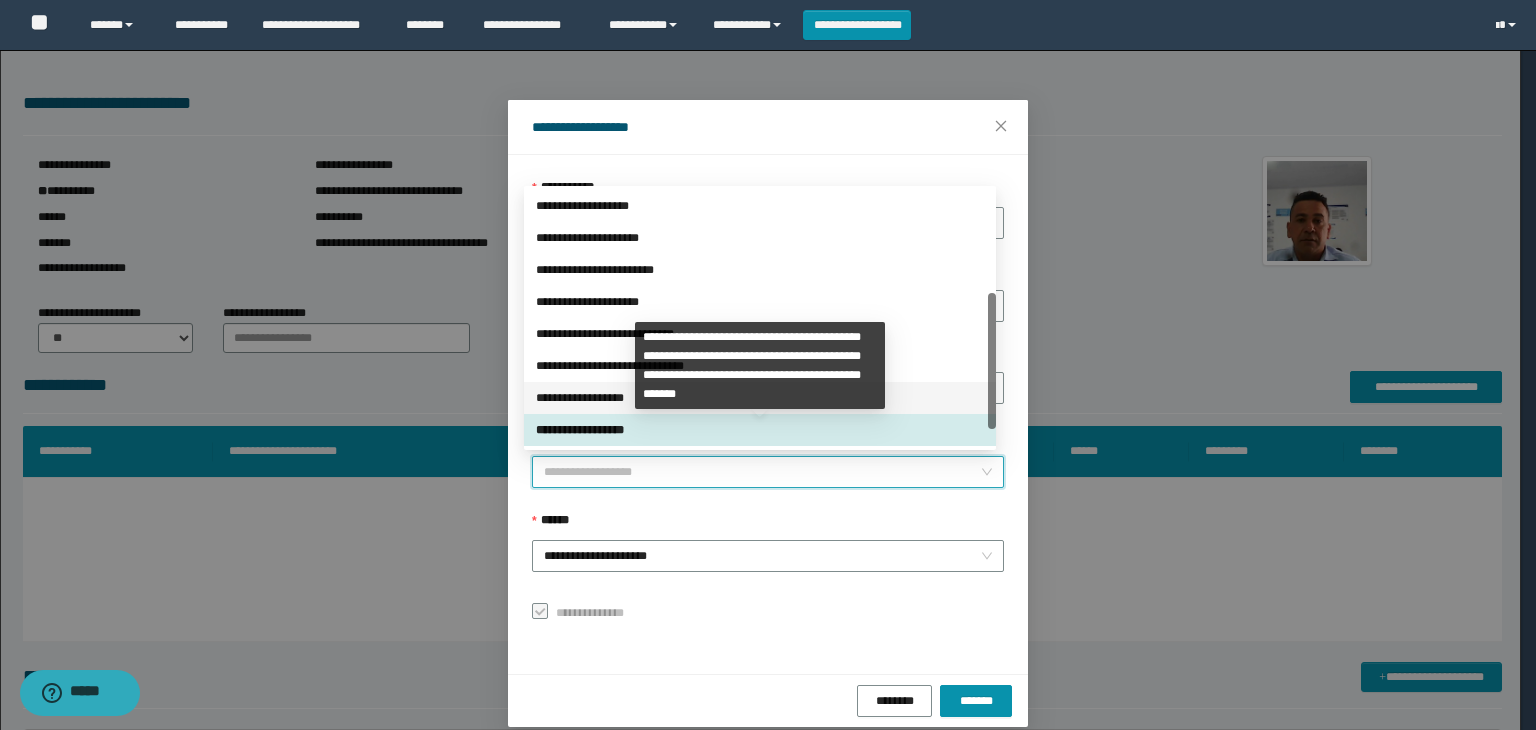 click on "**********" at bounding box center (760, 398) 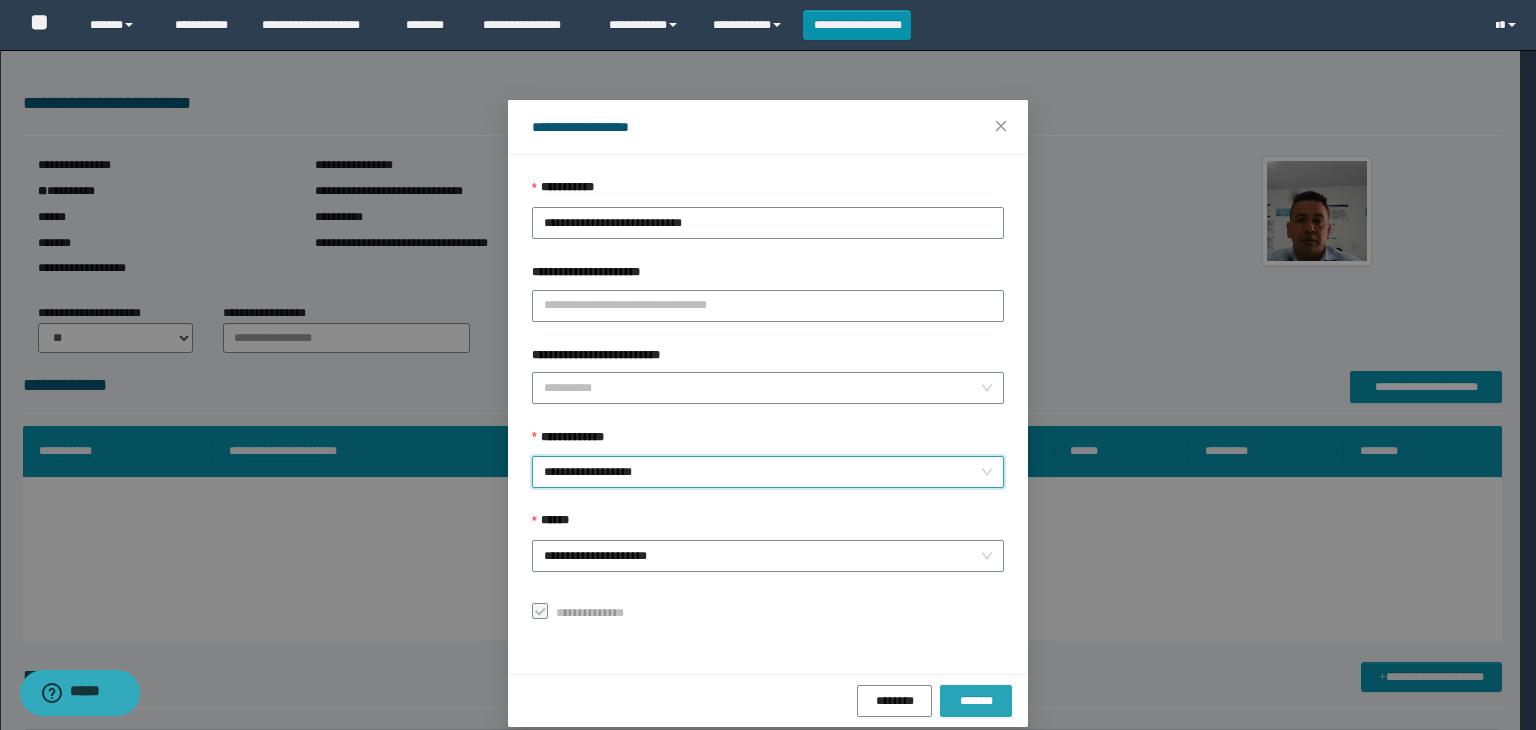 click on "*******" at bounding box center [976, 701] 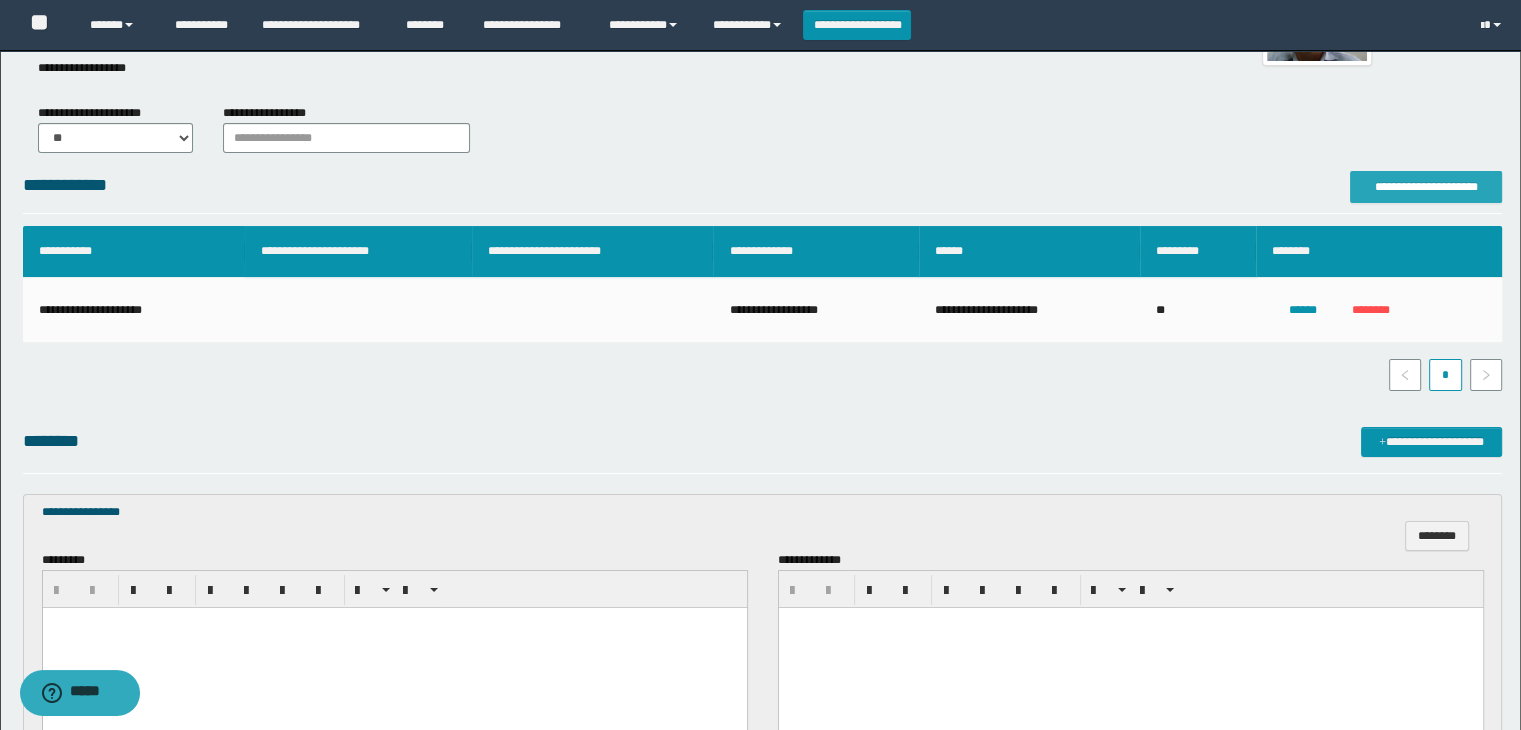 scroll, scrollTop: 300, scrollLeft: 0, axis: vertical 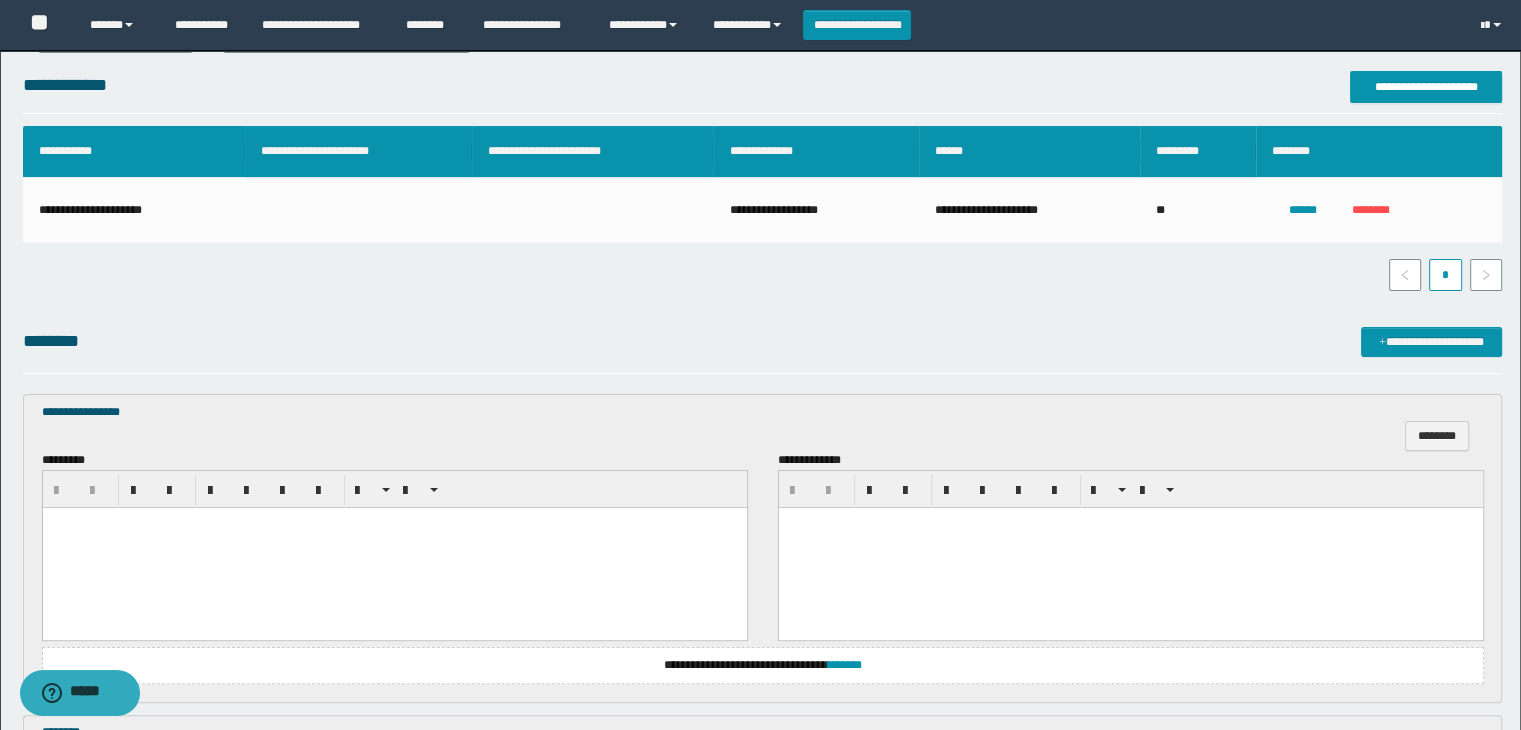 click at bounding box center (394, 547) 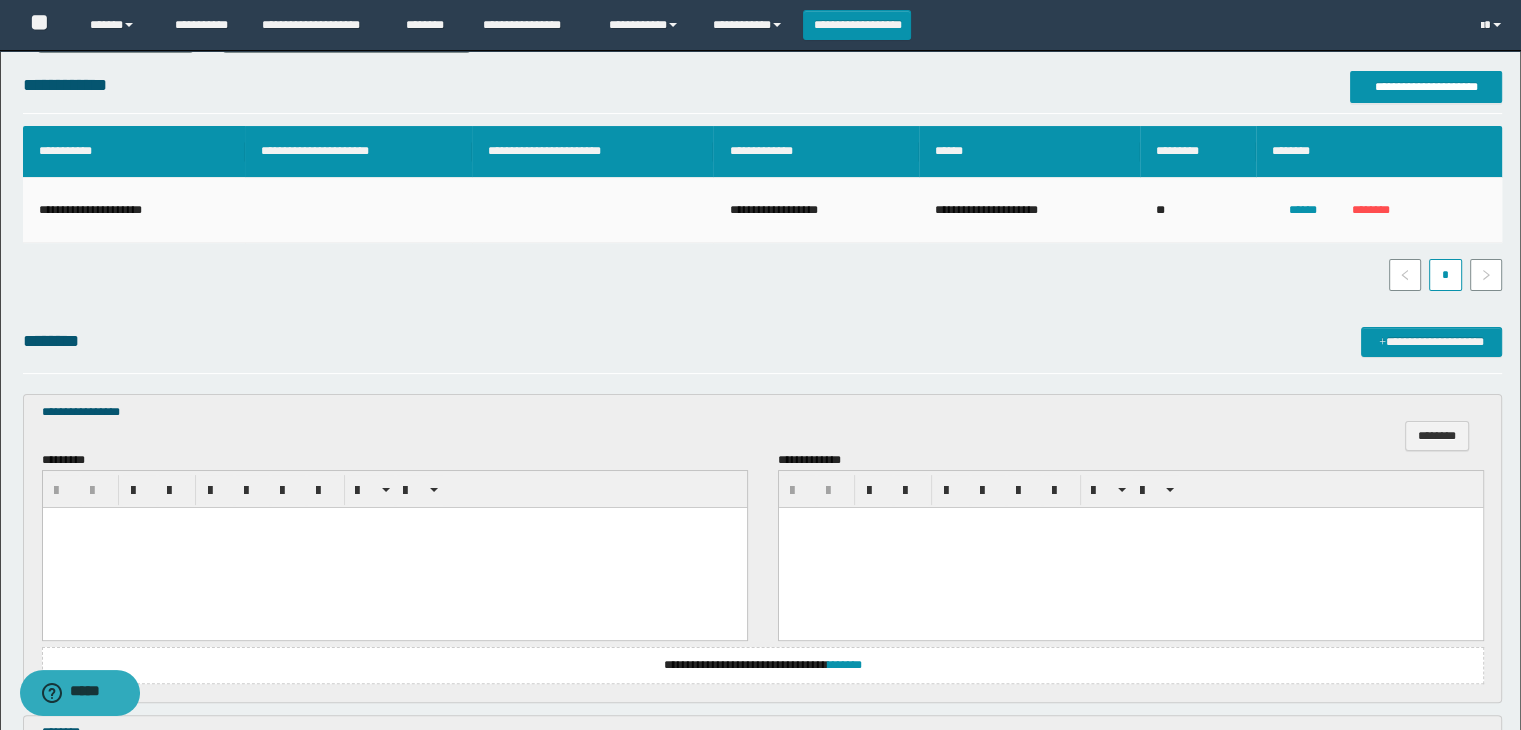 scroll, scrollTop: 400, scrollLeft: 0, axis: vertical 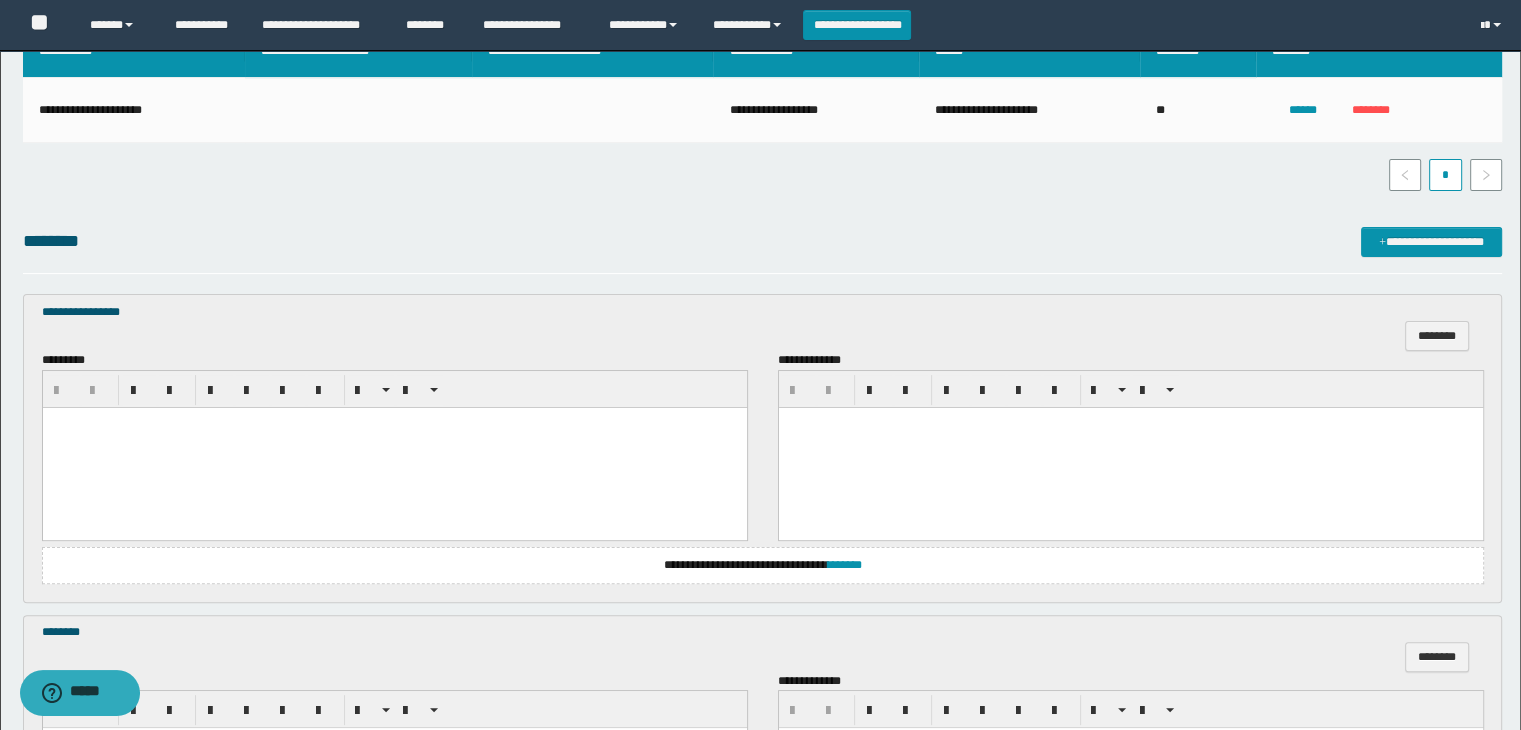 click at bounding box center (394, 447) 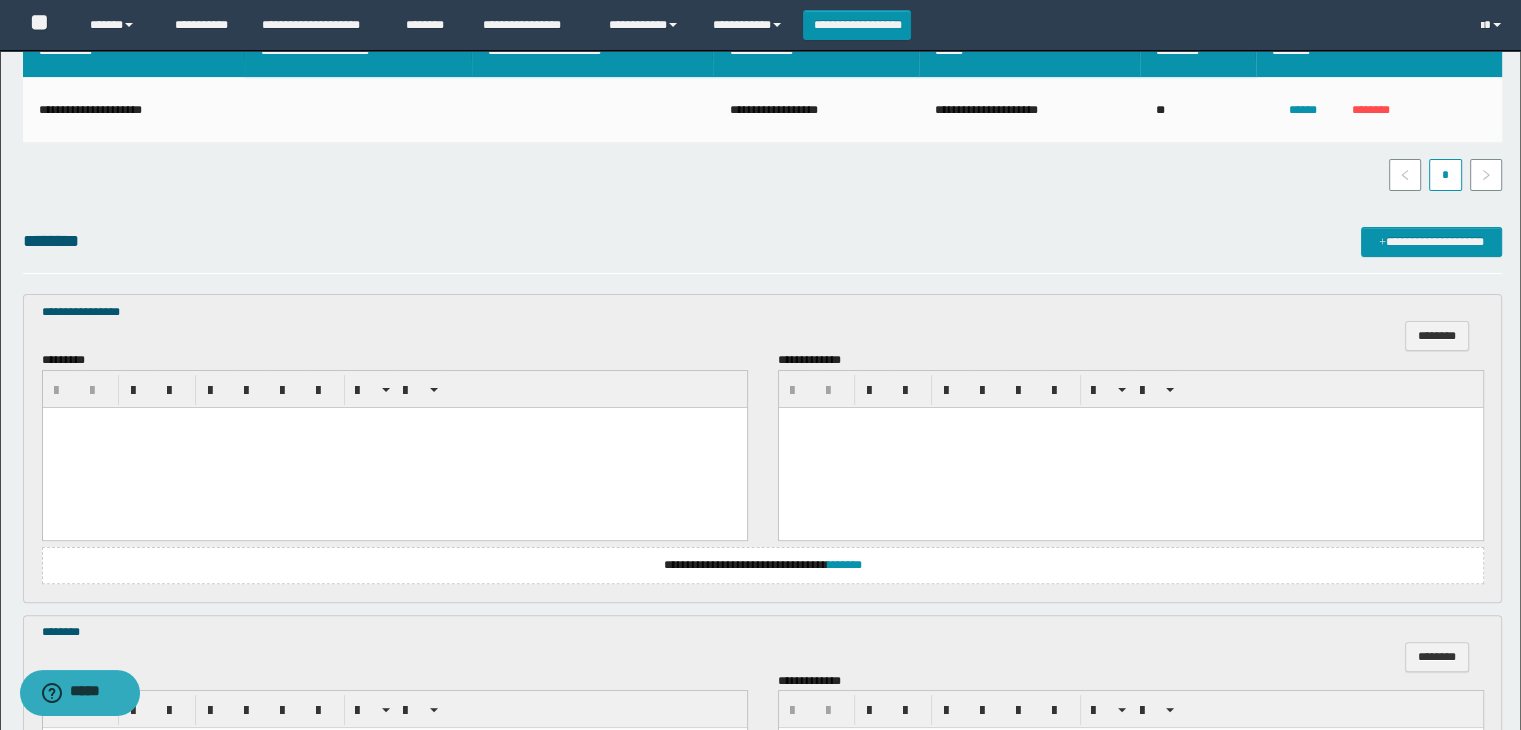type 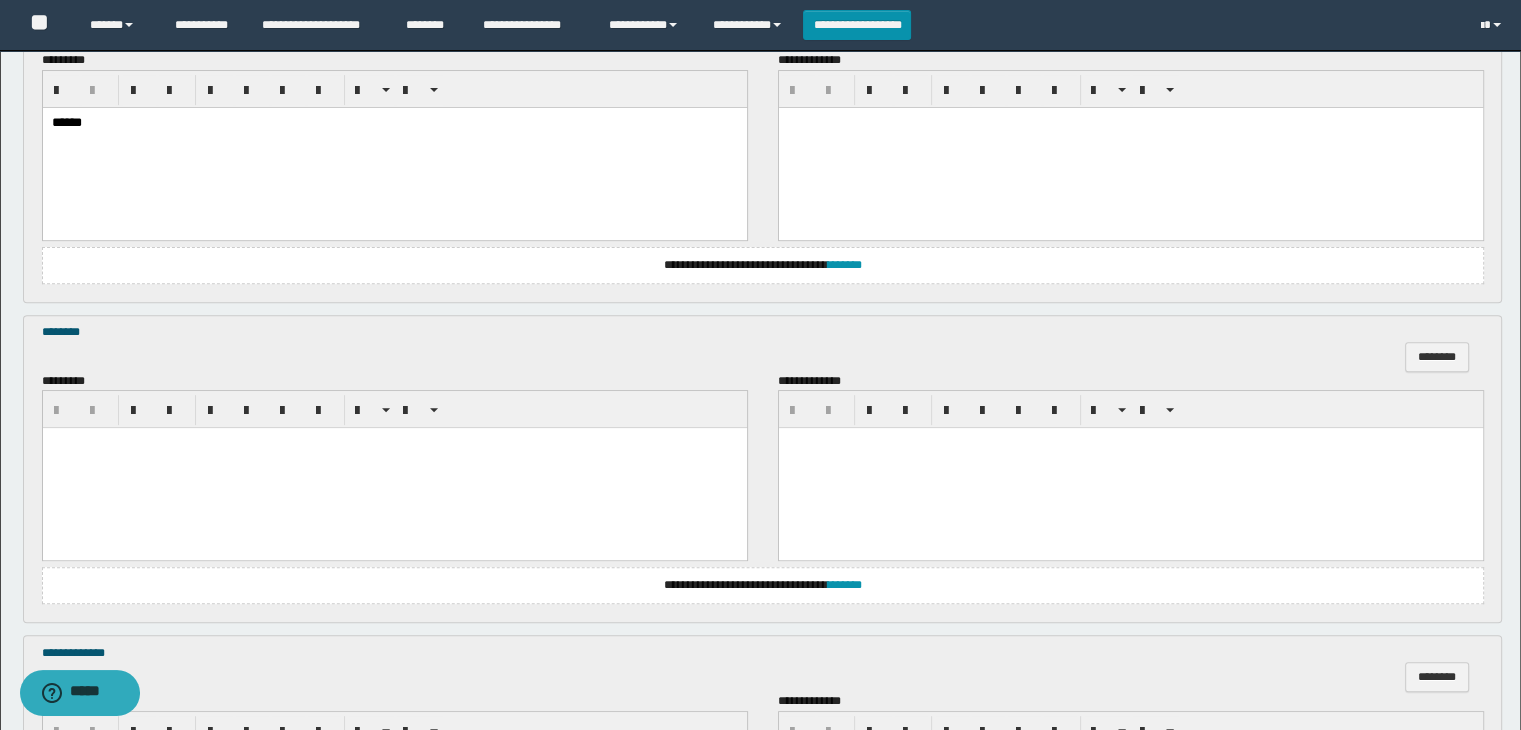 scroll, scrollTop: 800, scrollLeft: 0, axis: vertical 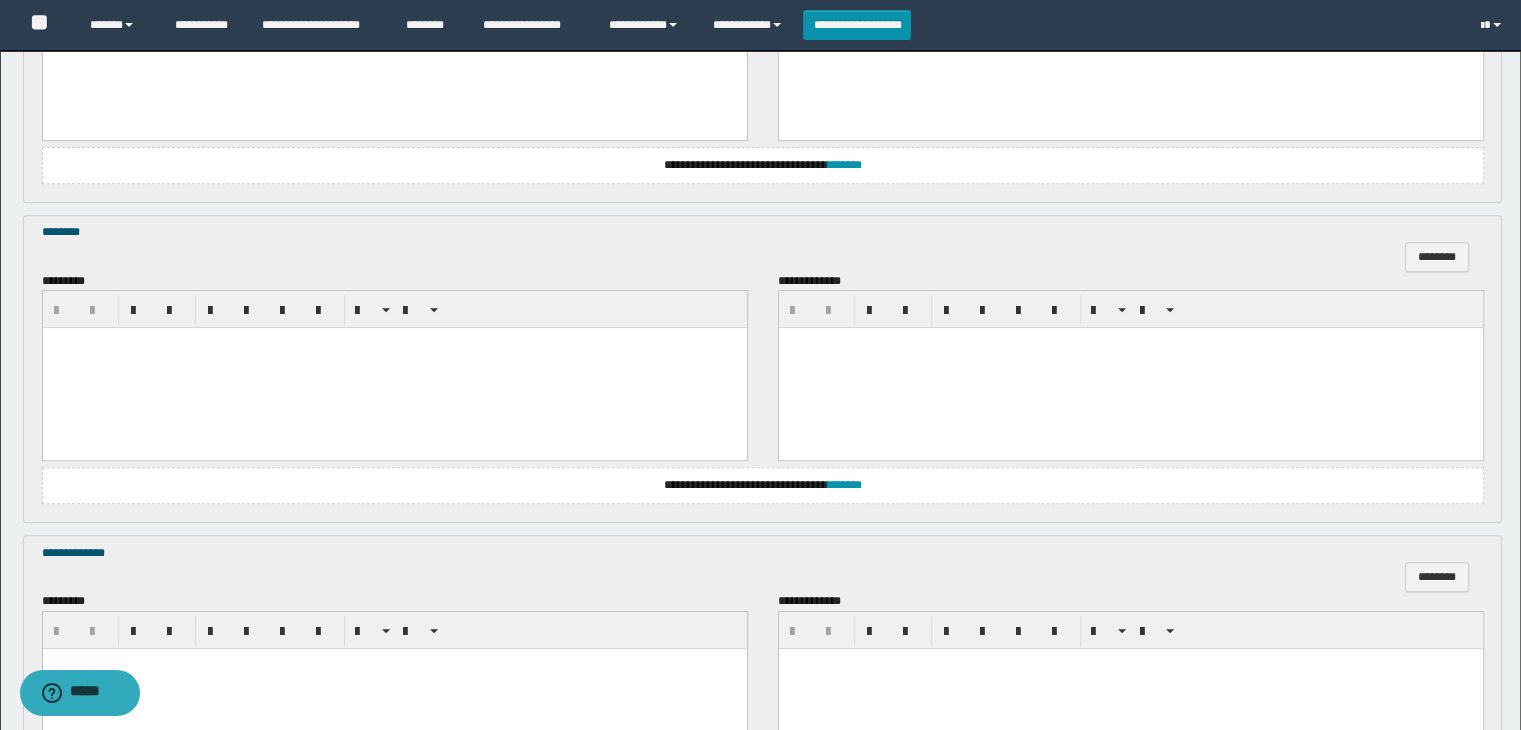 click at bounding box center (394, 368) 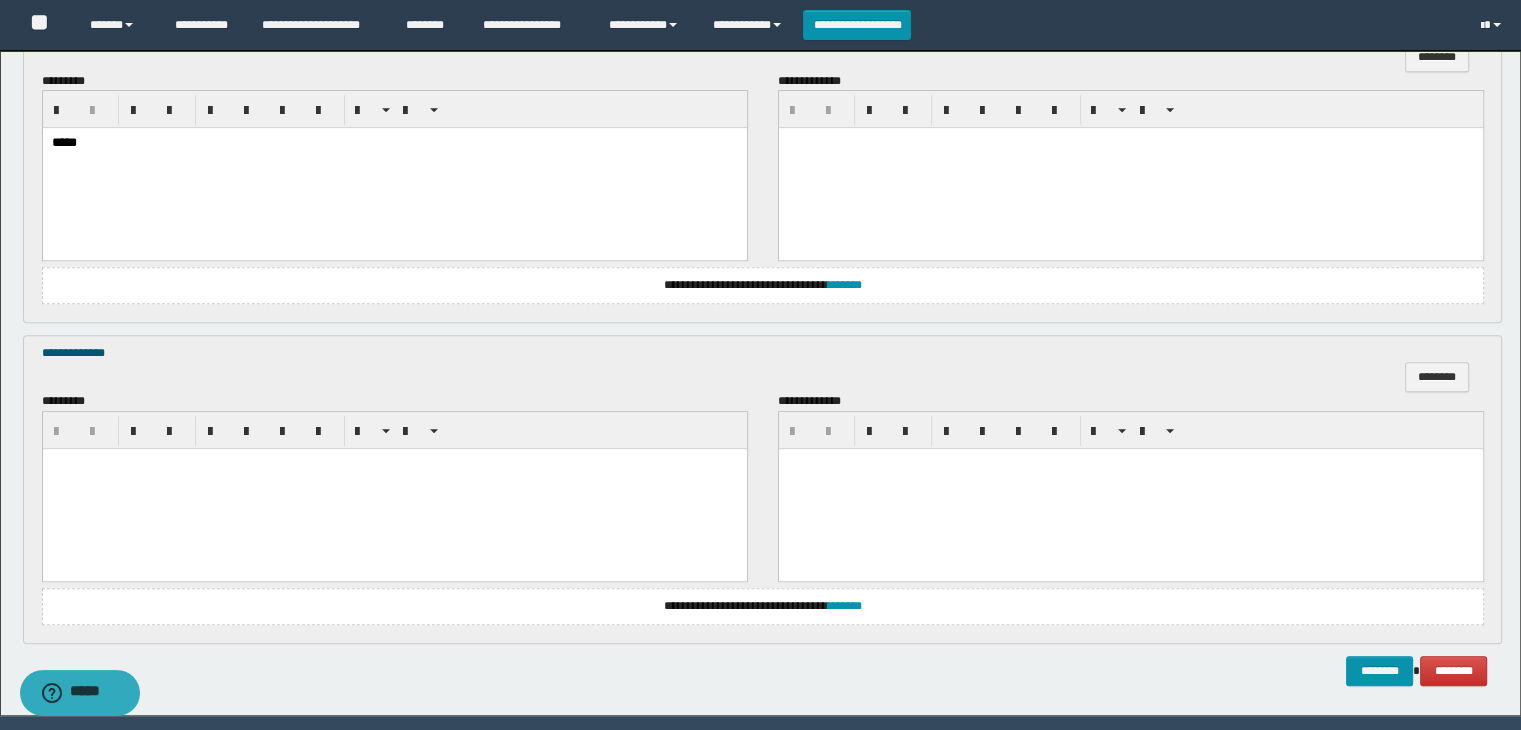 scroll, scrollTop: 1064, scrollLeft: 0, axis: vertical 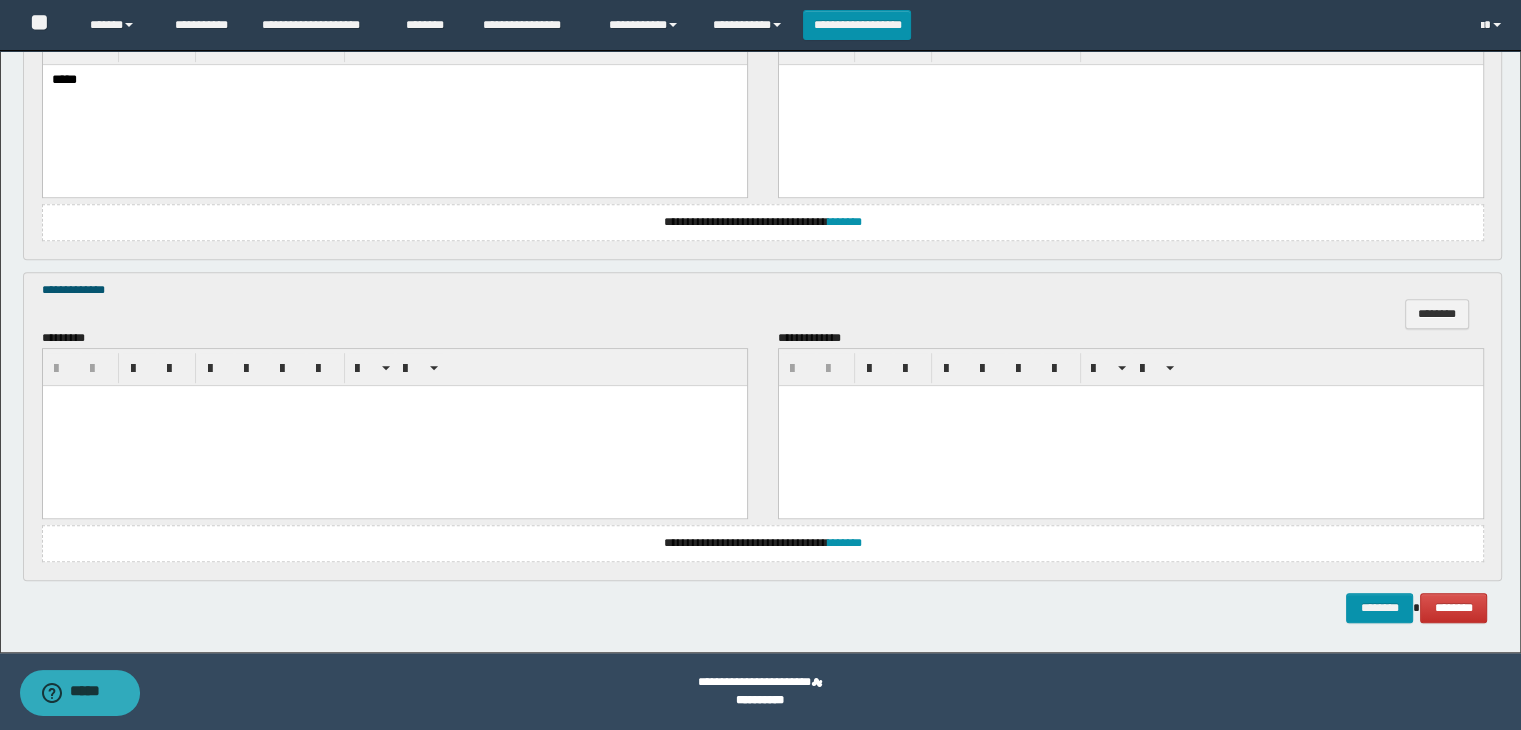 click at bounding box center (394, 425) 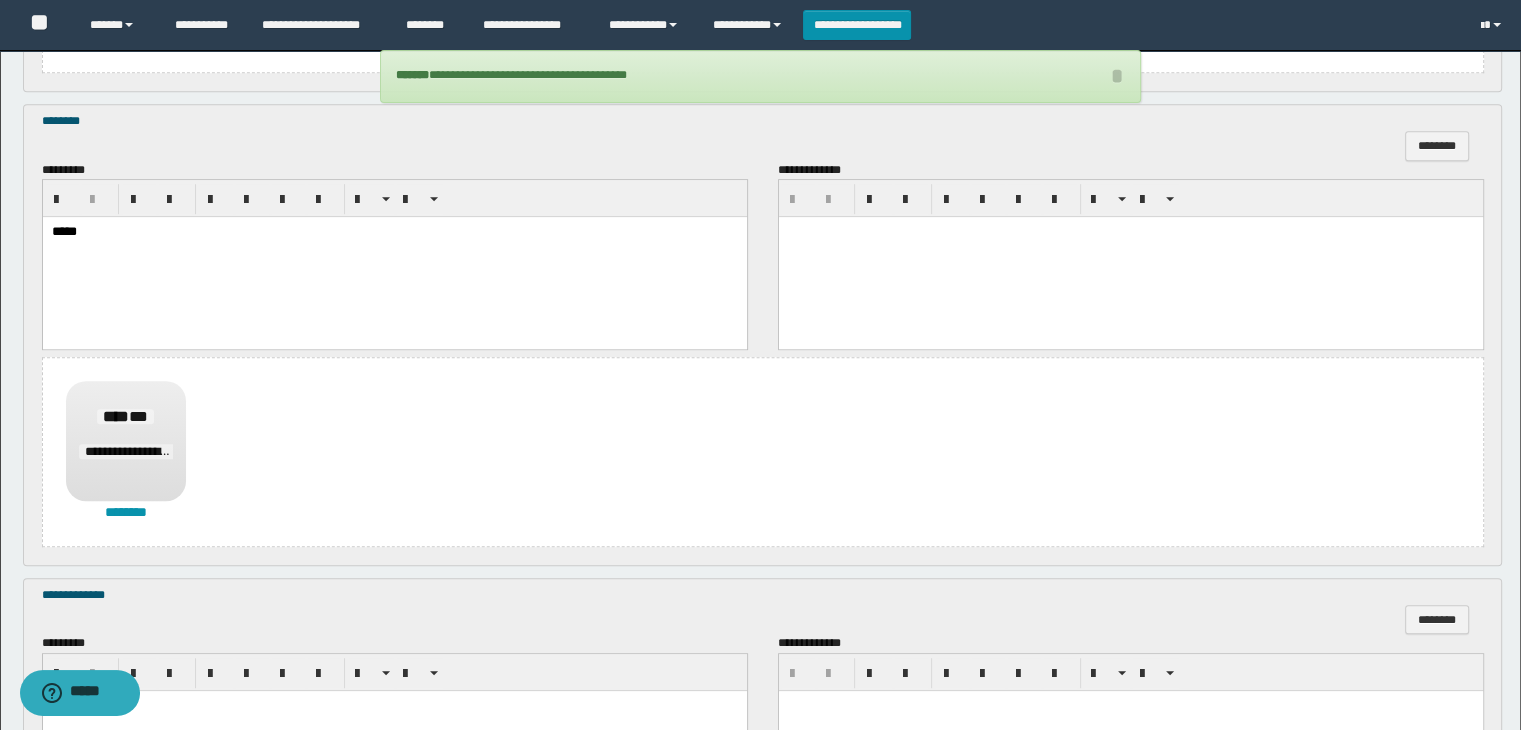 scroll, scrollTop: 1523, scrollLeft: 0, axis: vertical 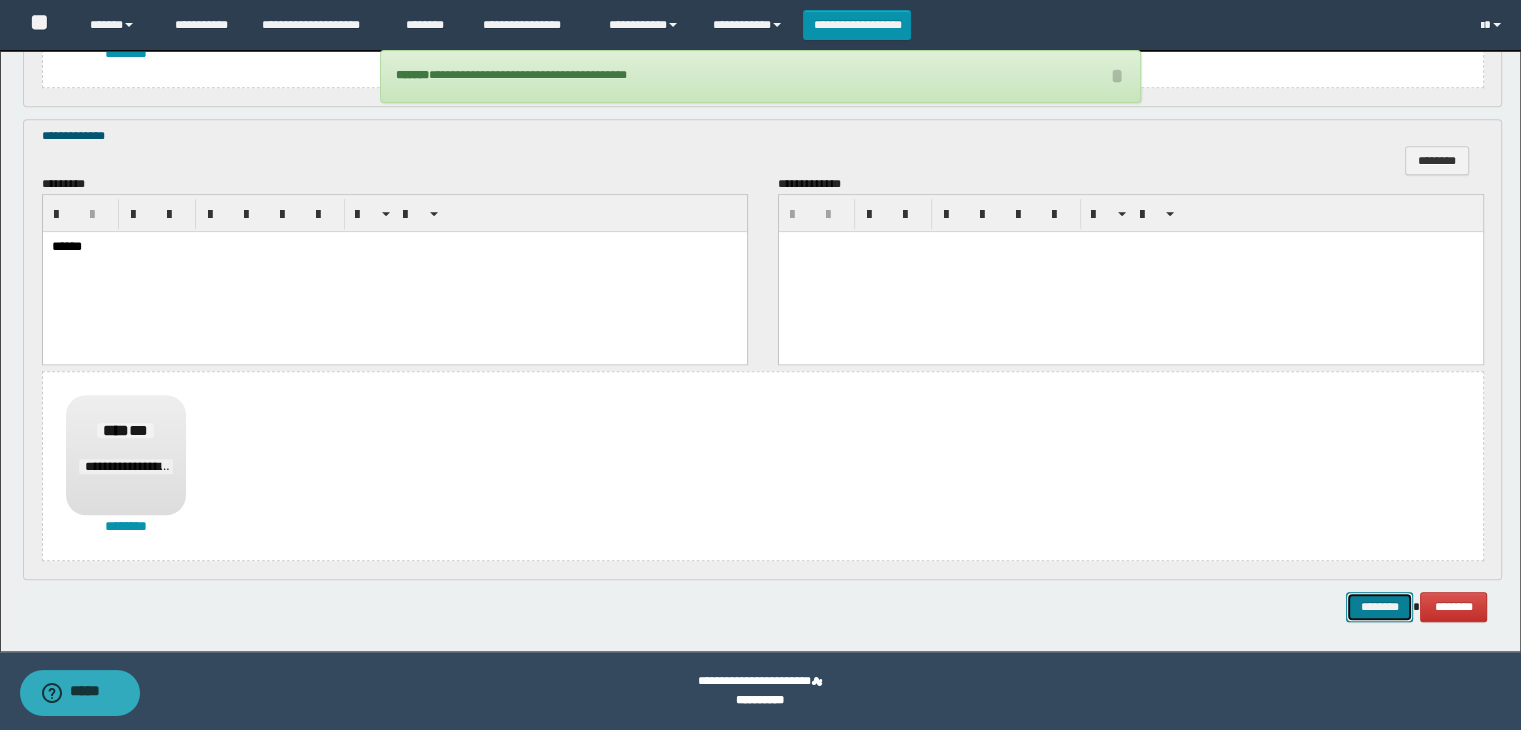 click on "********" at bounding box center (1379, 607) 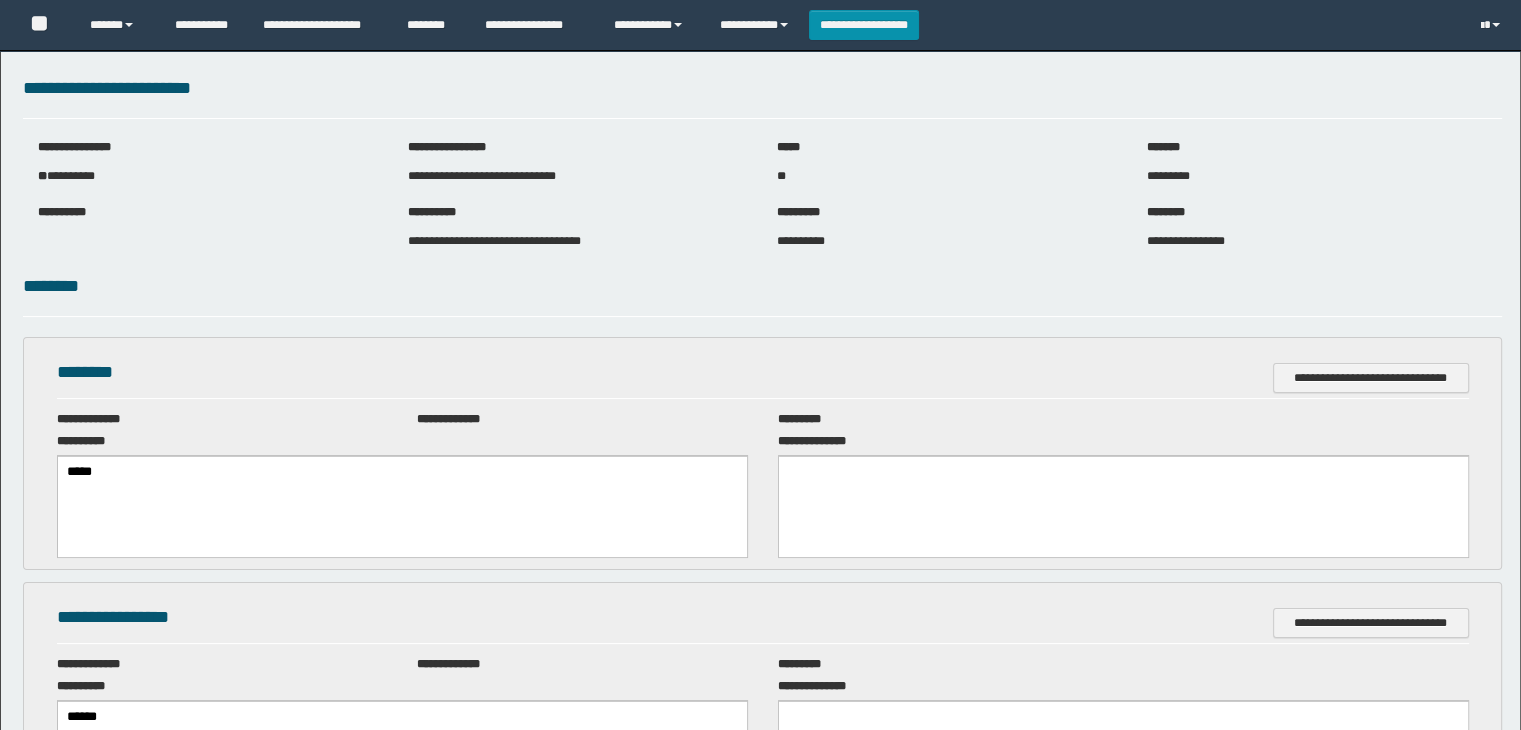 scroll, scrollTop: 0, scrollLeft: 0, axis: both 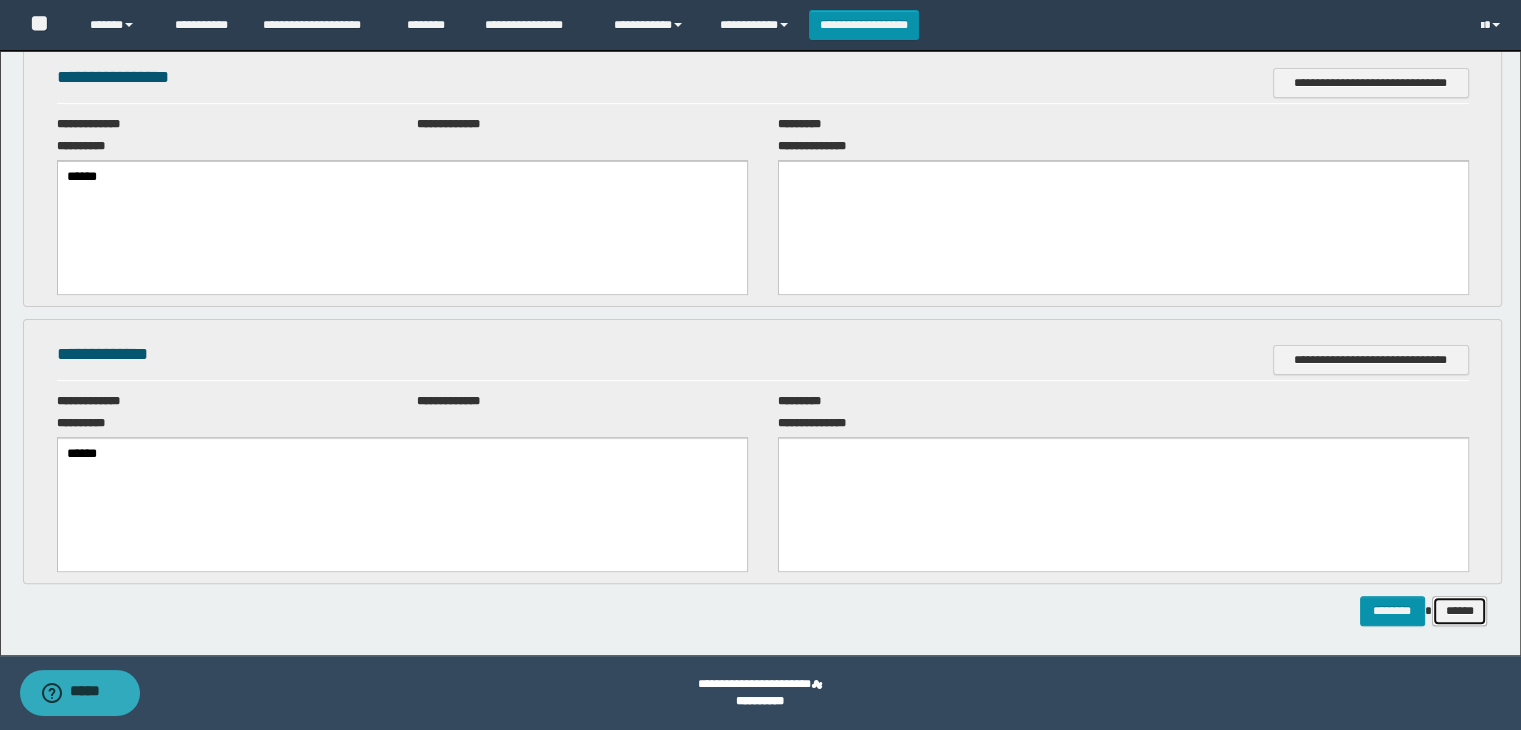 click on "******" at bounding box center (1460, 611) 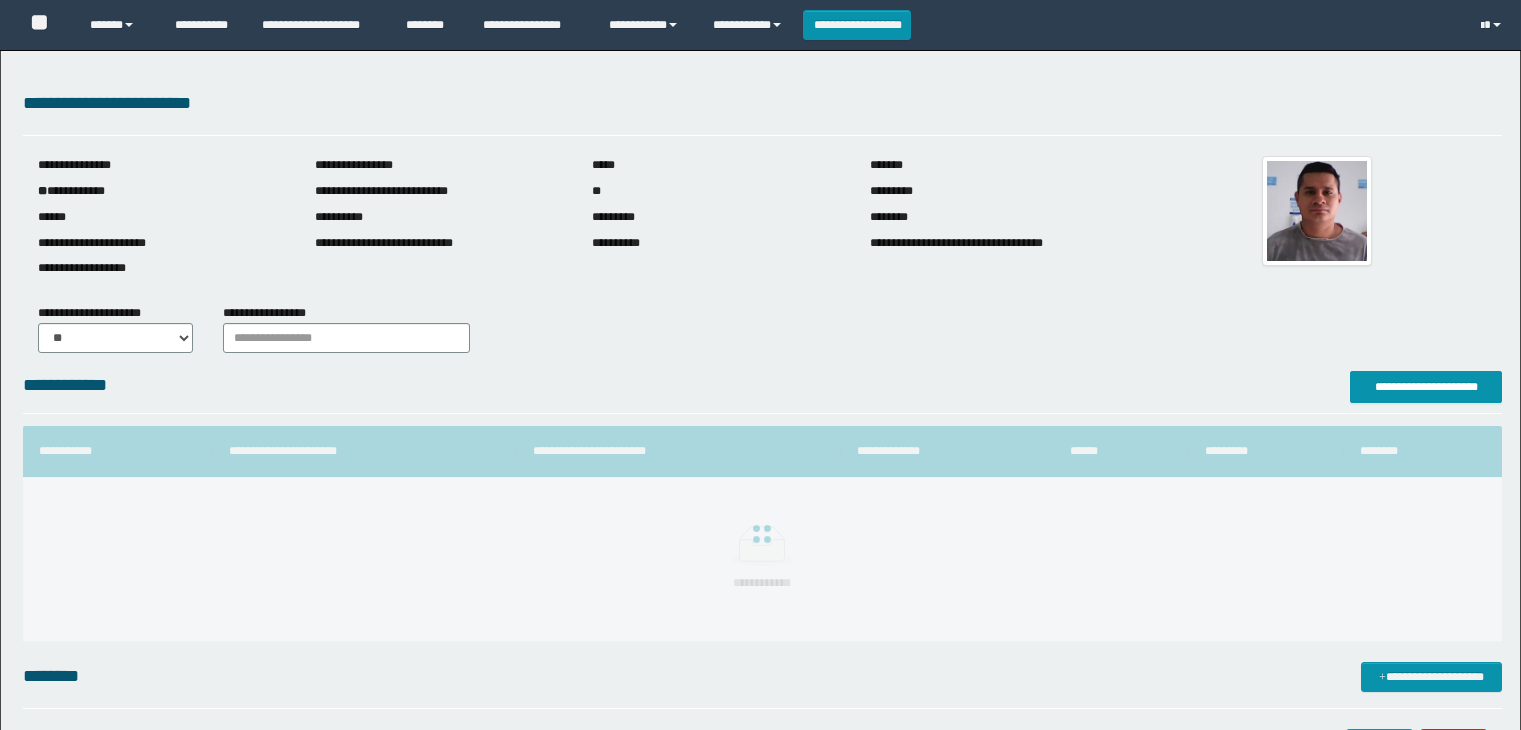 scroll, scrollTop: 0, scrollLeft: 0, axis: both 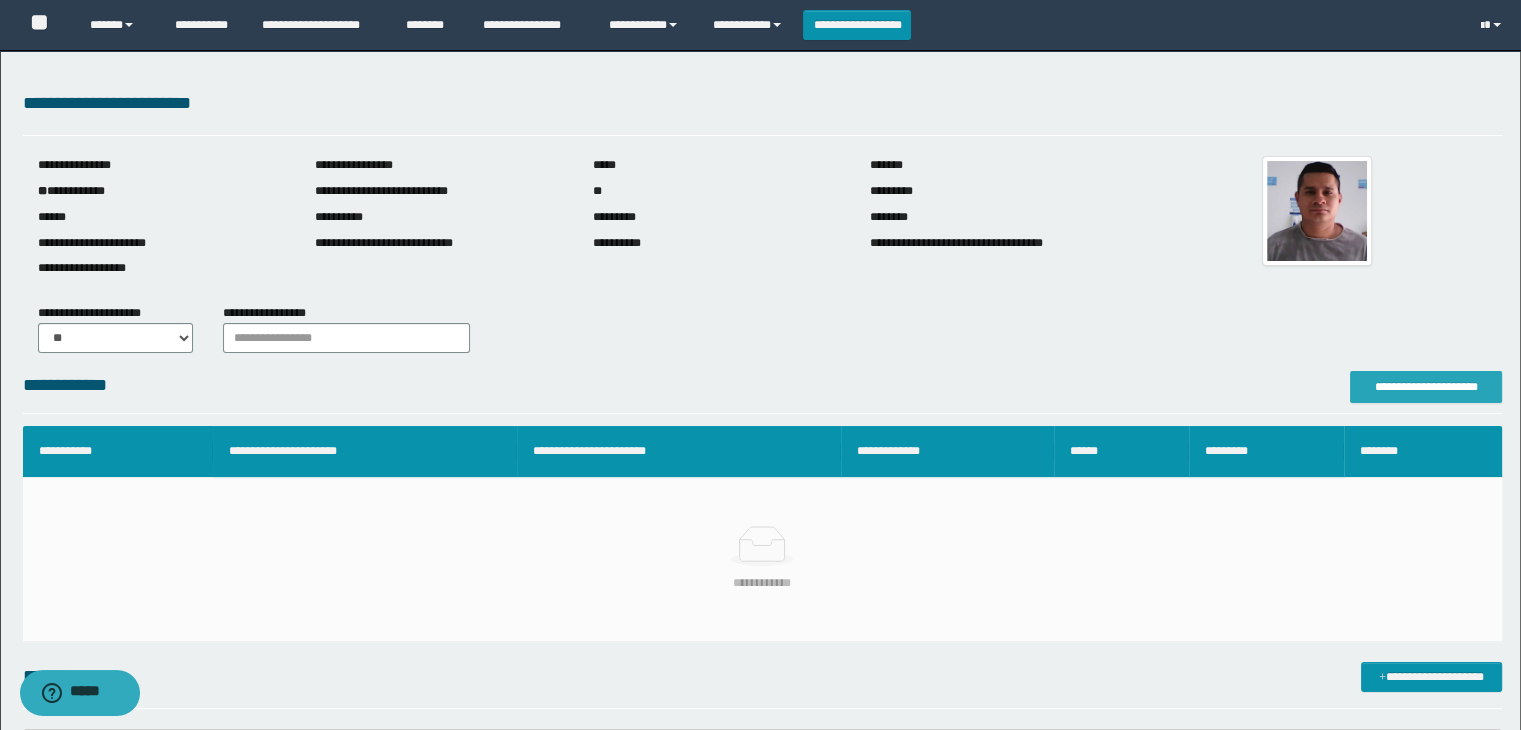 click on "**********" at bounding box center (1426, 387) 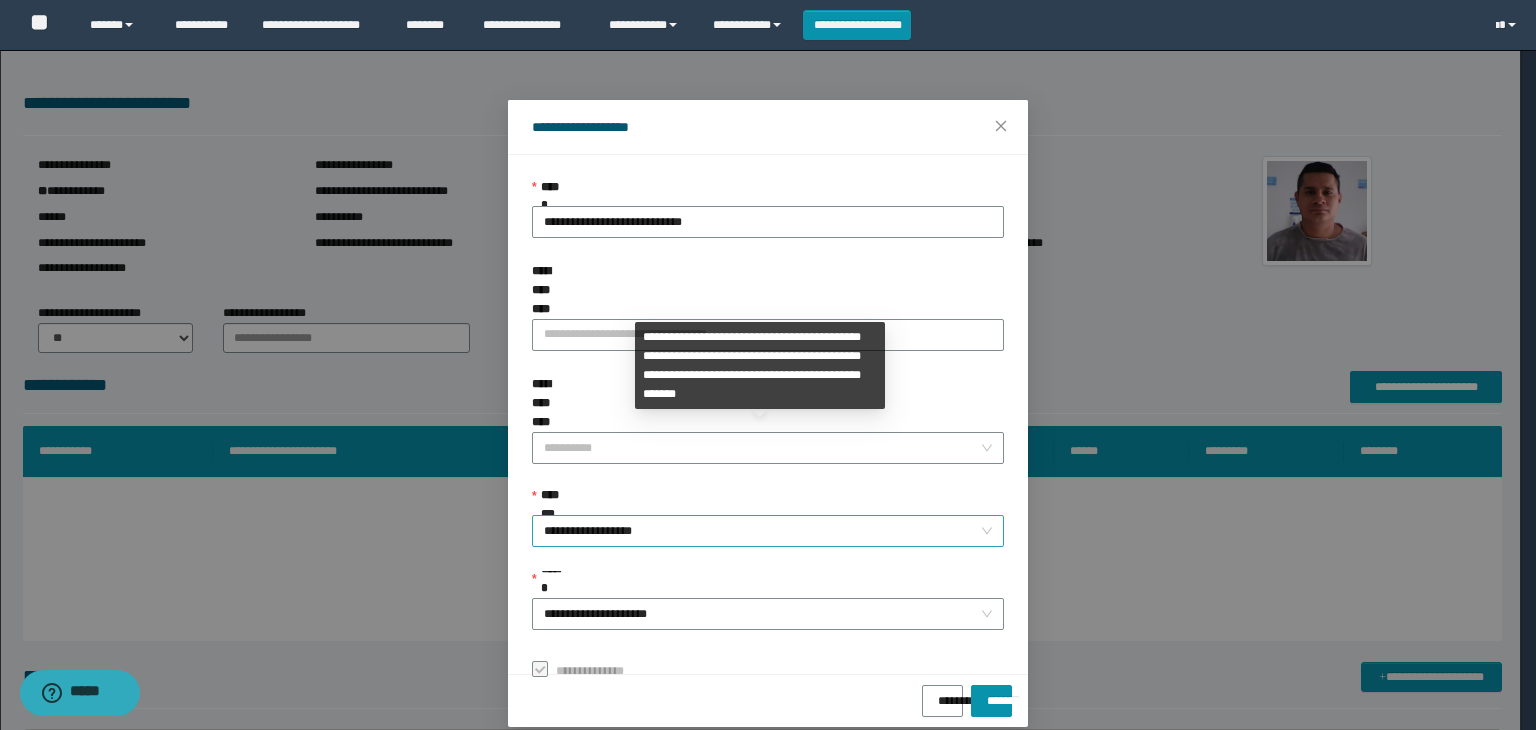 click on "**********" at bounding box center (768, 531) 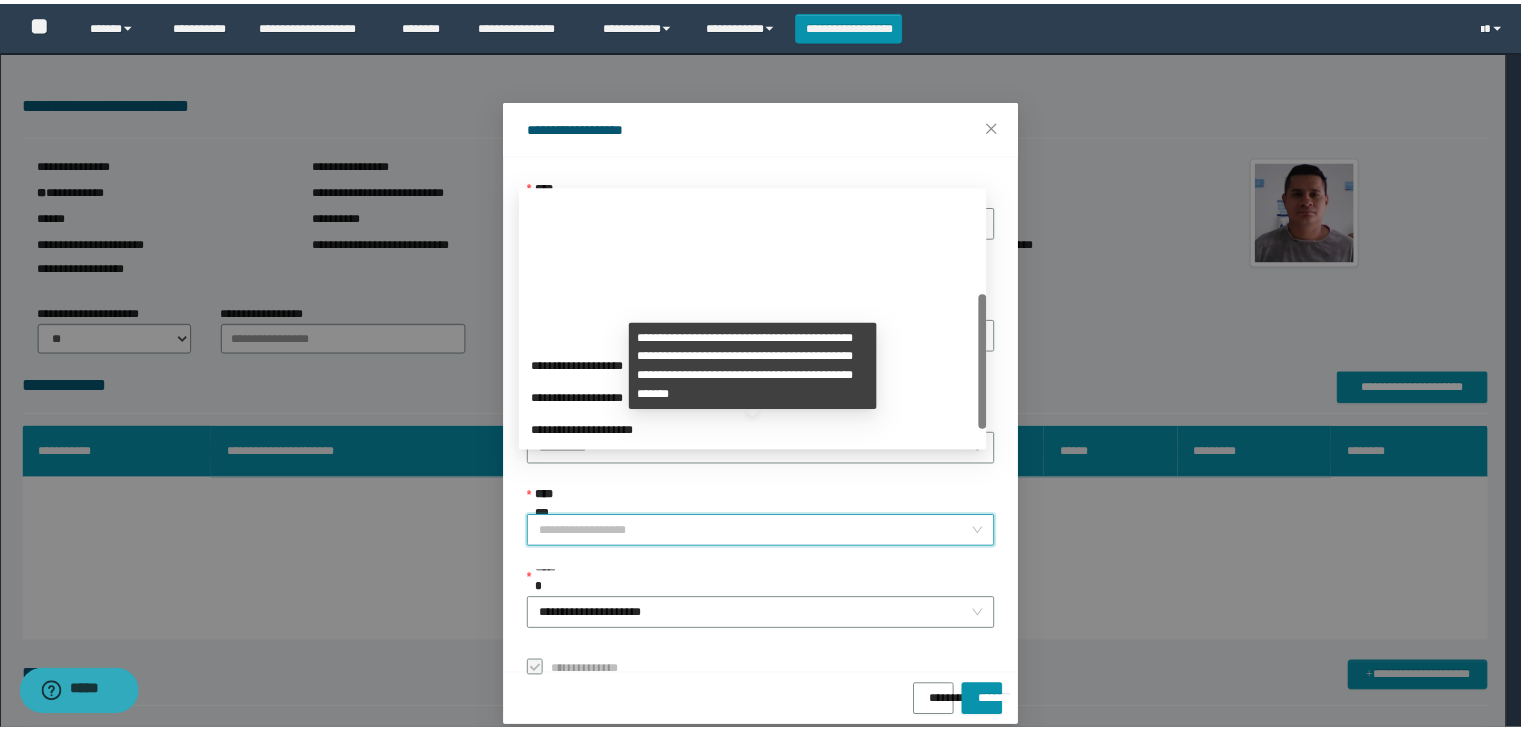 scroll, scrollTop: 192, scrollLeft: 0, axis: vertical 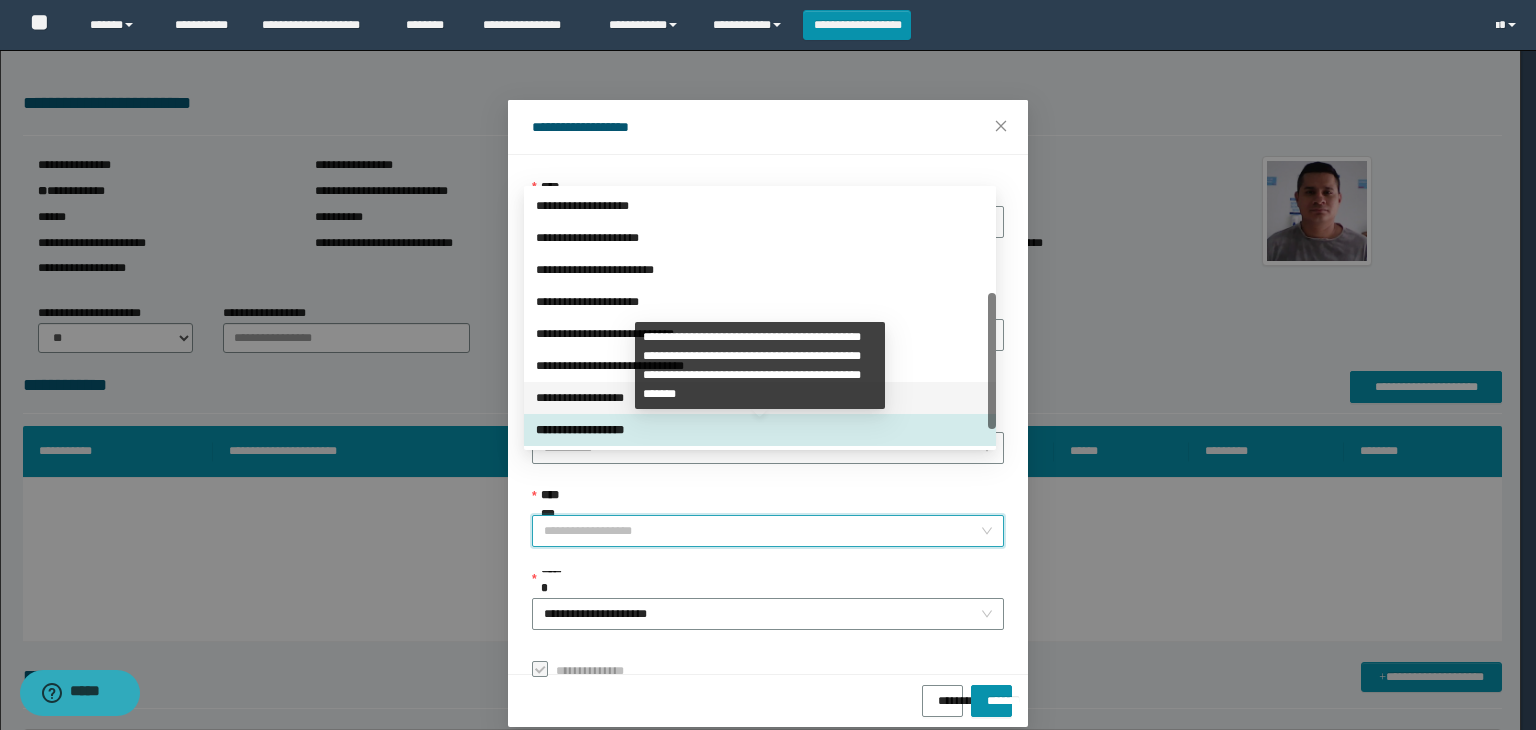 click on "**********" at bounding box center (760, 398) 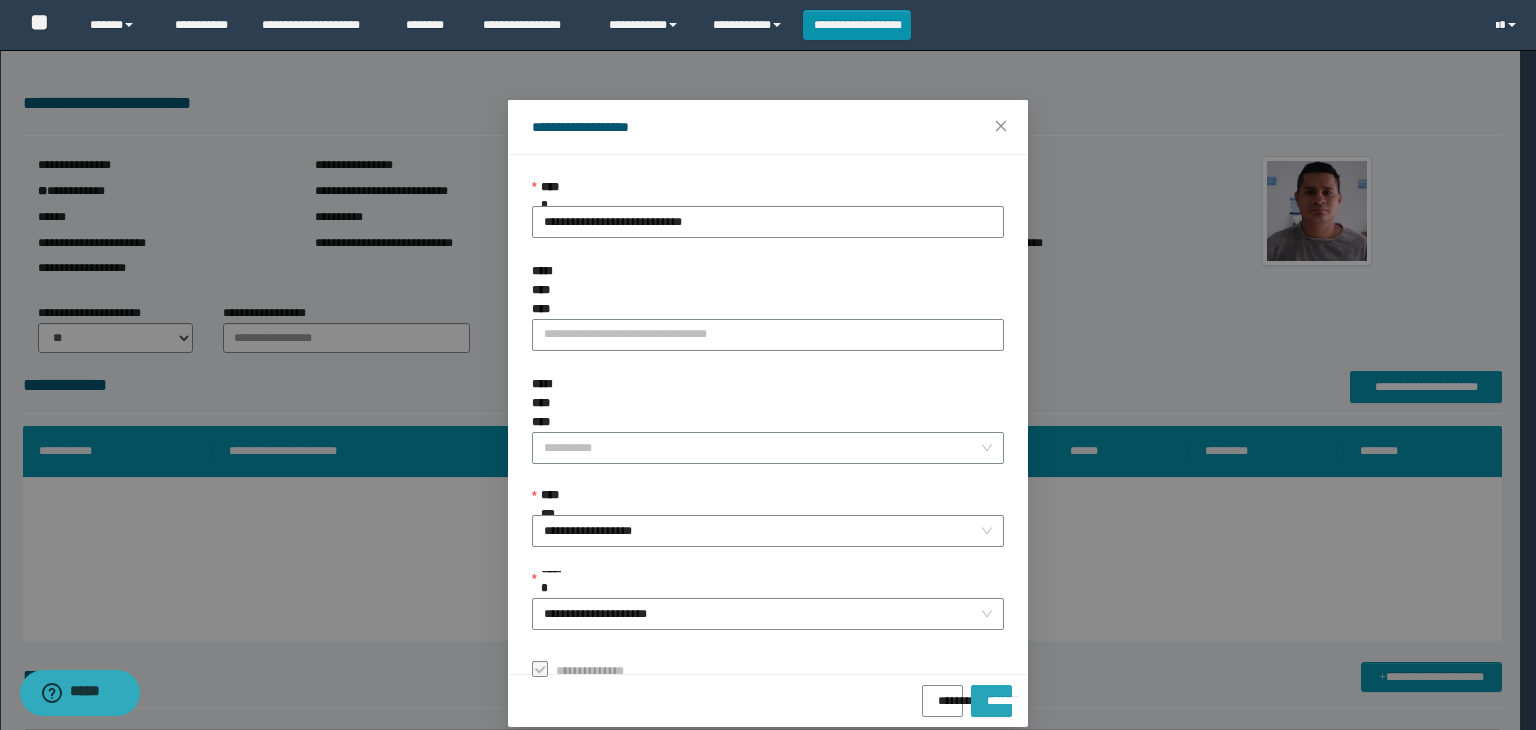 click on "*******" at bounding box center [991, 701] 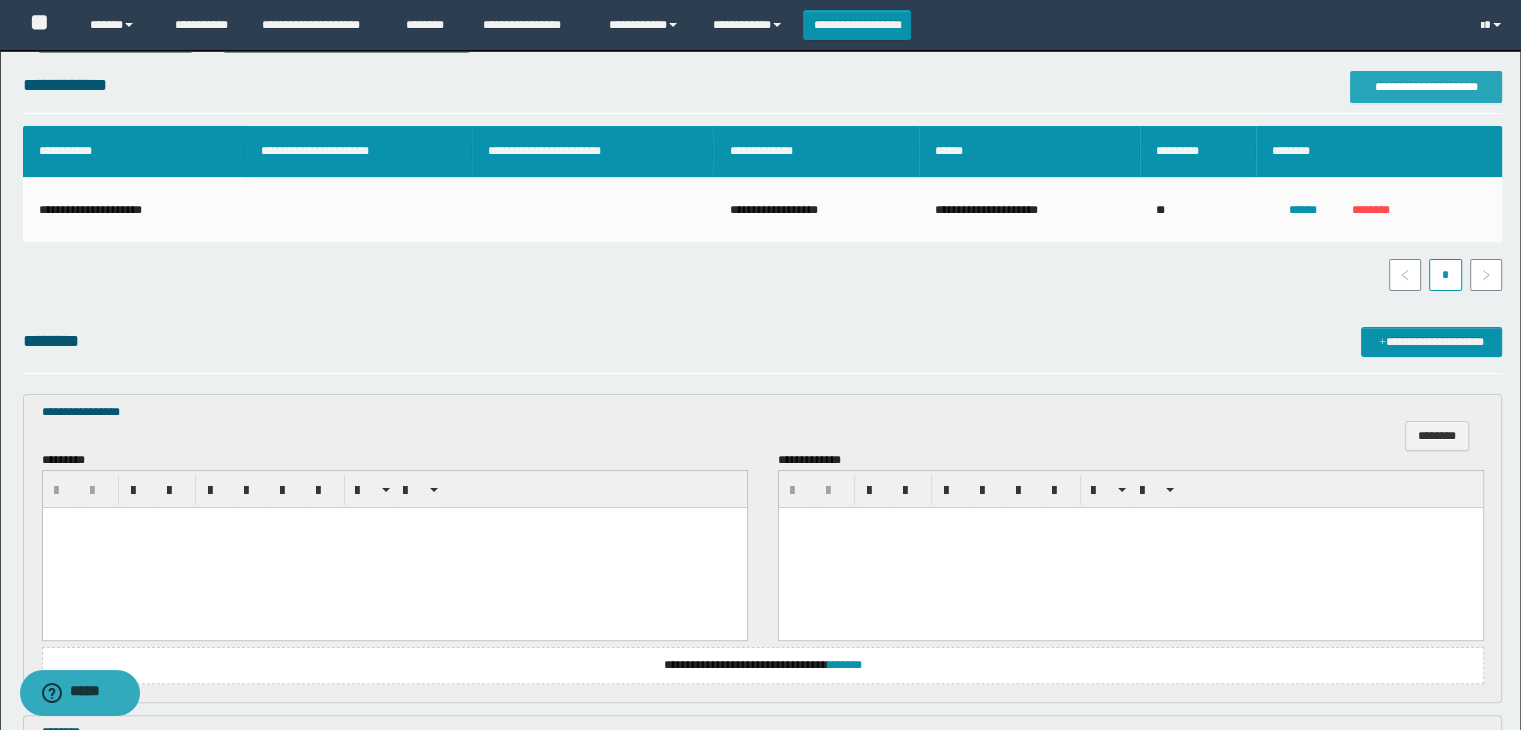 scroll, scrollTop: 600, scrollLeft: 0, axis: vertical 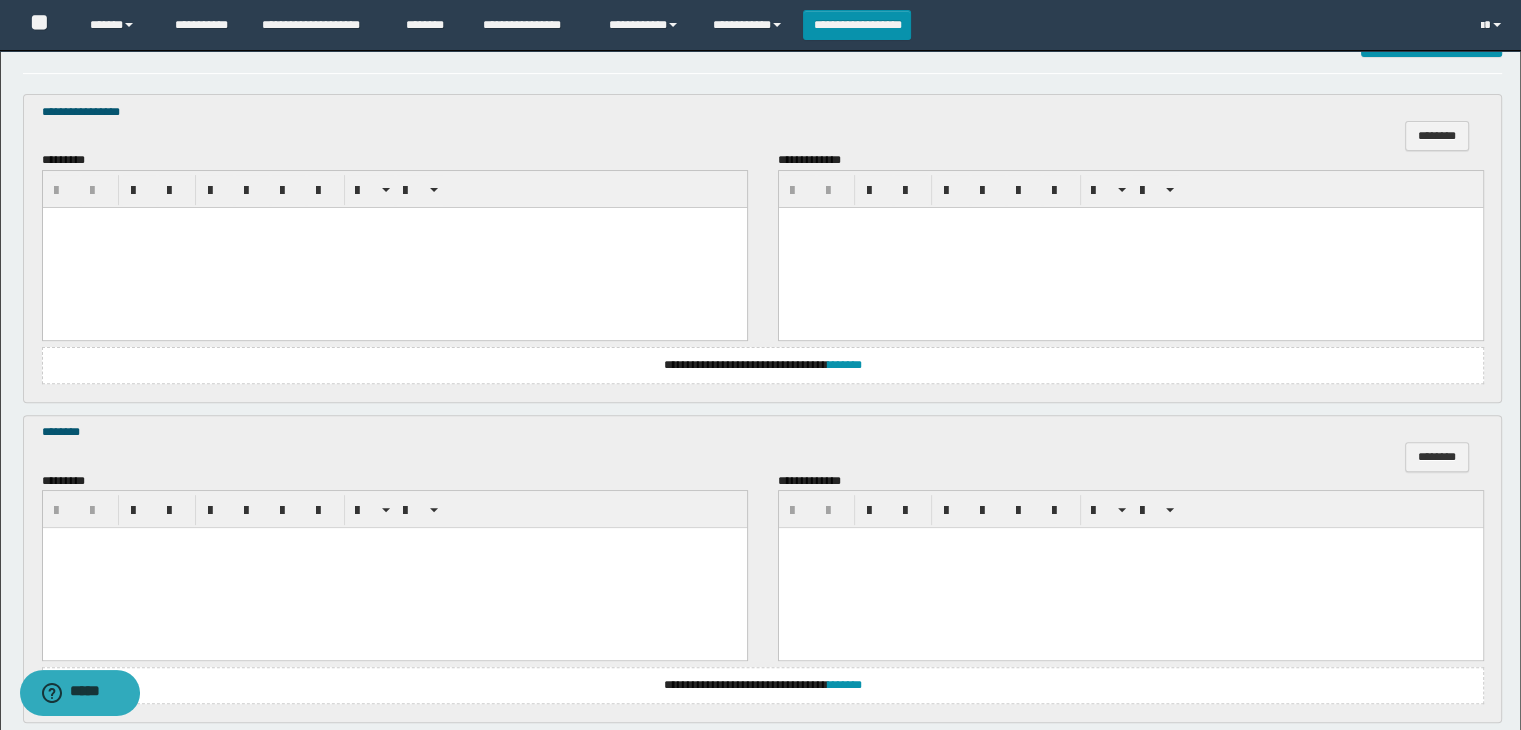 click at bounding box center (394, 247) 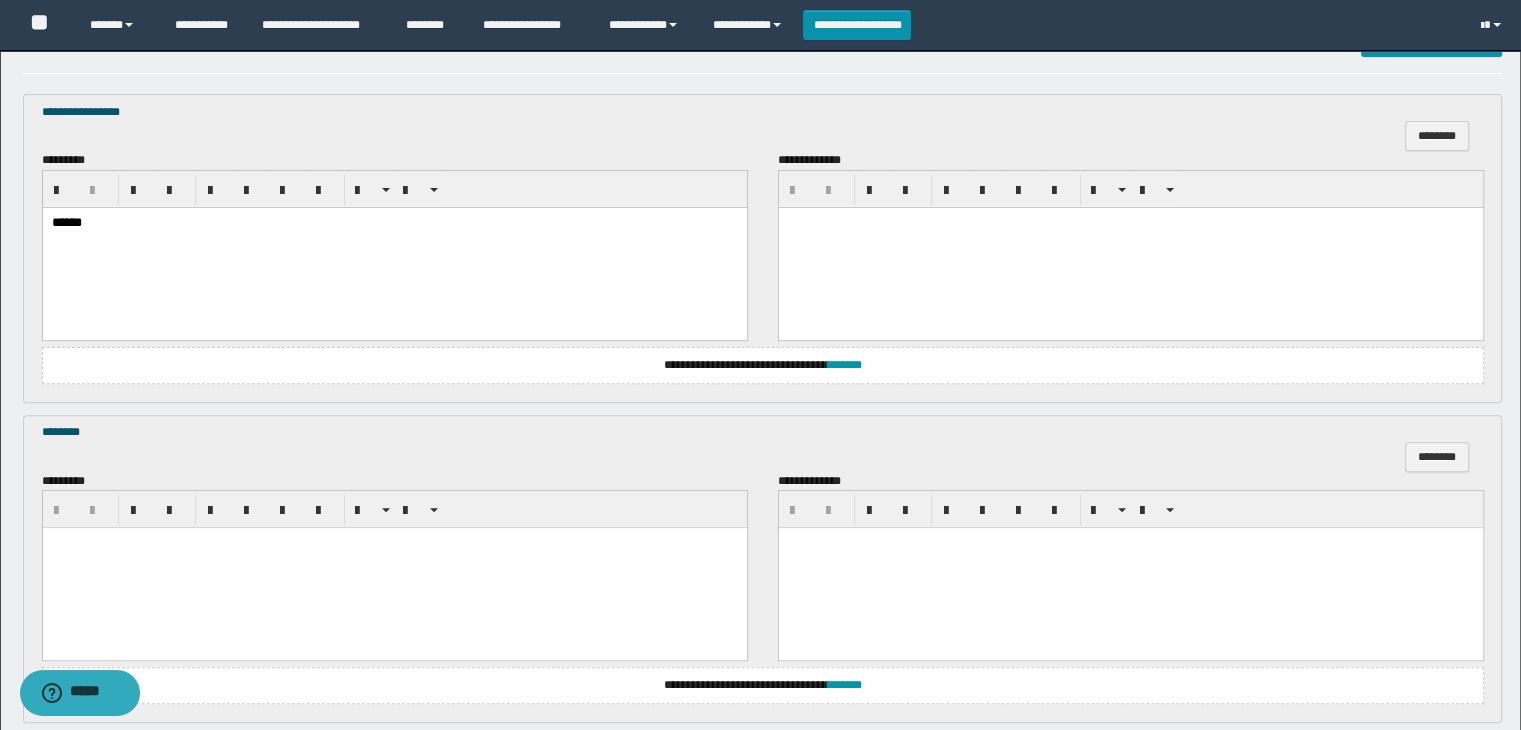 scroll, scrollTop: 900, scrollLeft: 0, axis: vertical 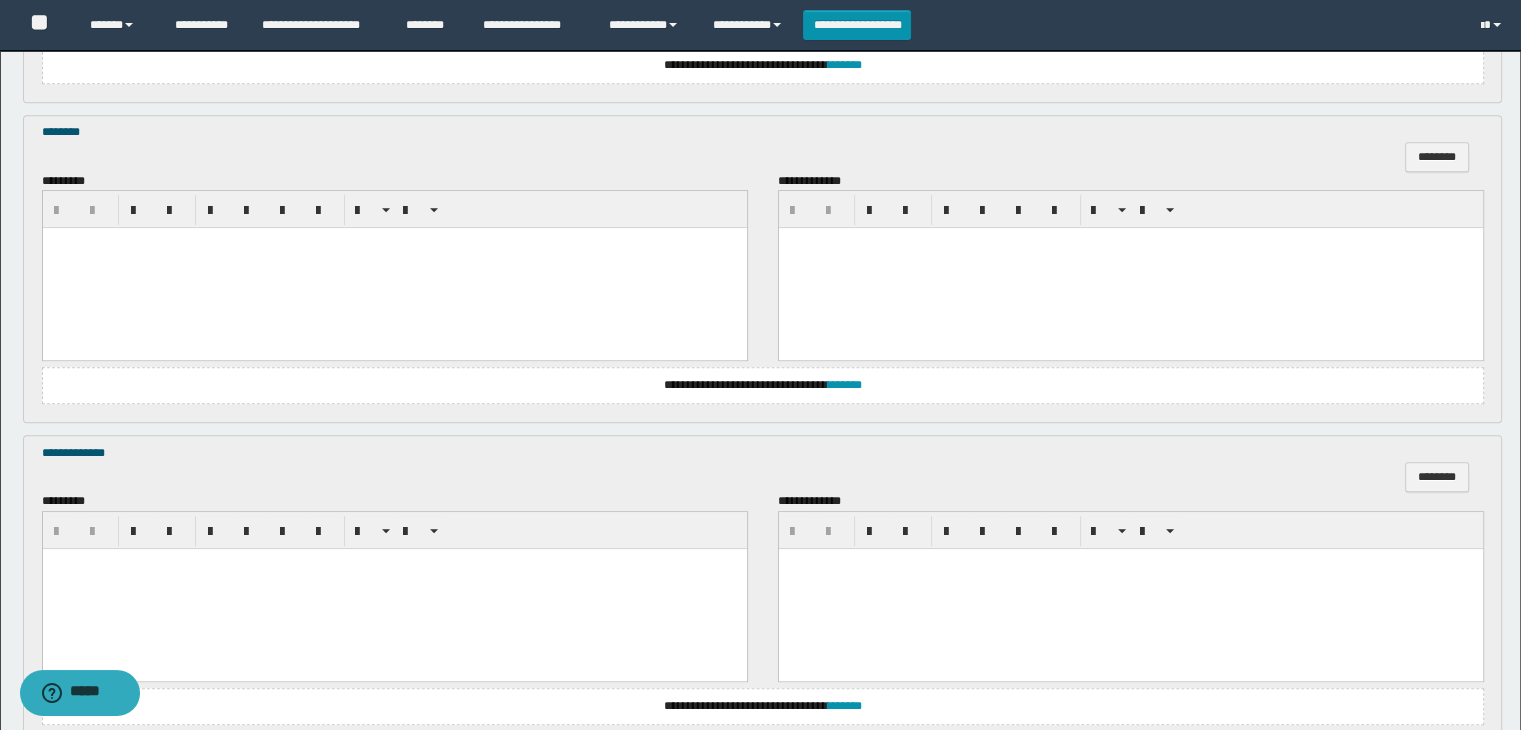 click at bounding box center [394, 268] 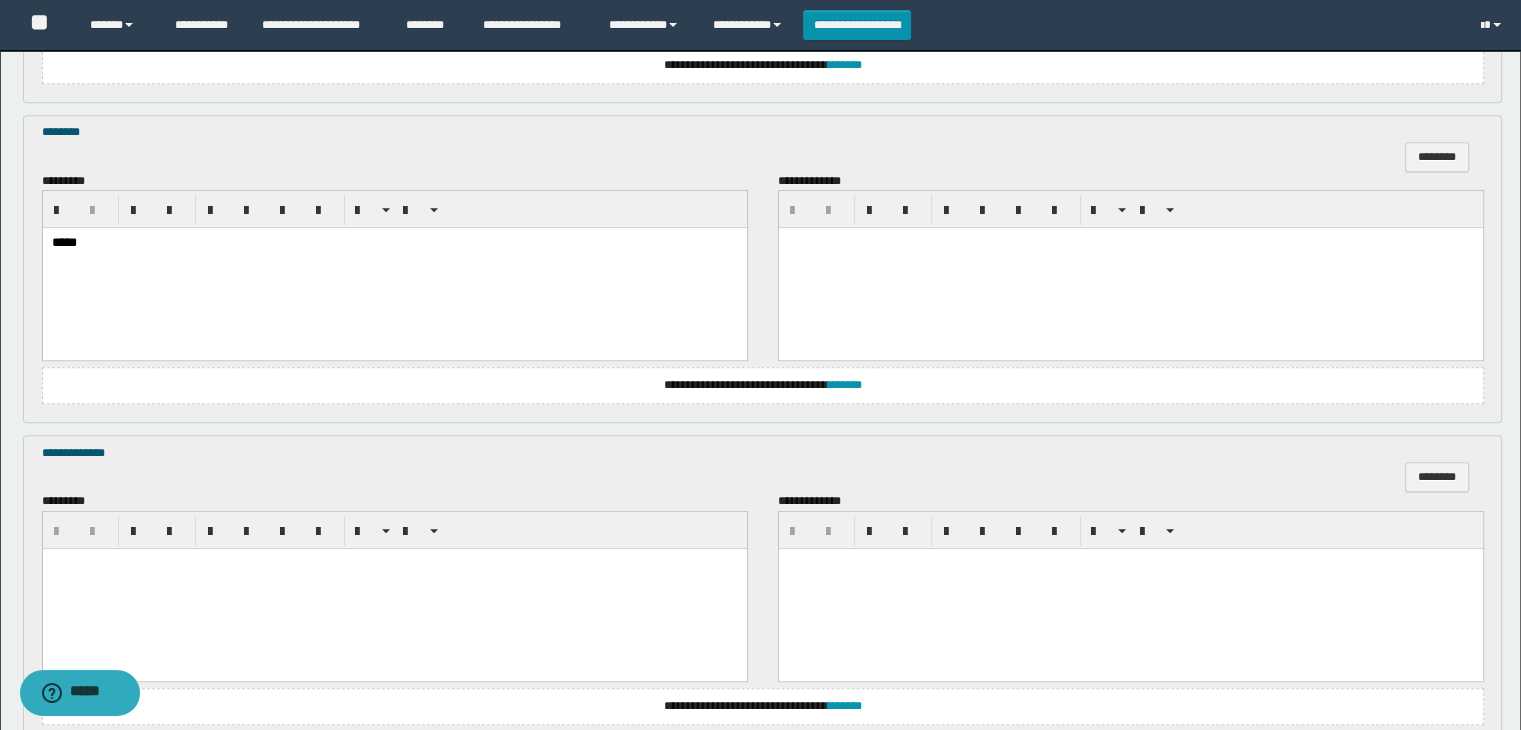 scroll, scrollTop: 1064, scrollLeft: 0, axis: vertical 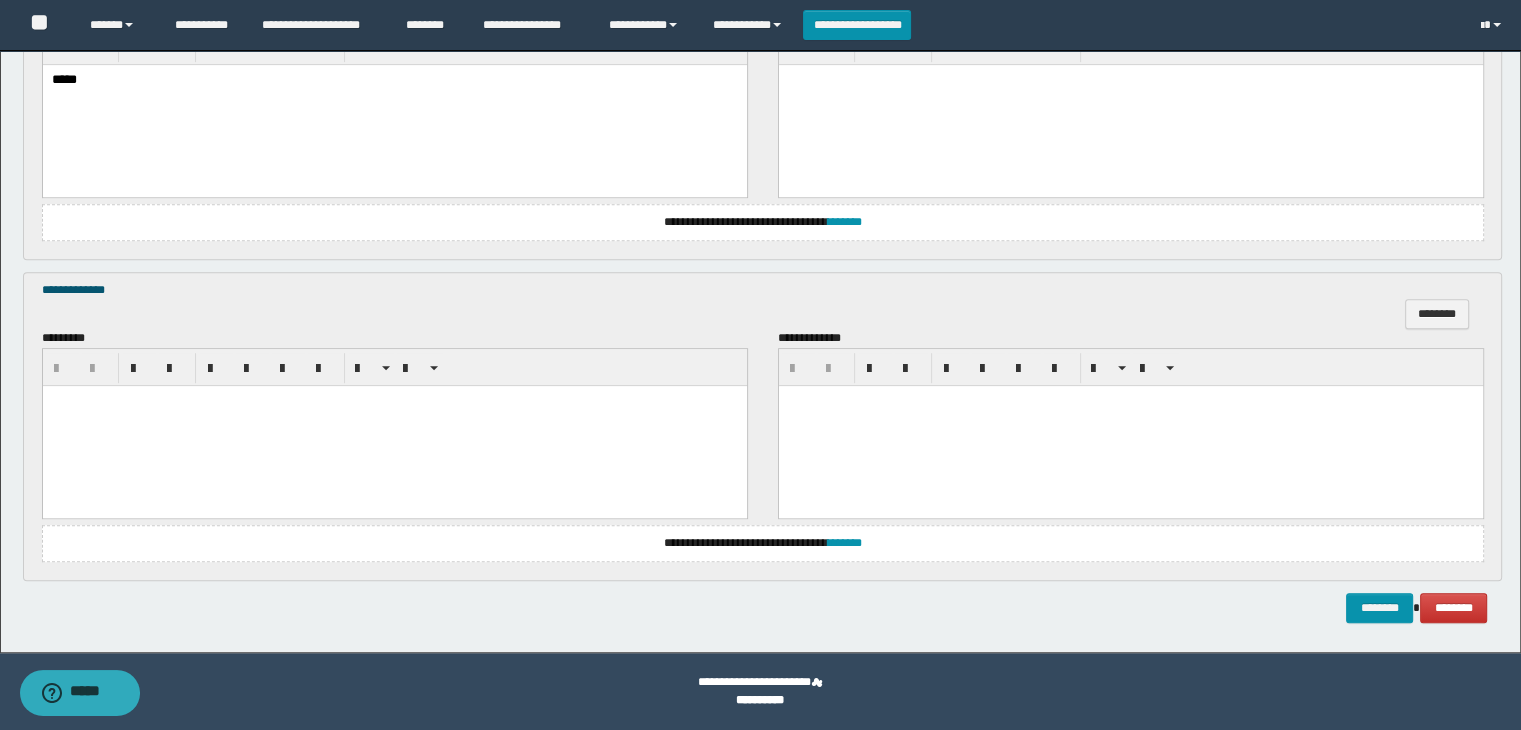 click at bounding box center (394, 425) 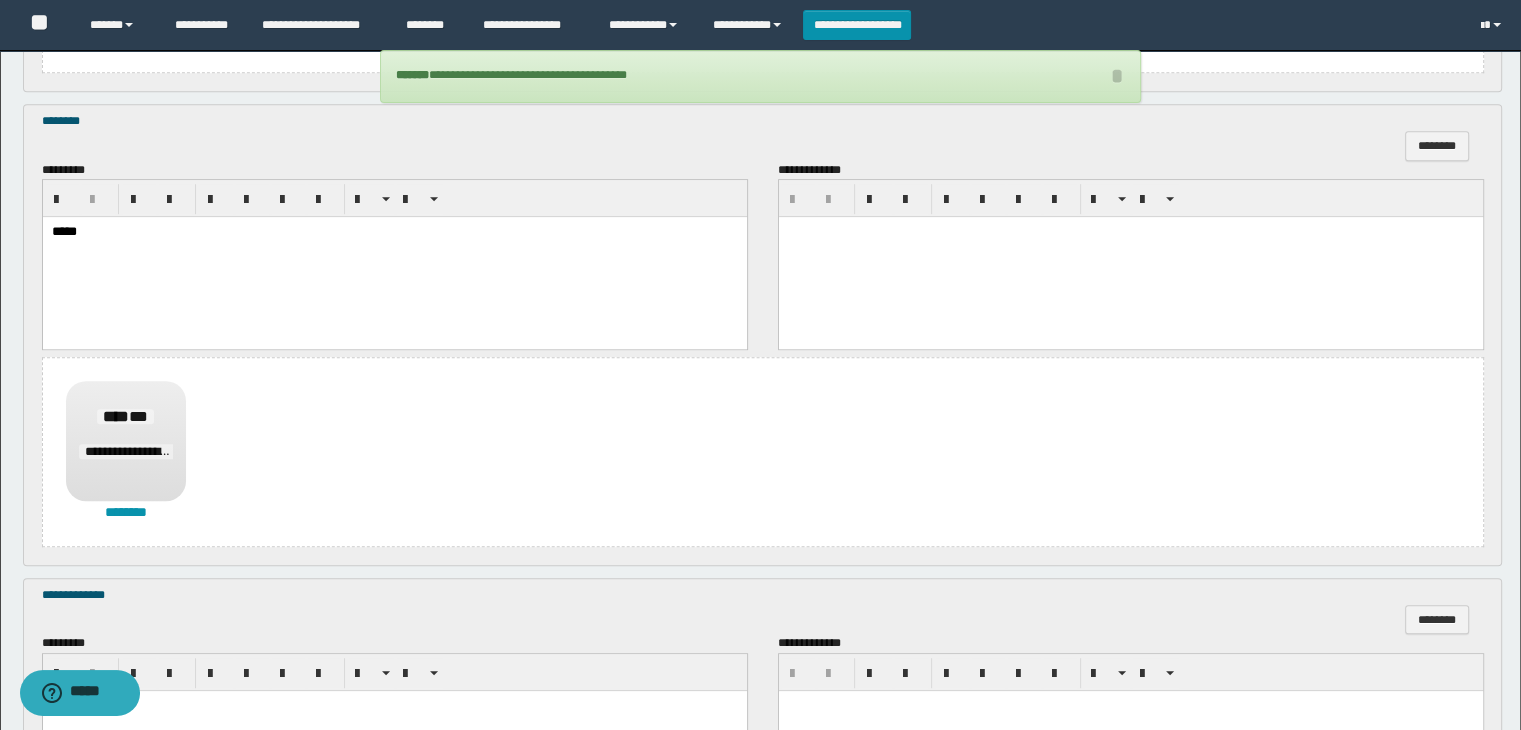 scroll, scrollTop: 1523, scrollLeft: 0, axis: vertical 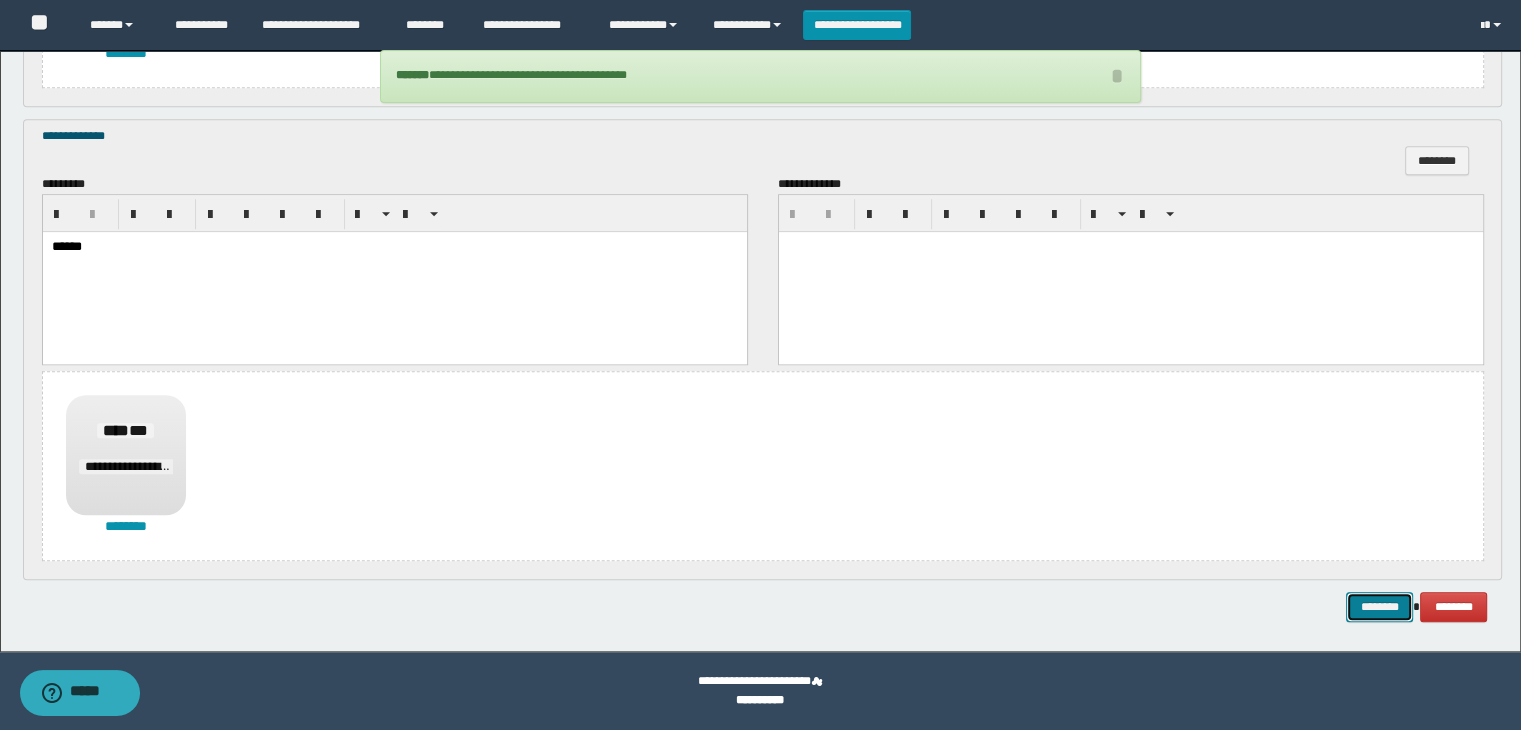 click on "********" at bounding box center (1379, 607) 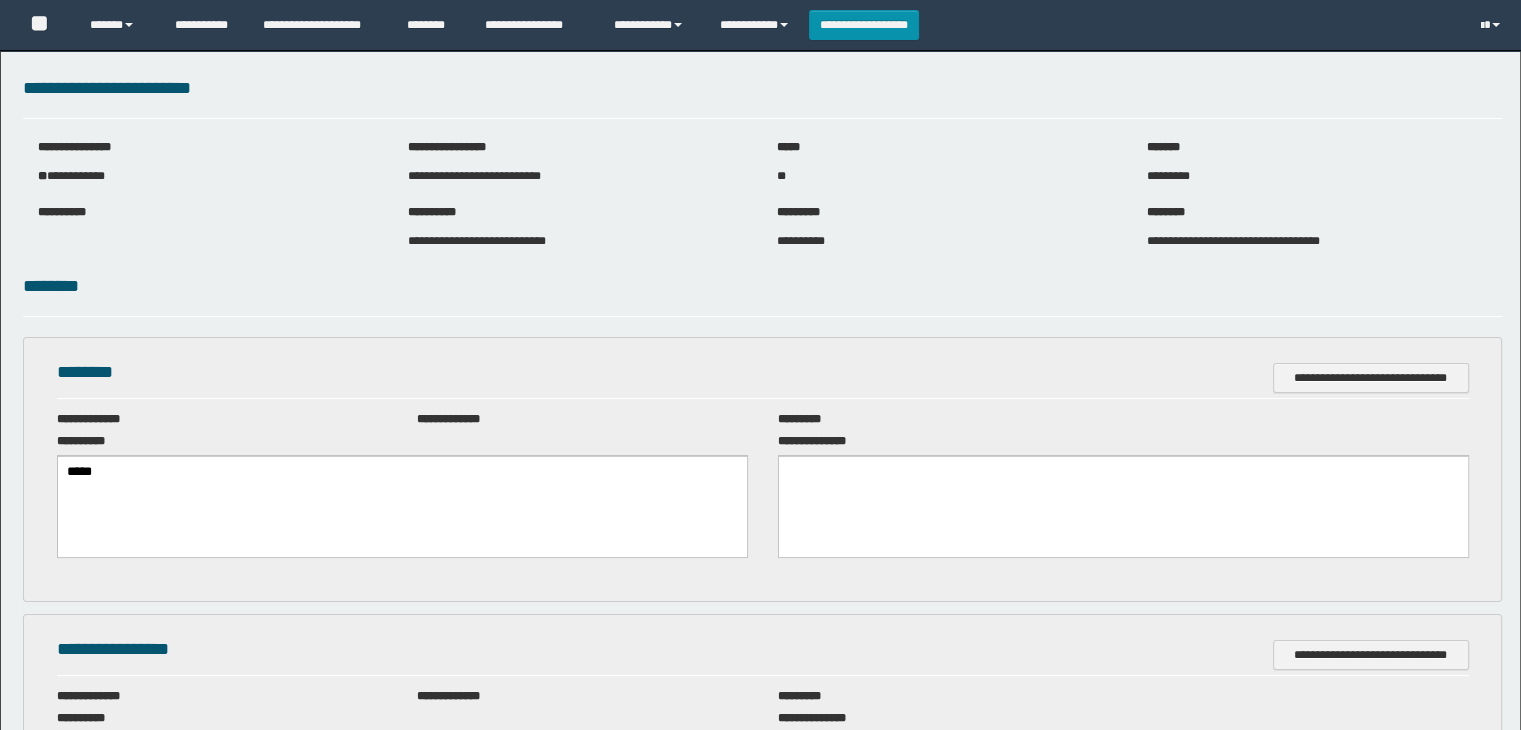 scroll, scrollTop: 0, scrollLeft: 0, axis: both 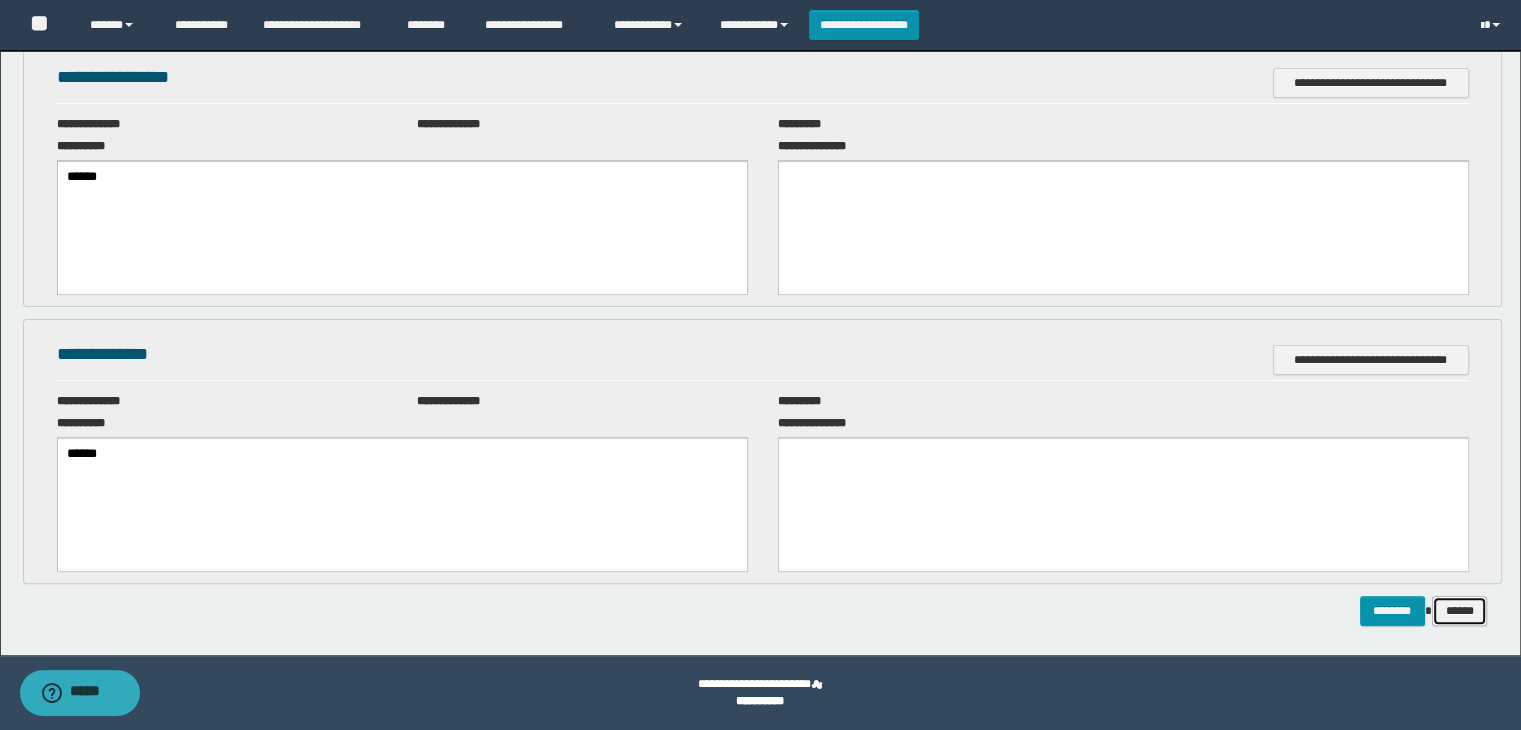 click on "******" at bounding box center [1460, 611] 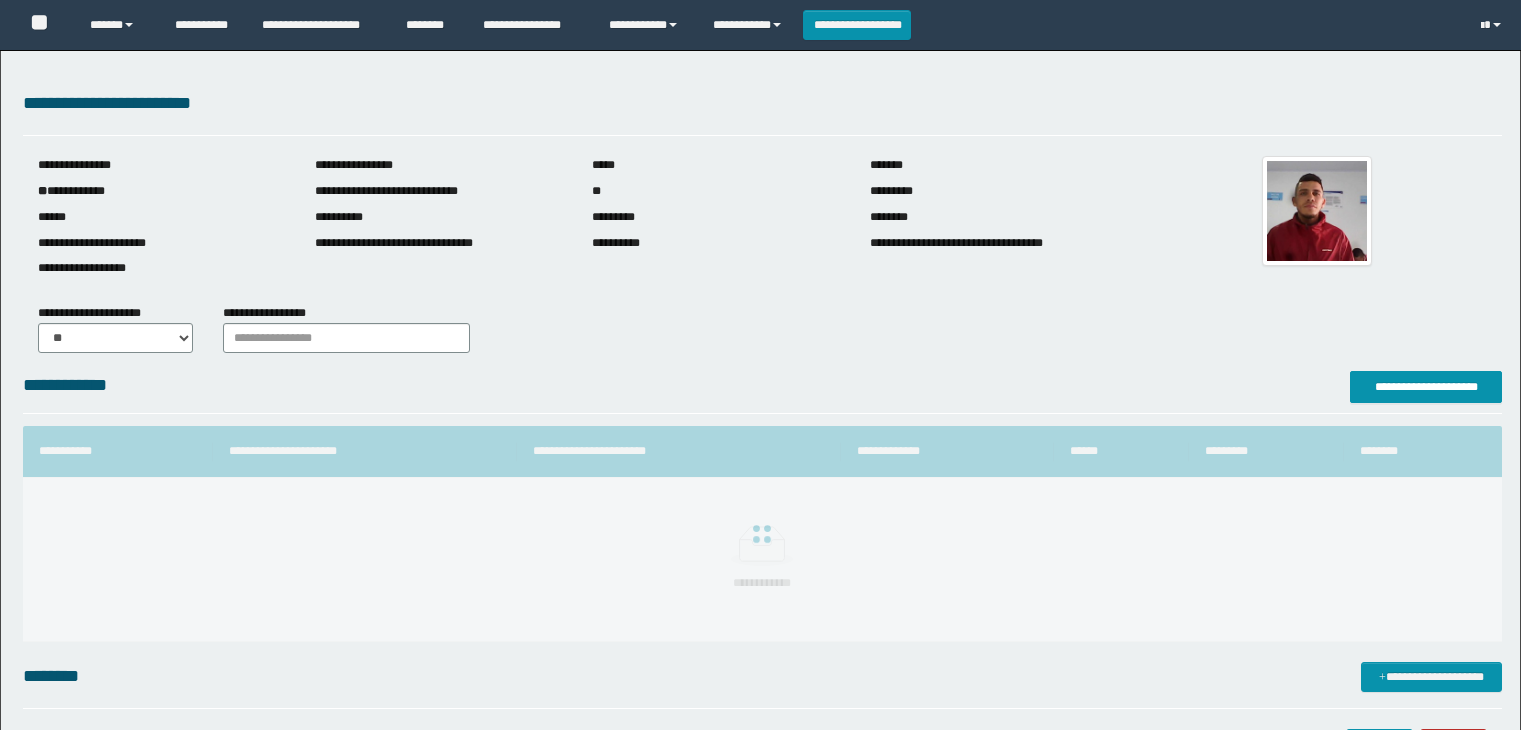 scroll, scrollTop: 0, scrollLeft: 0, axis: both 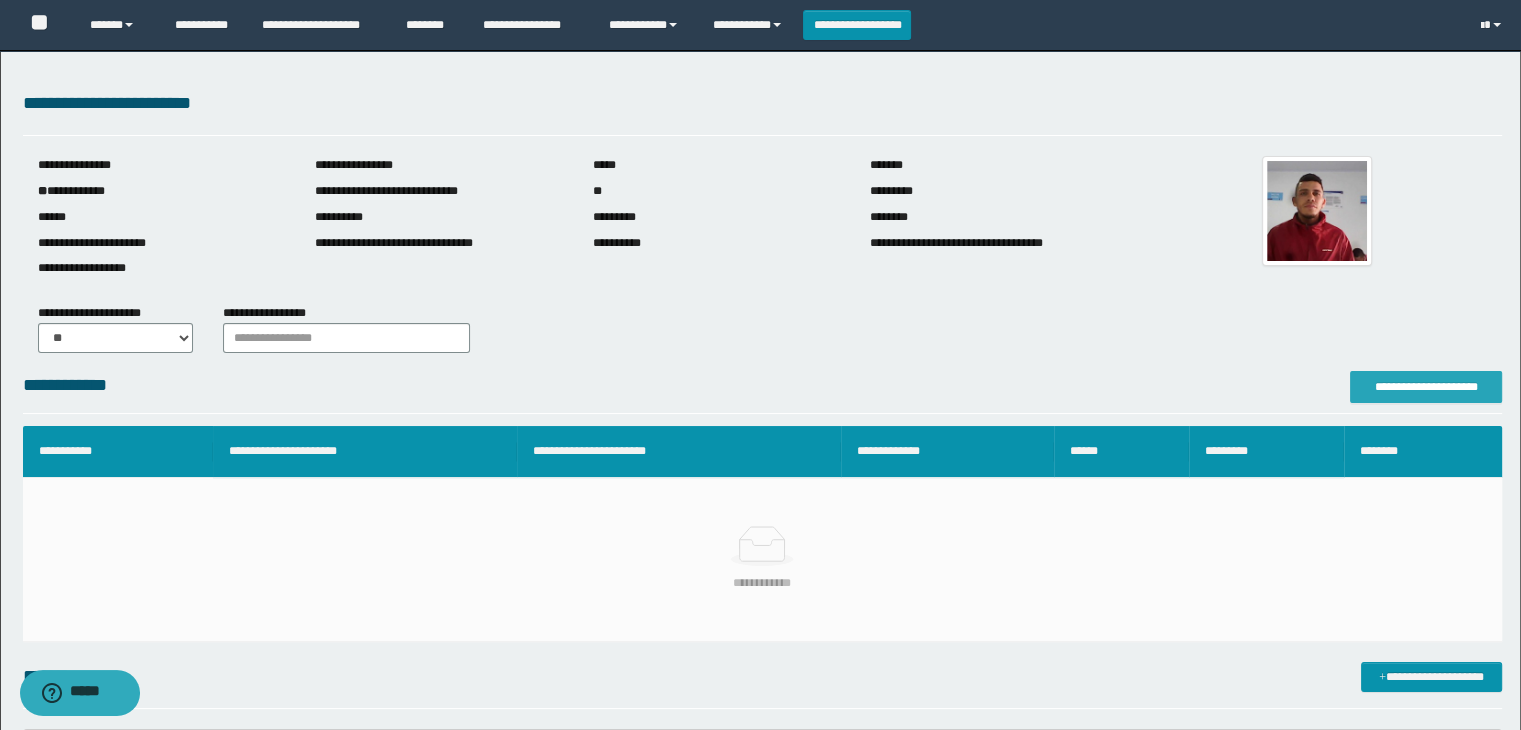 click on "**********" at bounding box center [1426, 387] 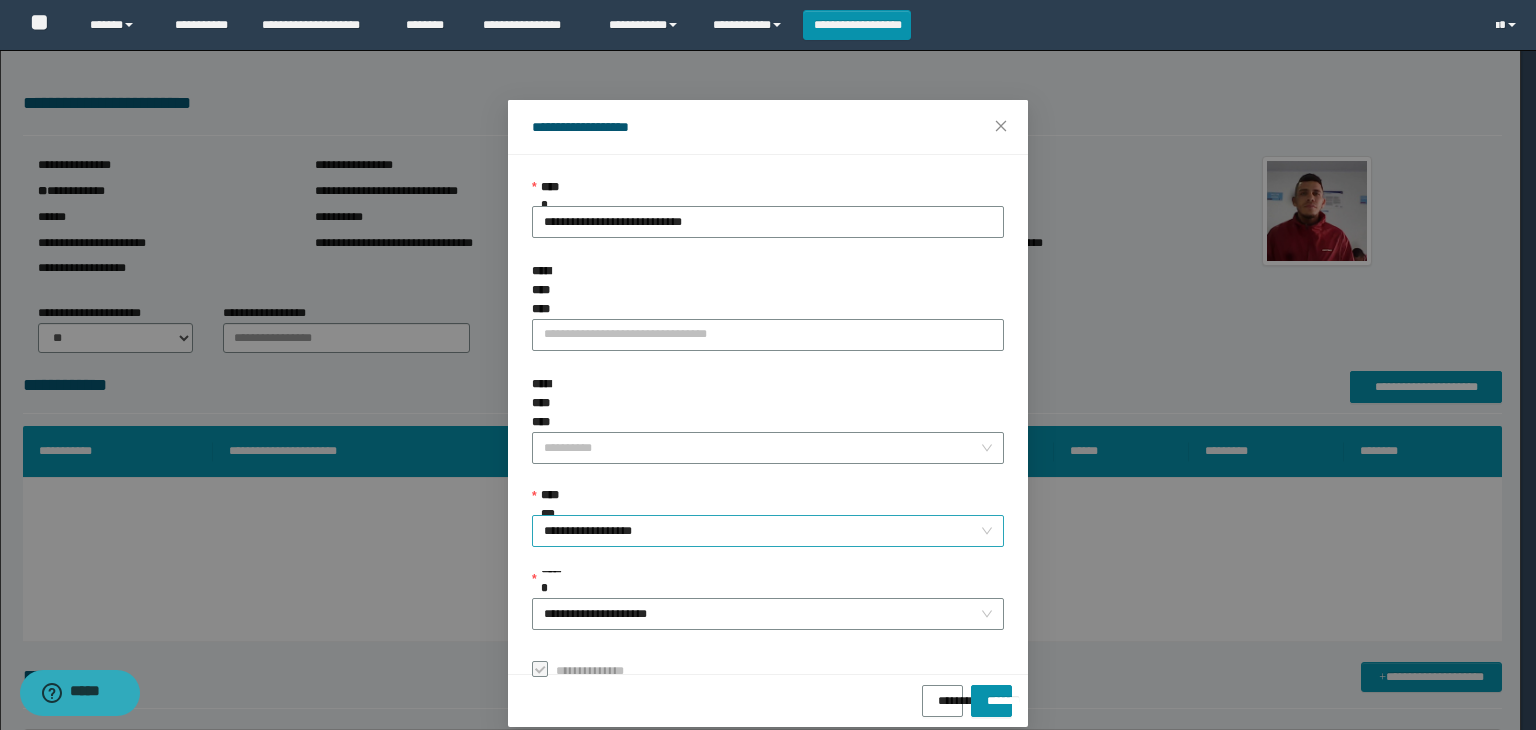 click on "**********" at bounding box center [768, 531] 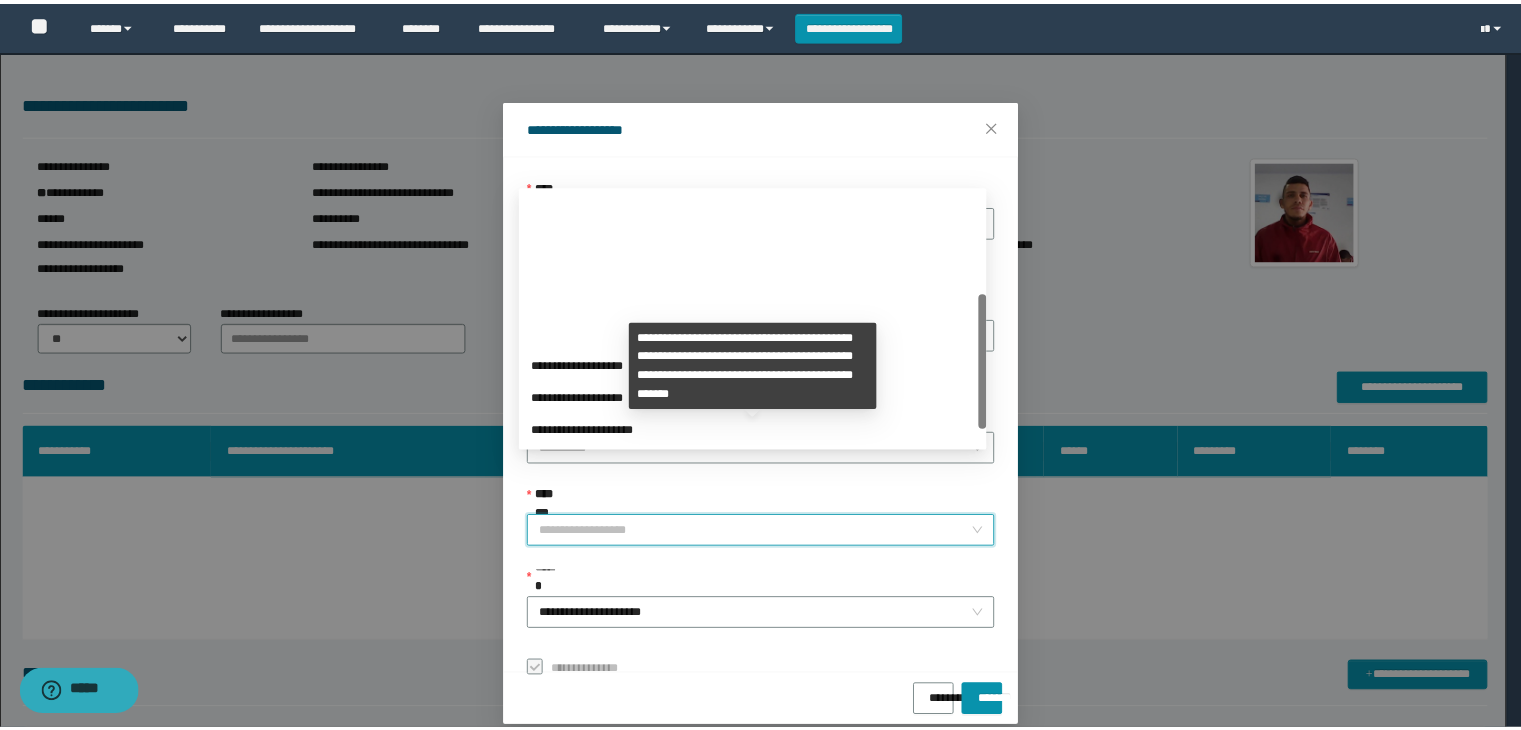 scroll, scrollTop: 192, scrollLeft: 0, axis: vertical 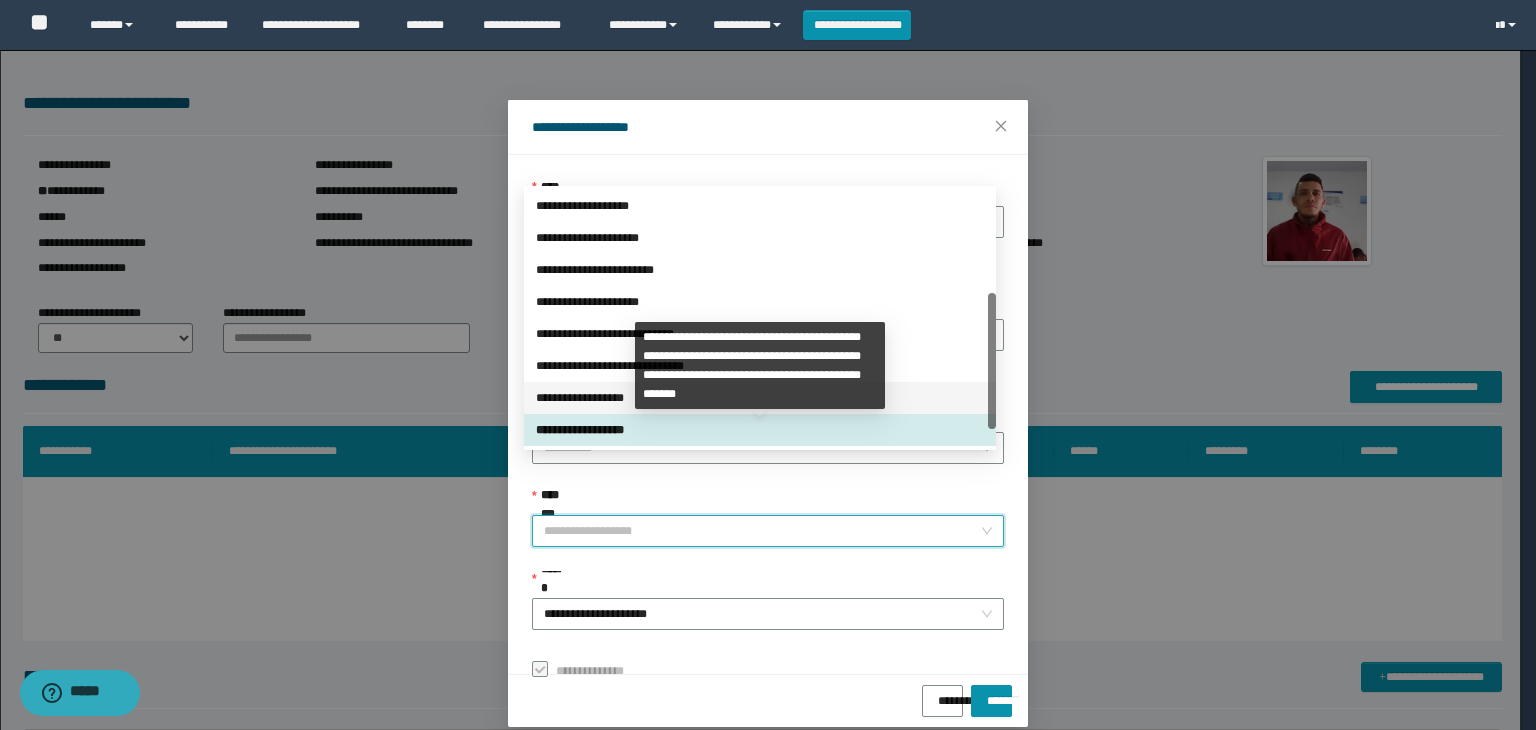 click on "**********" at bounding box center [760, 398] 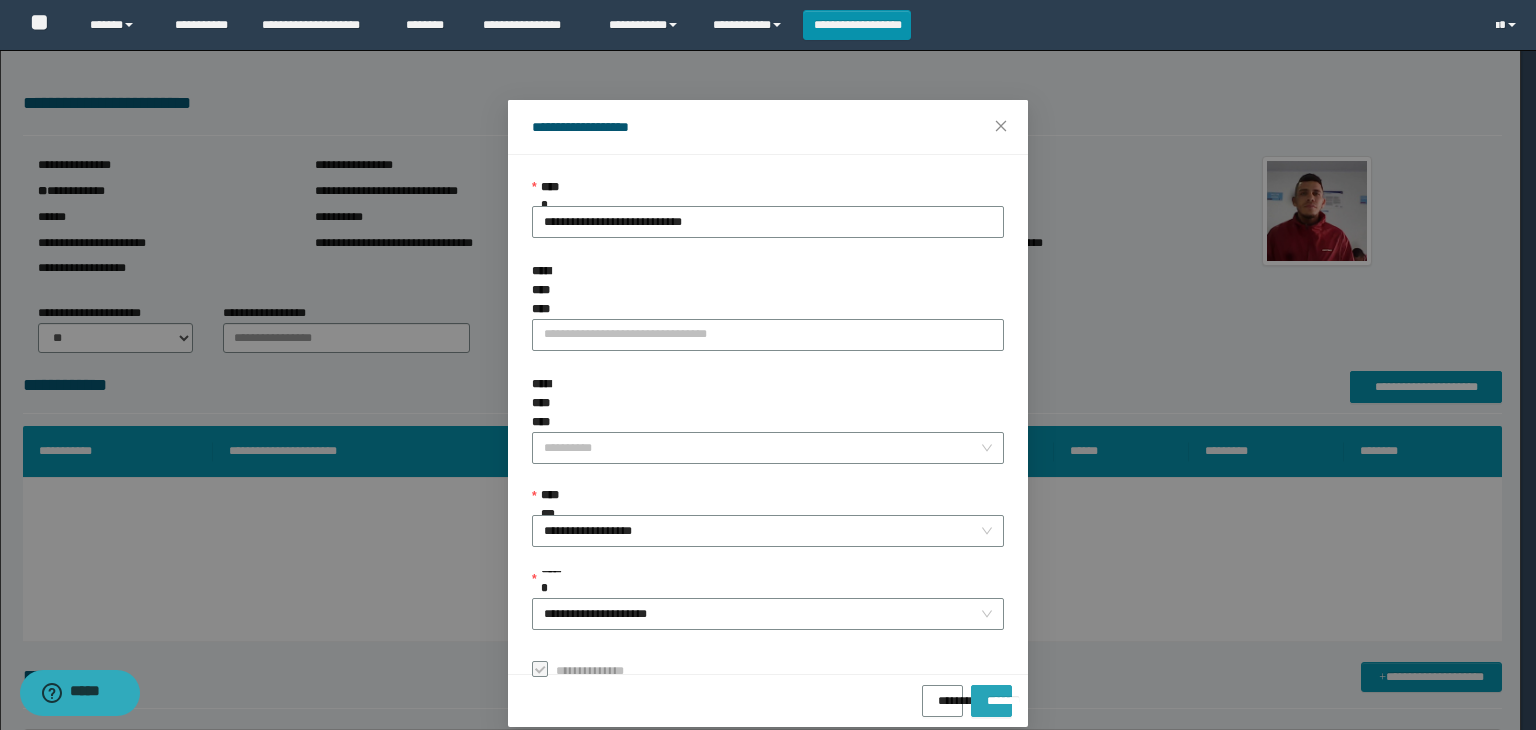 click on "*******" at bounding box center (991, 694) 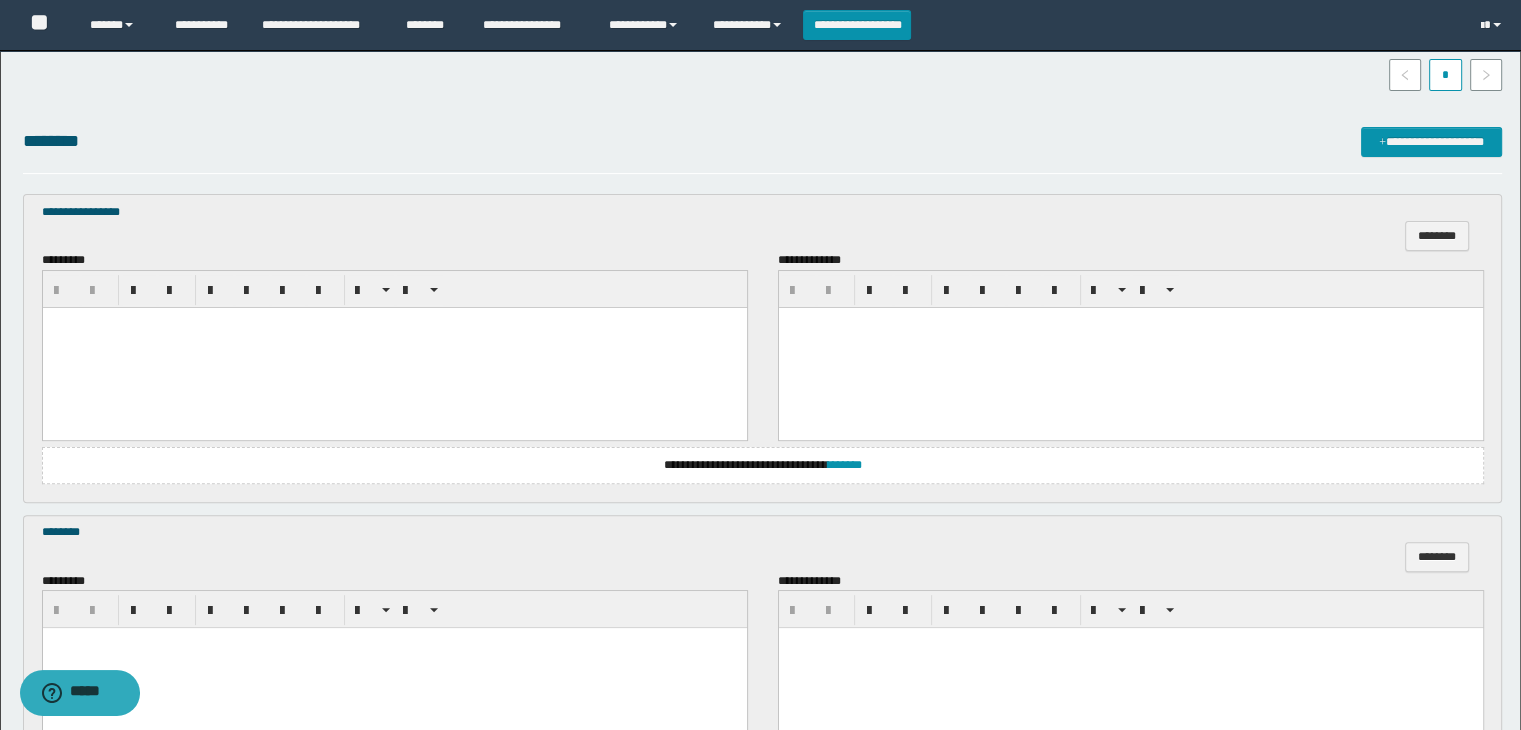 scroll, scrollTop: 600, scrollLeft: 0, axis: vertical 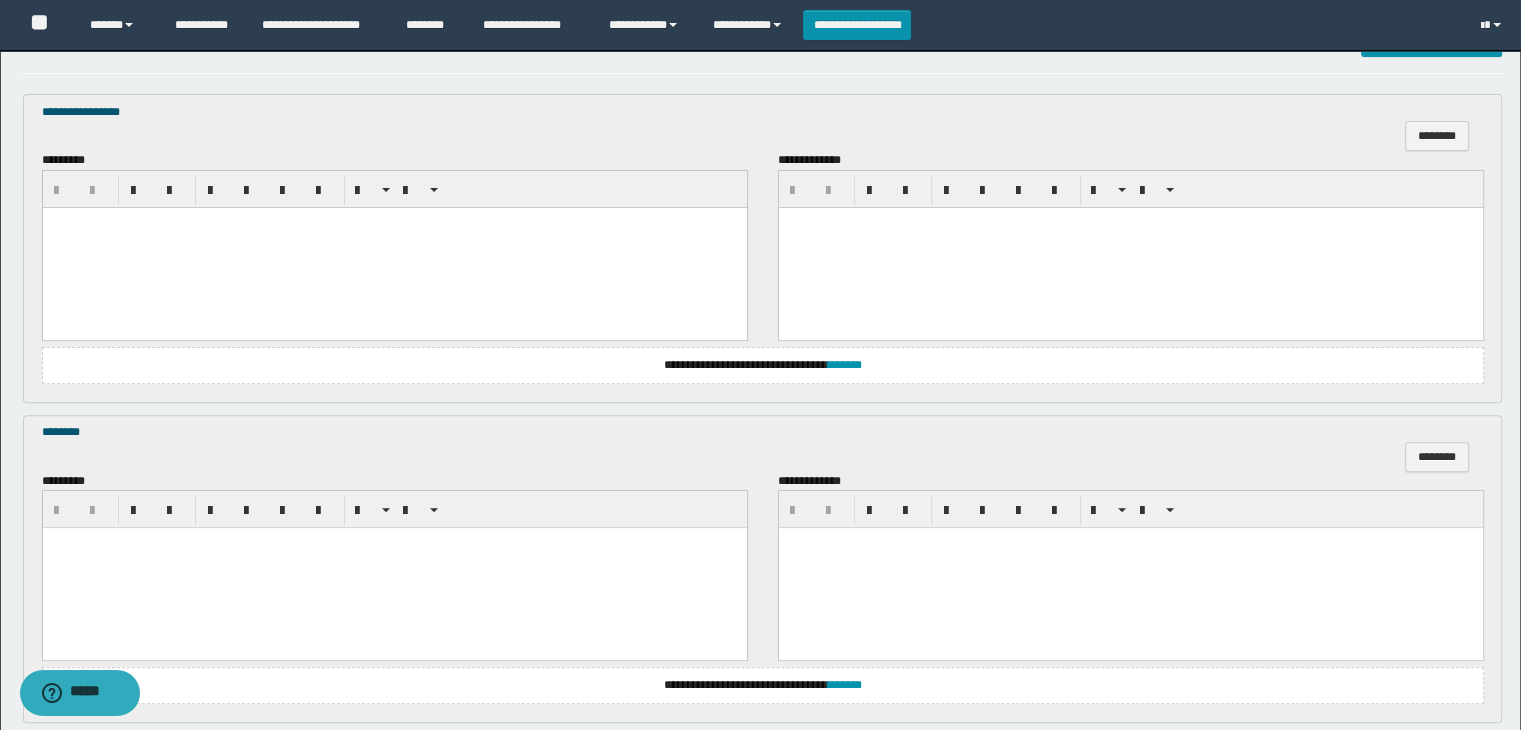 click at bounding box center [394, 247] 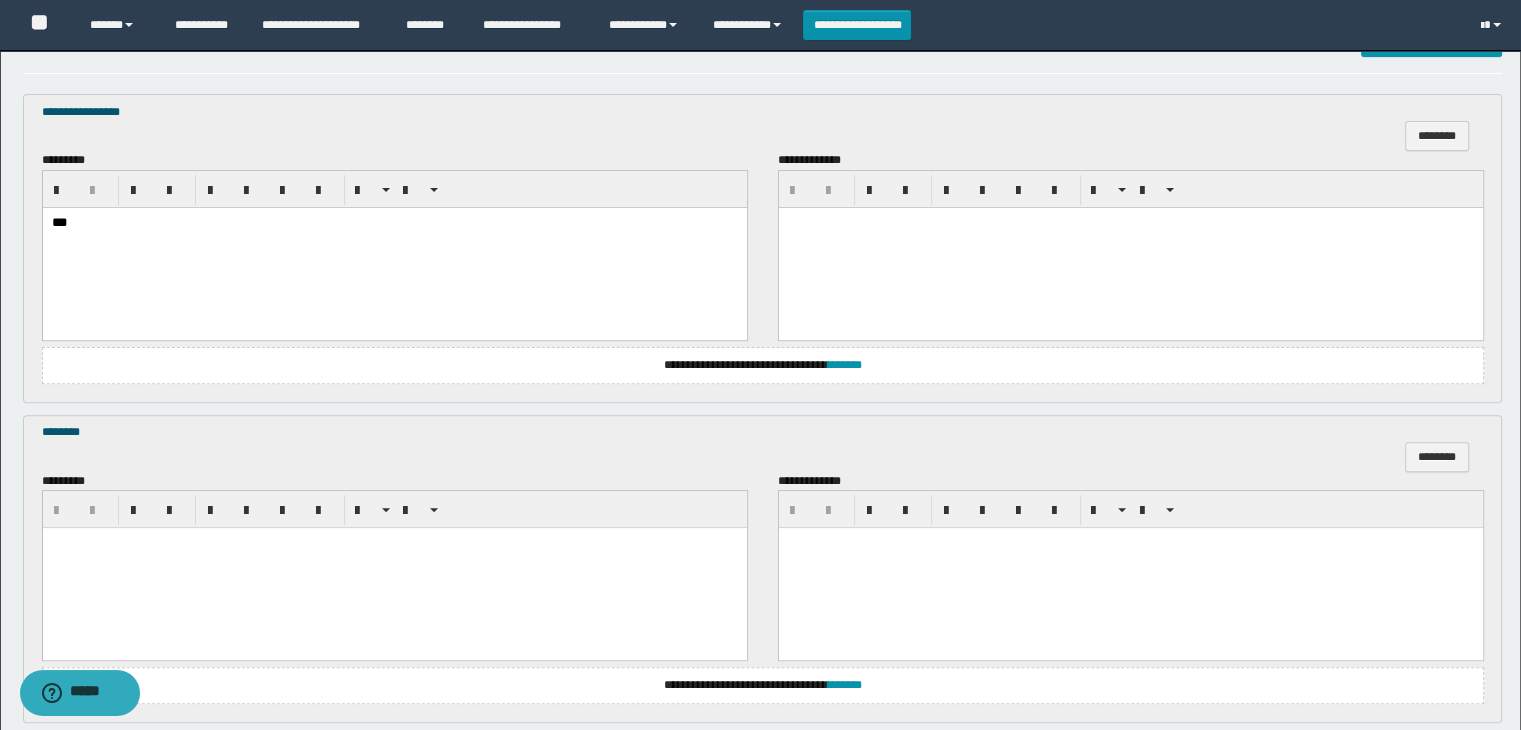 click on "***" at bounding box center (394, 248) 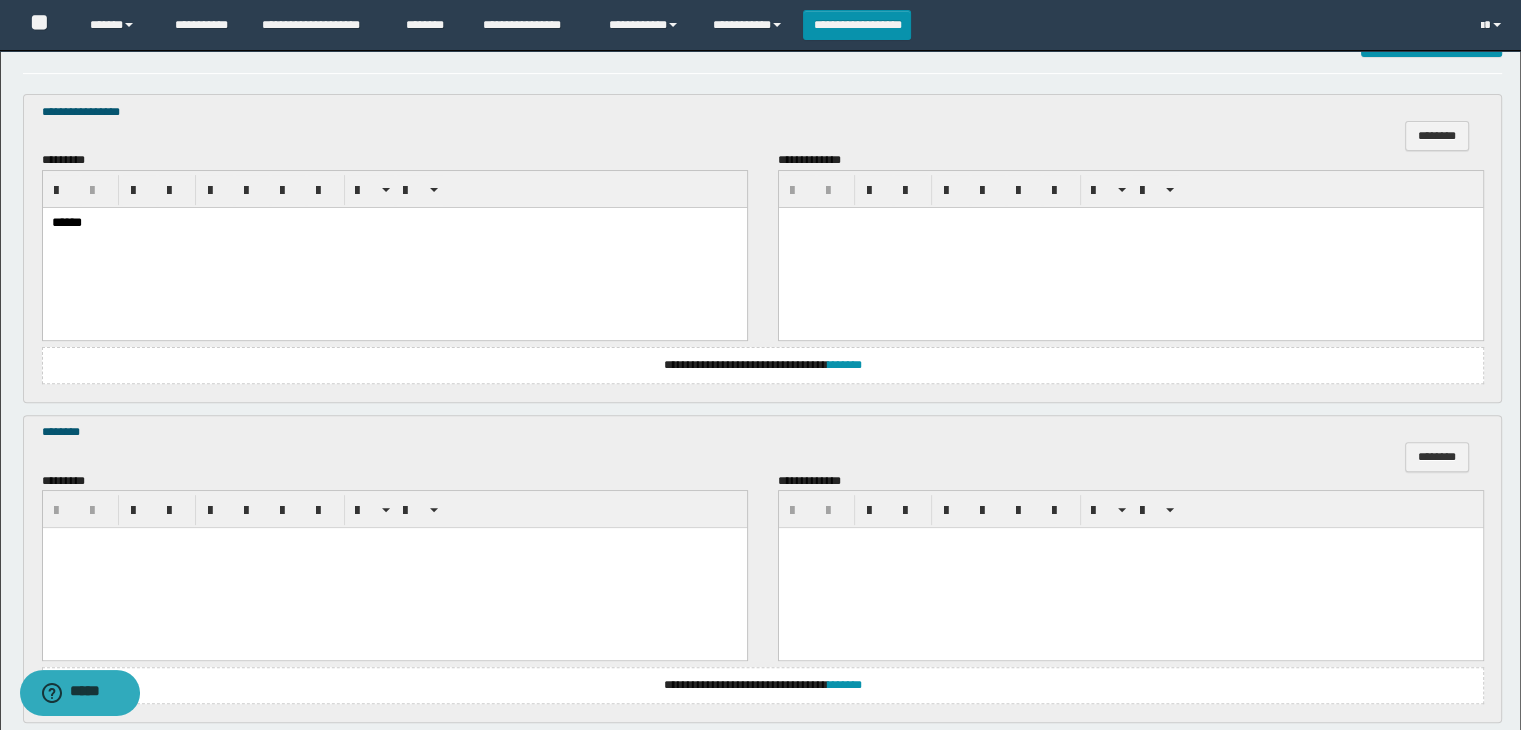 scroll, scrollTop: 800, scrollLeft: 0, axis: vertical 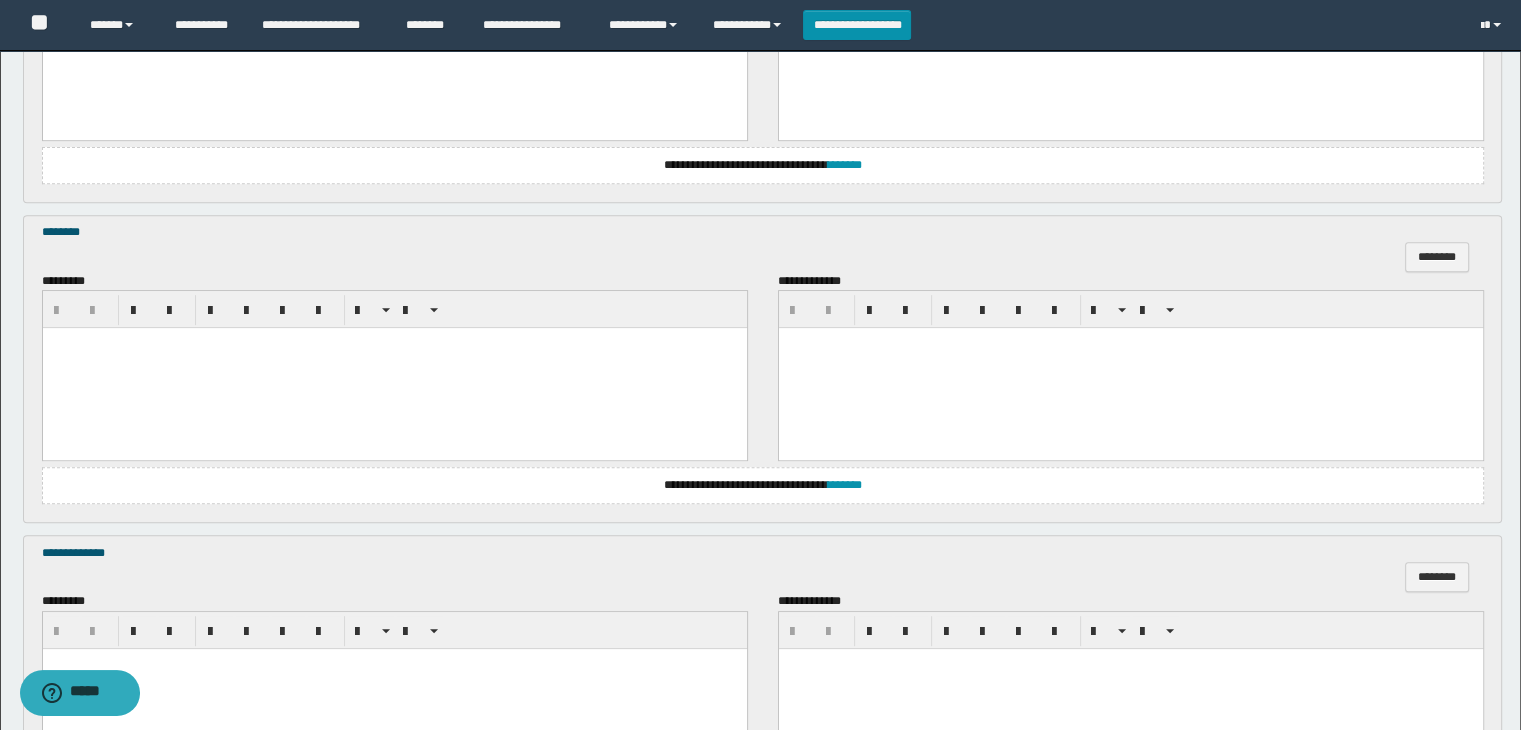 click at bounding box center (394, 343) 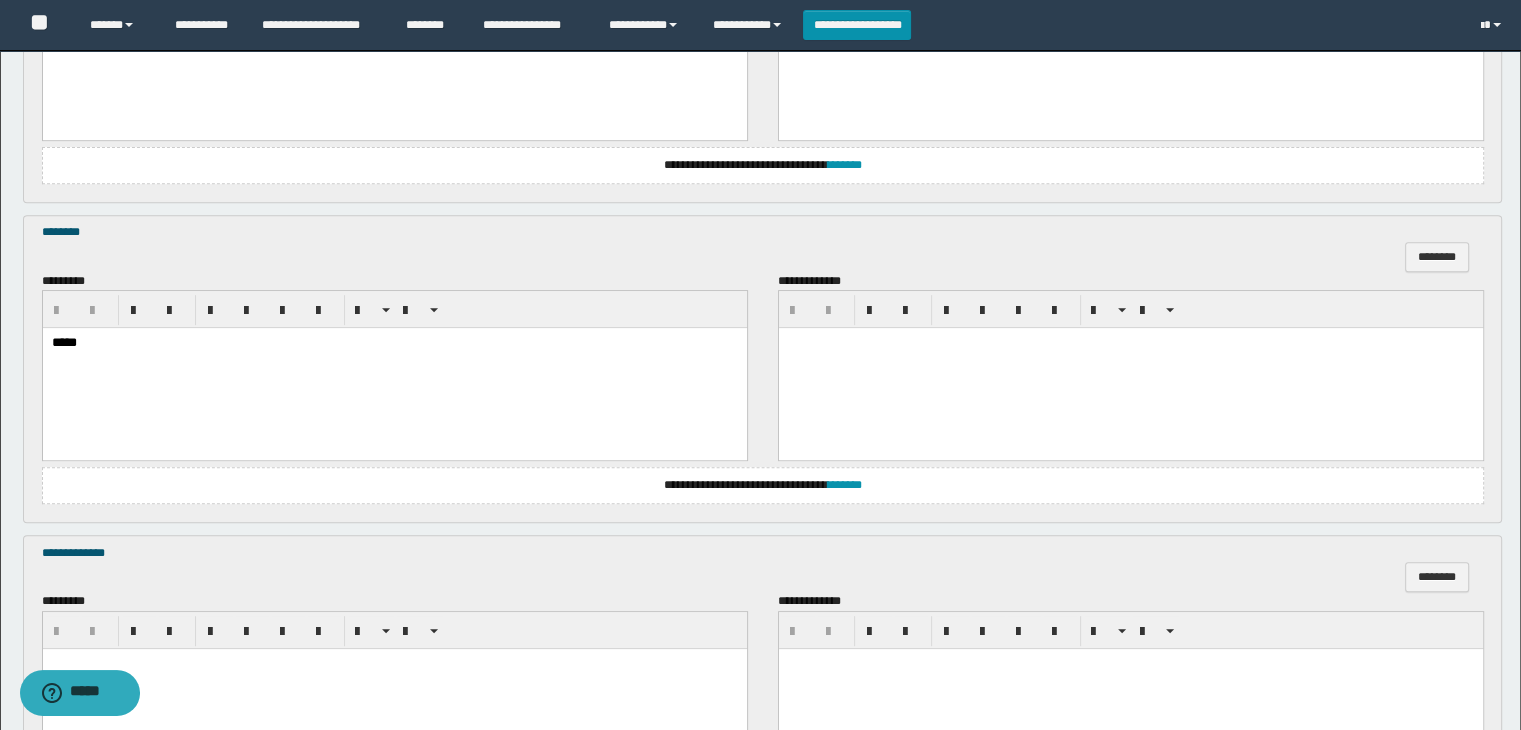 scroll, scrollTop: 1064, scrollLeft: 0, axis: vertical 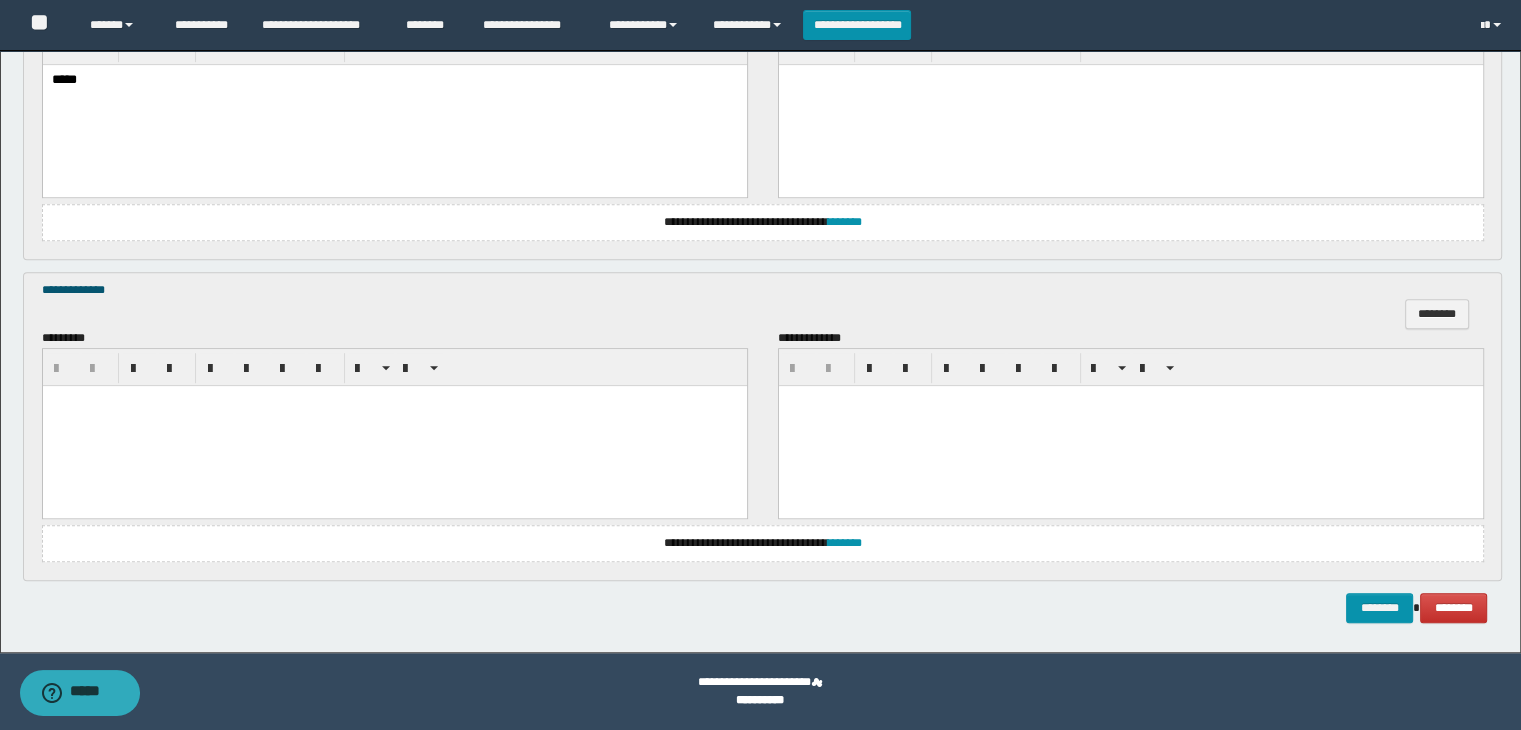 click at bounding box center (394, 425) 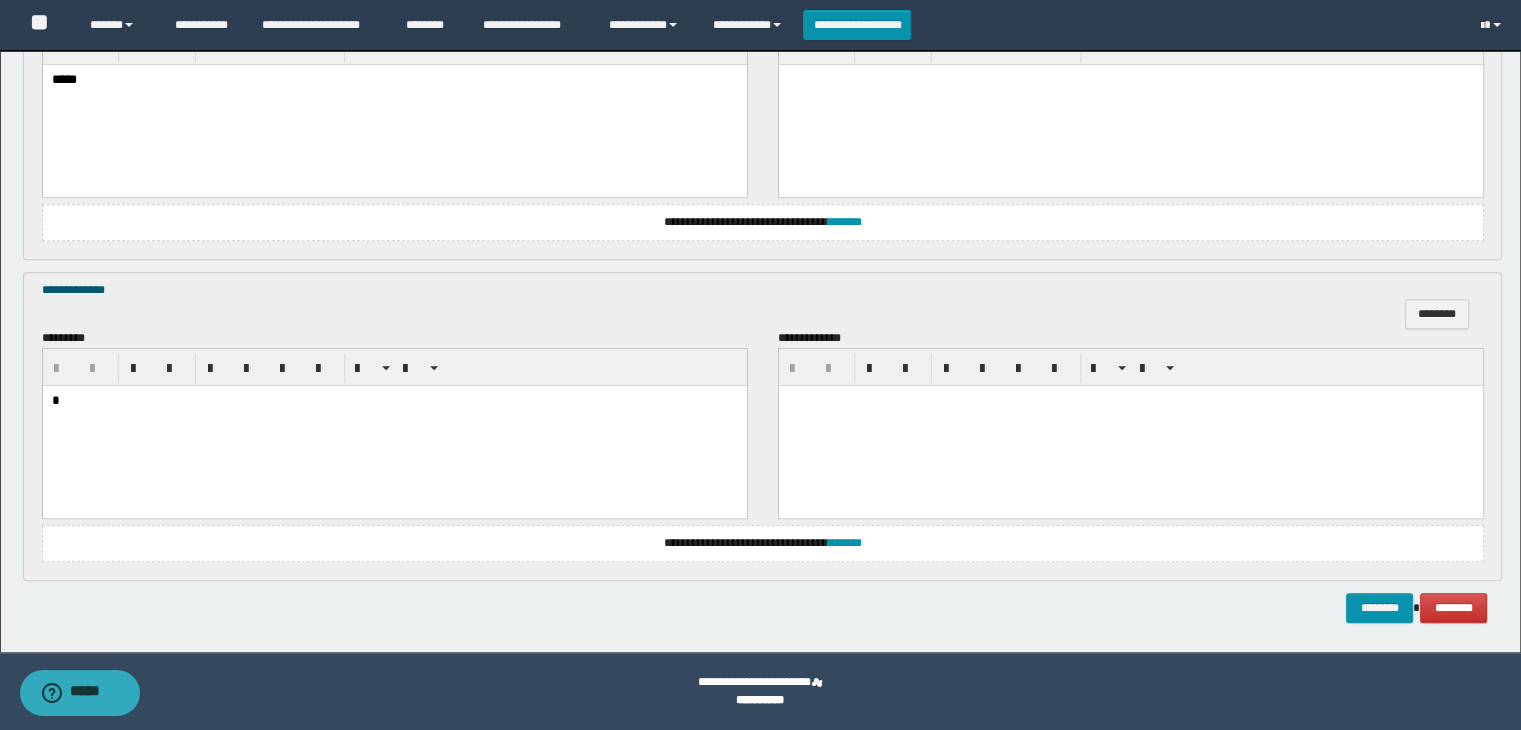 type 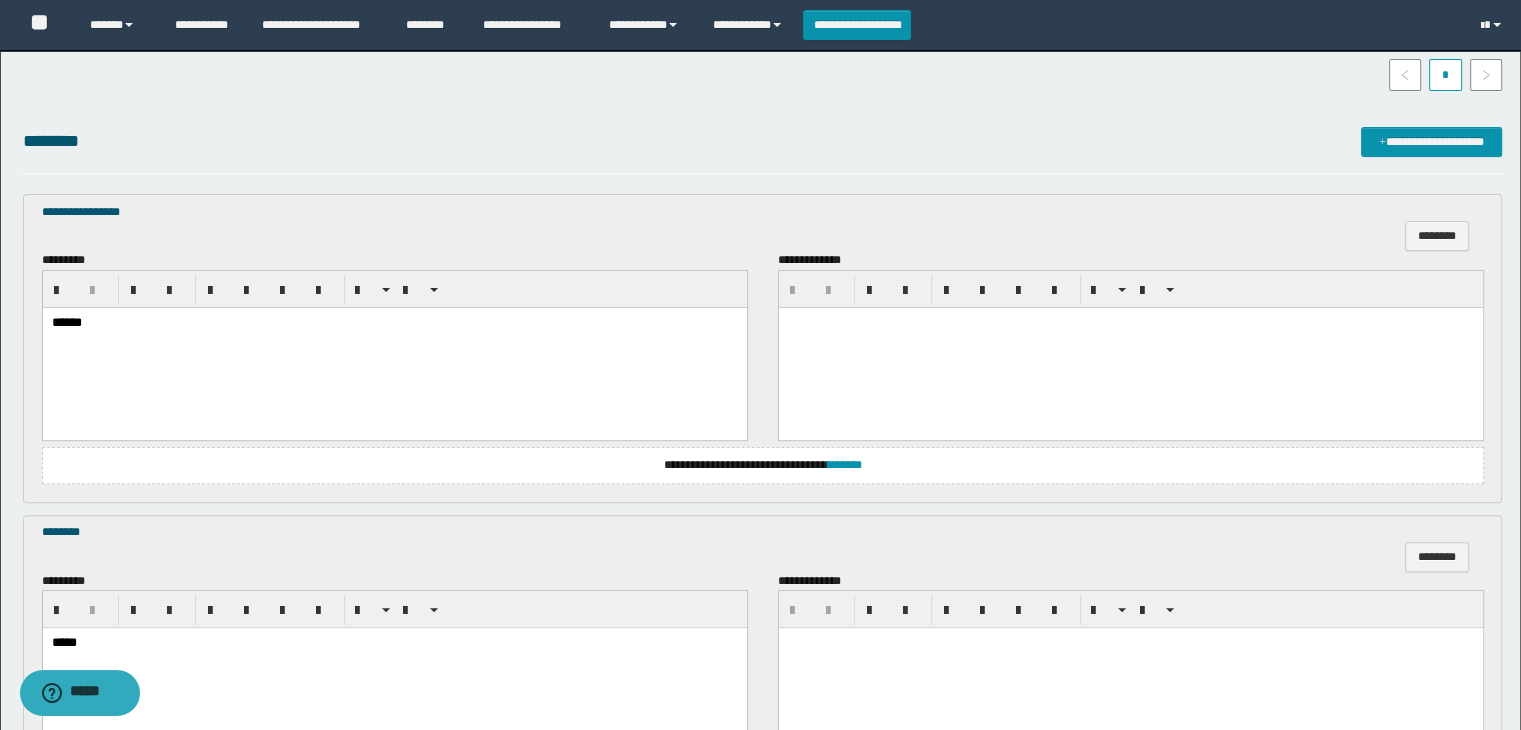 scroll, scrollTop: 1064, scrollLeft: 0, axis: vertical 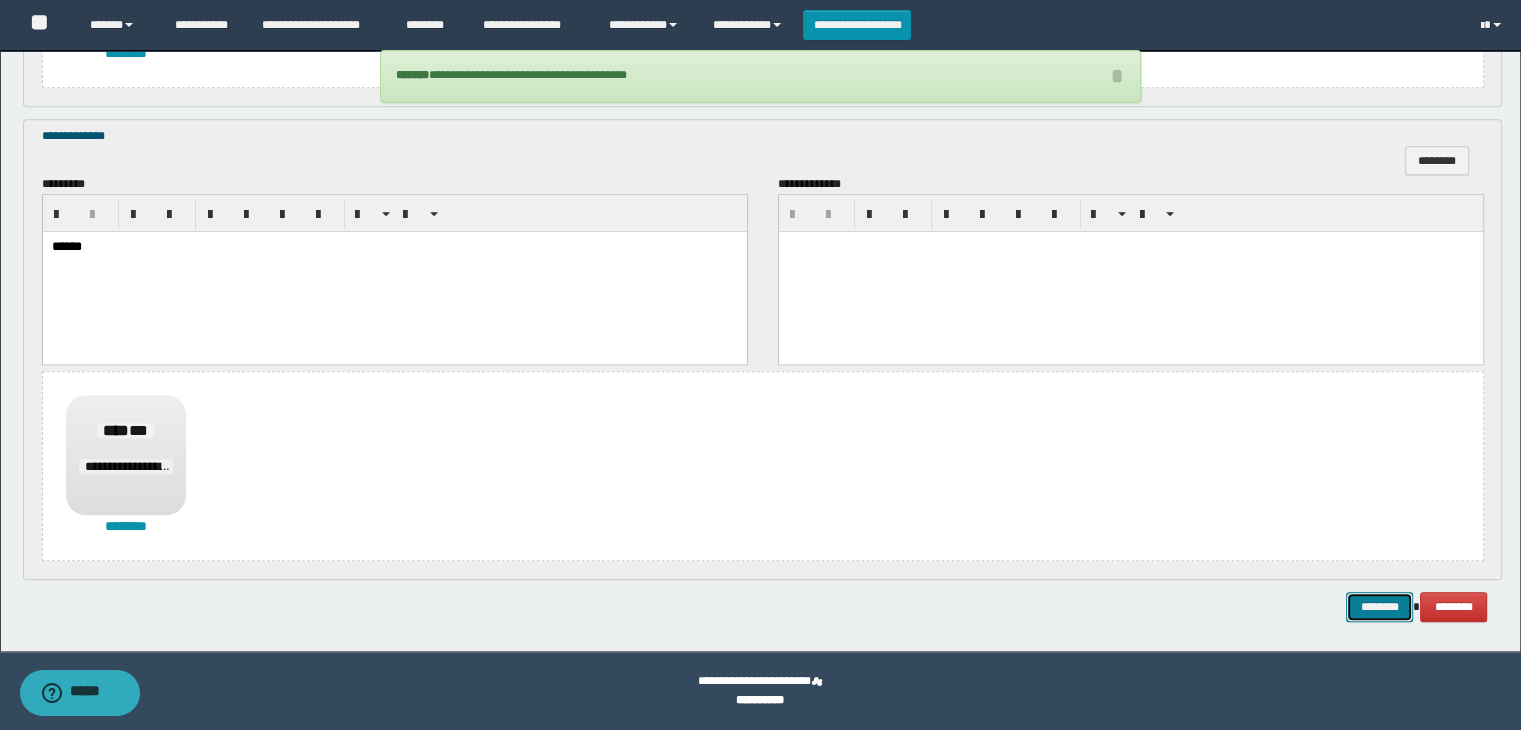 click on "********" at bounding box center [1379, 607] 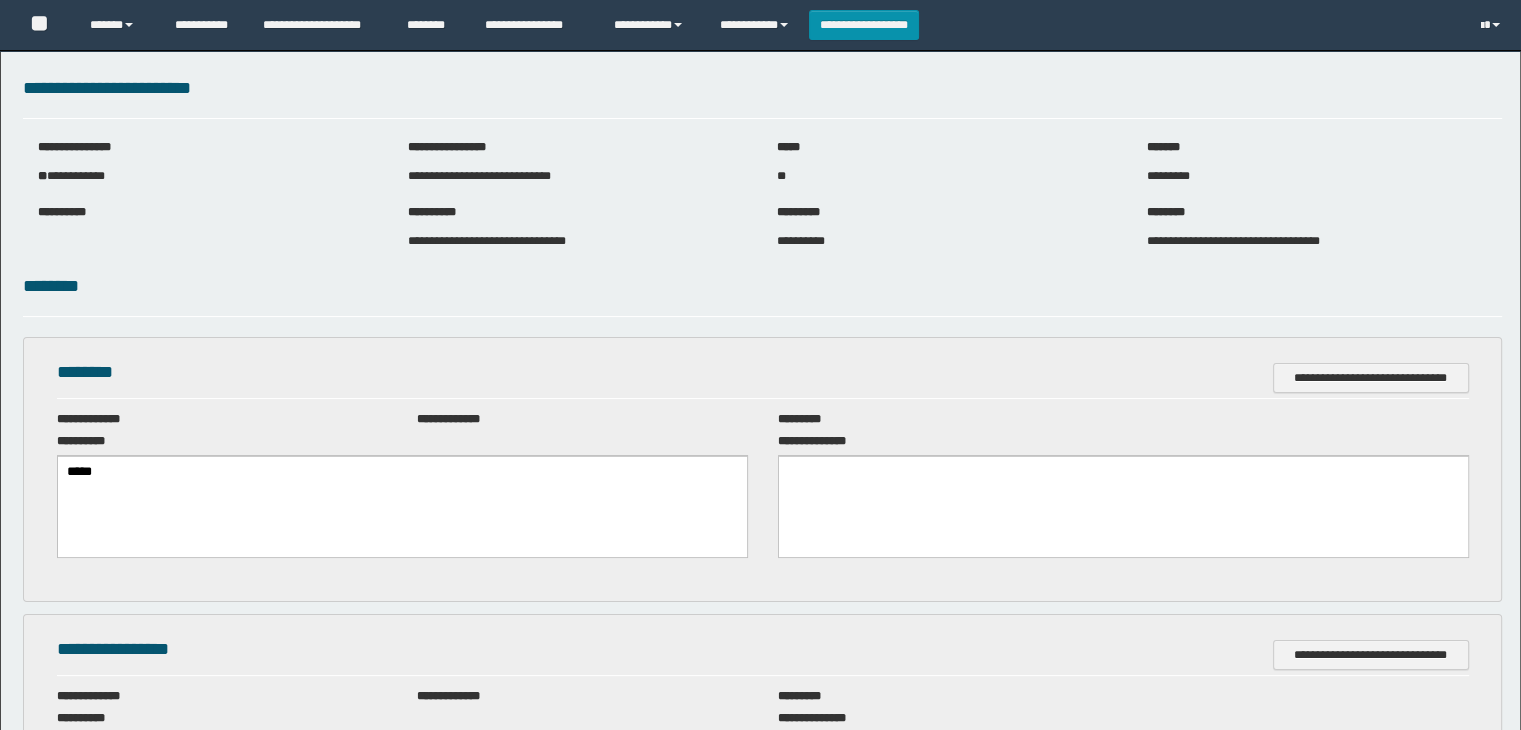 scroll, scrollTop: 0, scrollLeft: 0, axis: both 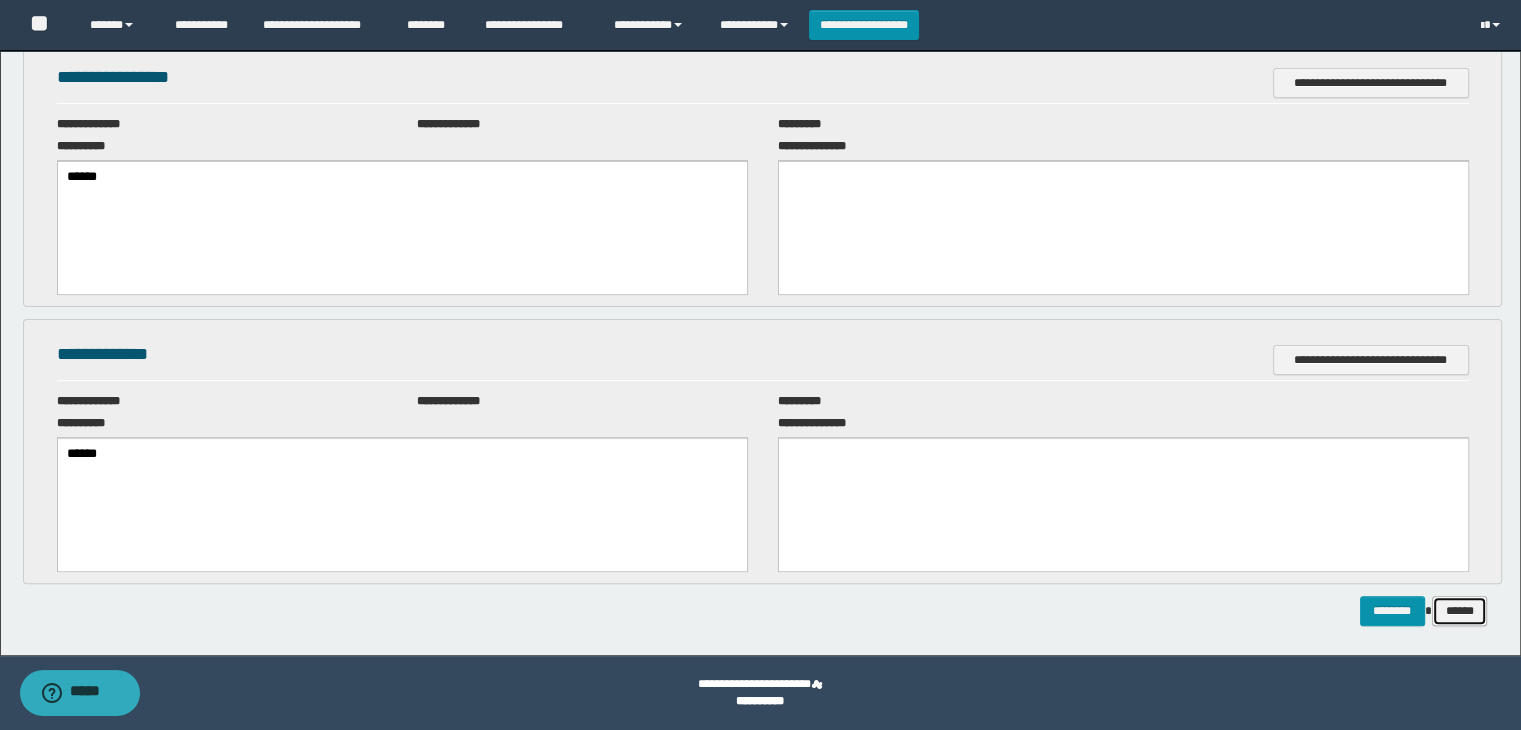 click on "******" at bounding box center [1460, 611] 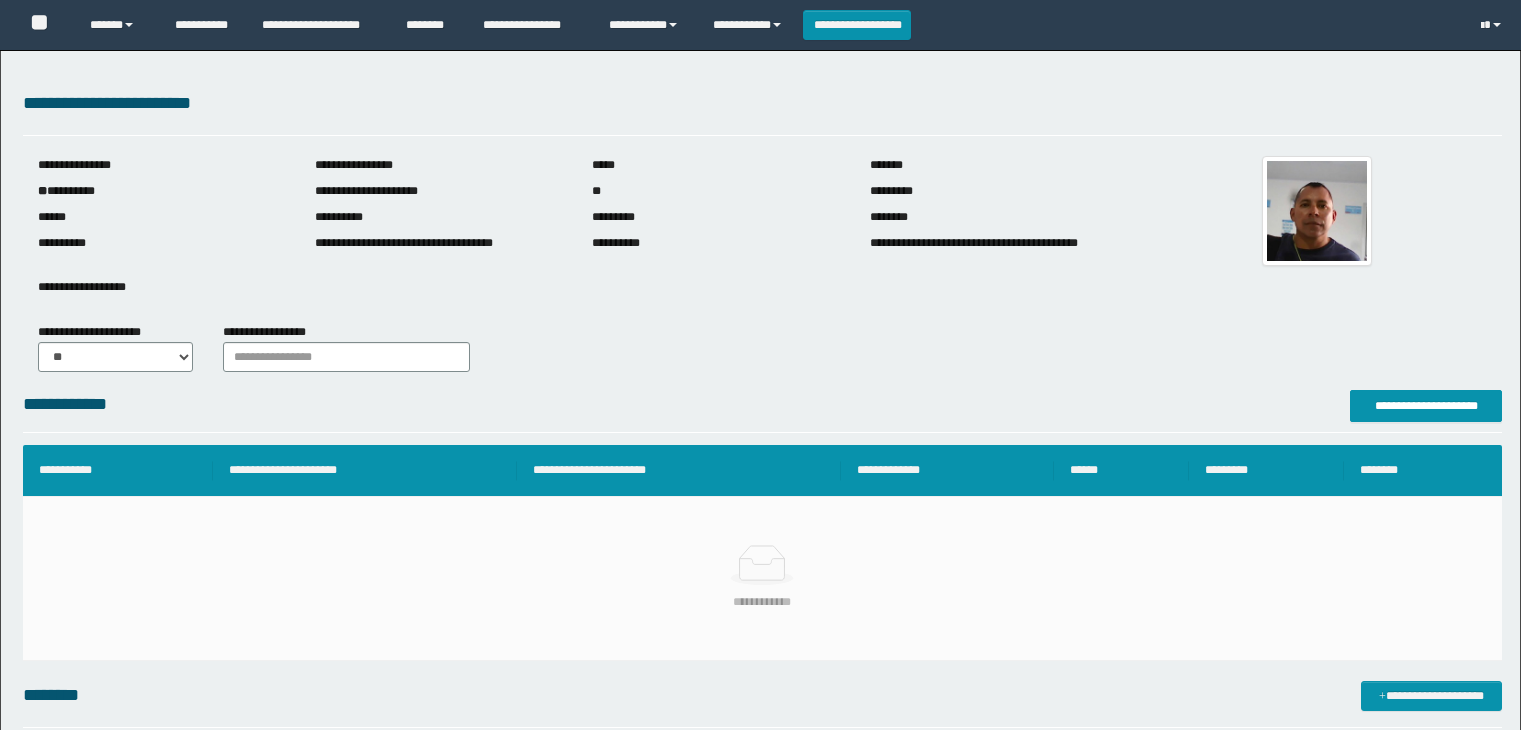 scroll, scrollTop: 0, scrollLeft: 0, axis: both 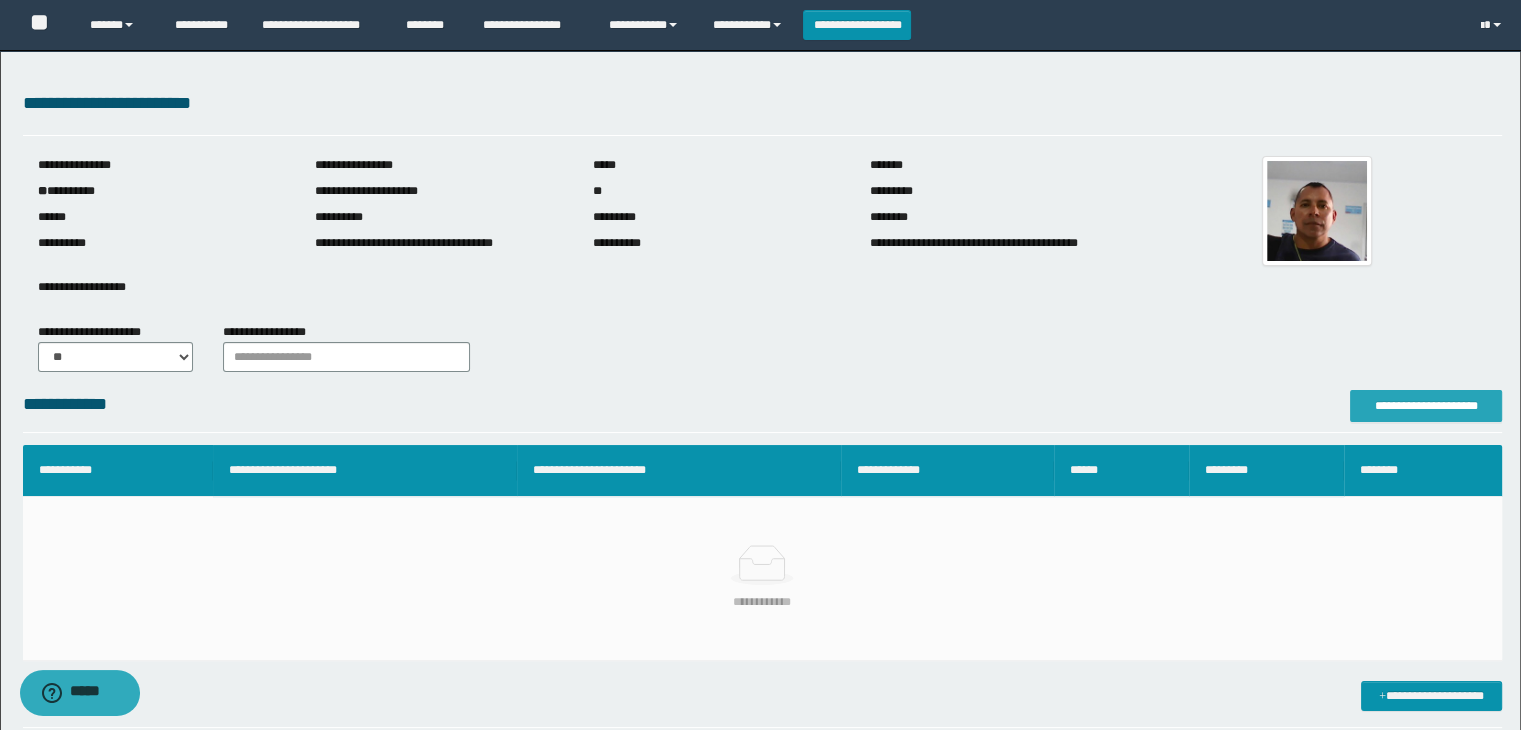 click on "**********" at bounding box center [1426, 406] 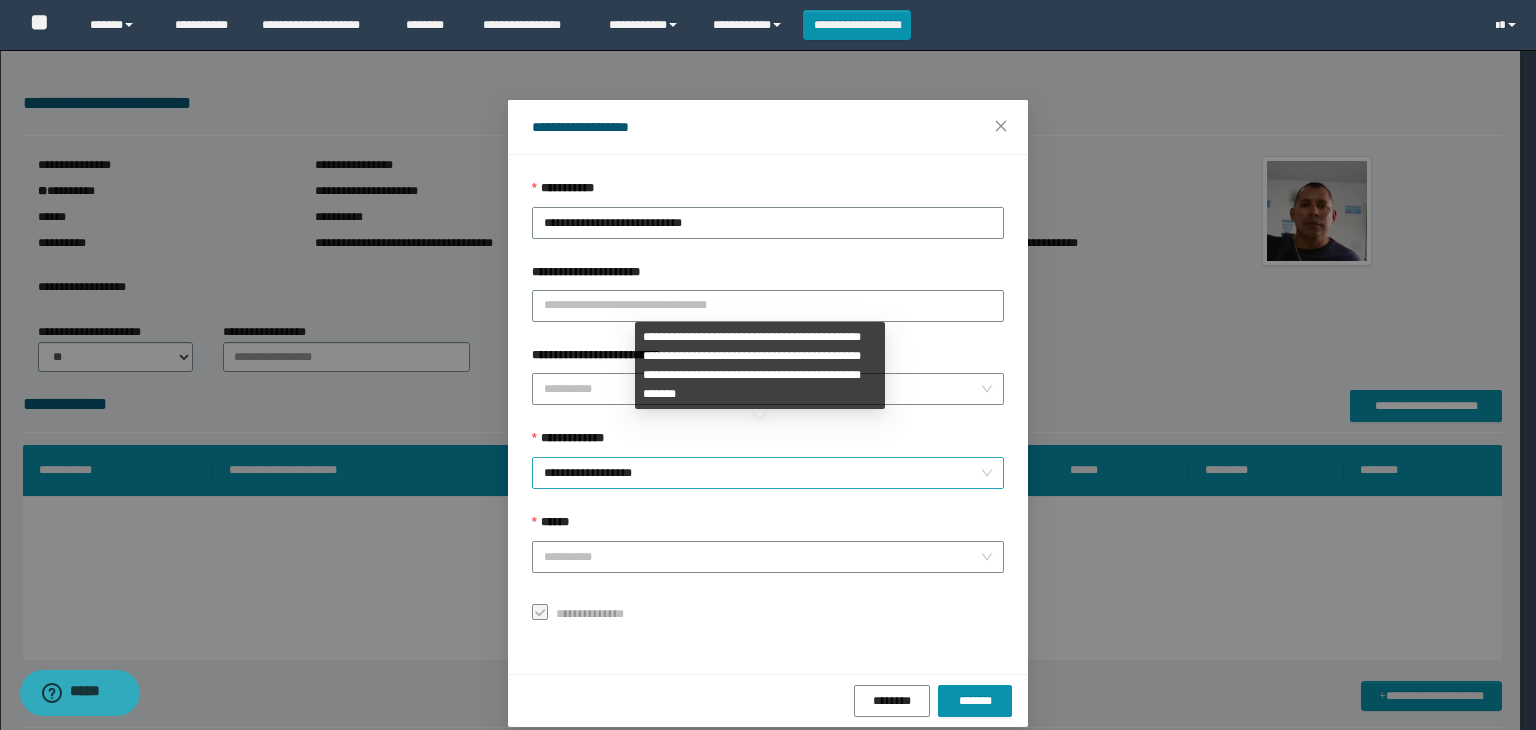click on "**********" at bounding box center [768, 473] 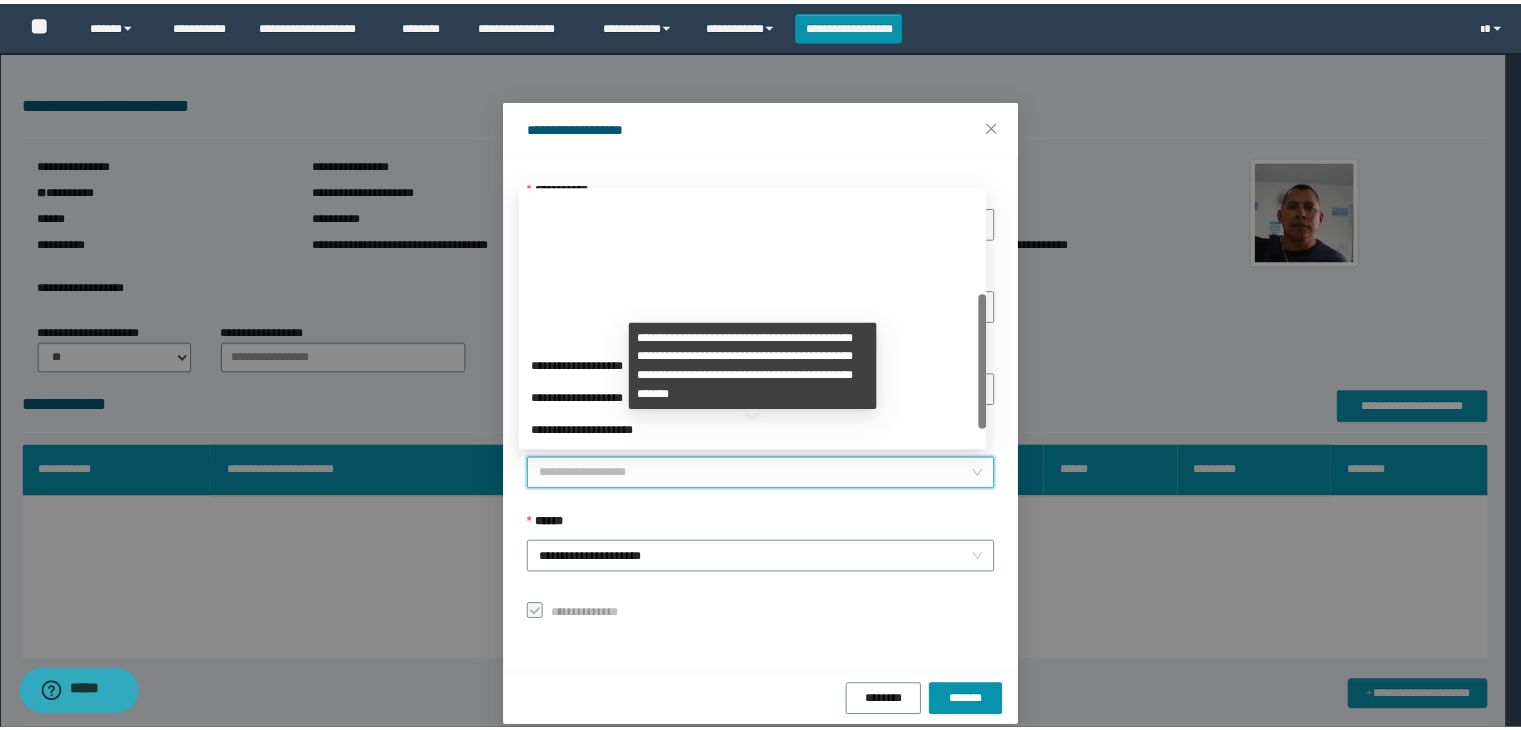 scroll, scrollTop: 192, scrollLeft: 0, axis: vertical 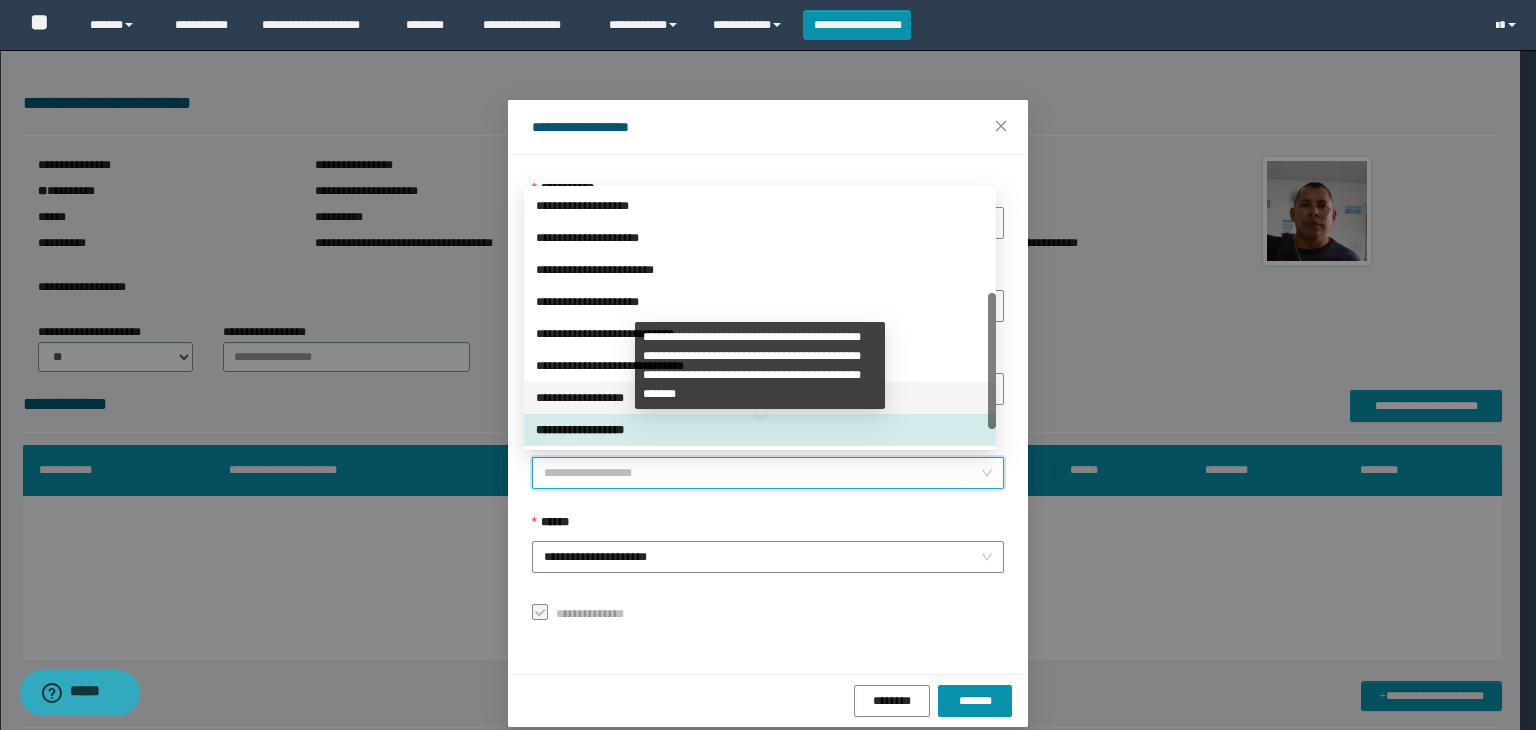 click on "**********" at bounding box center [760, 398] 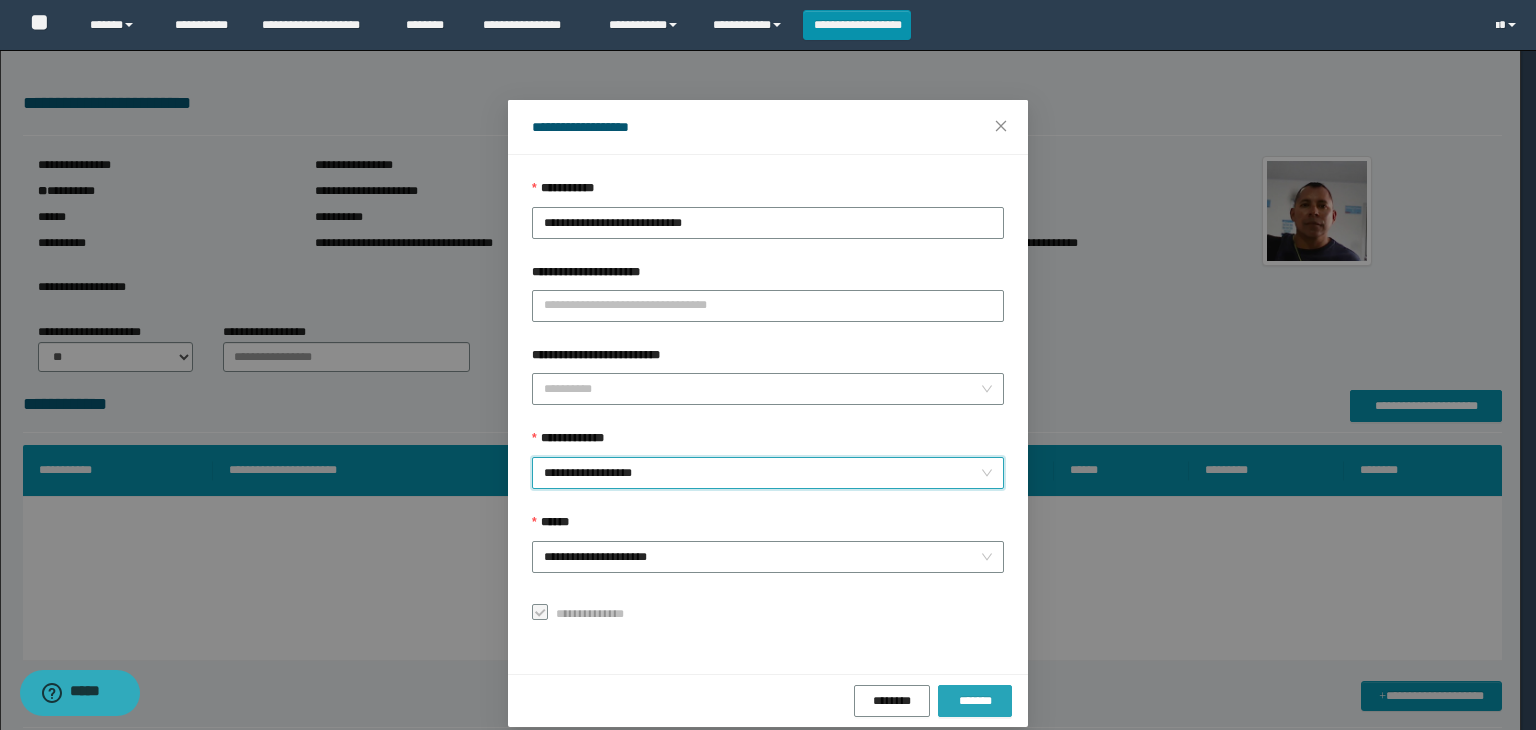 click on "*******" at bounding box center [975, 701] 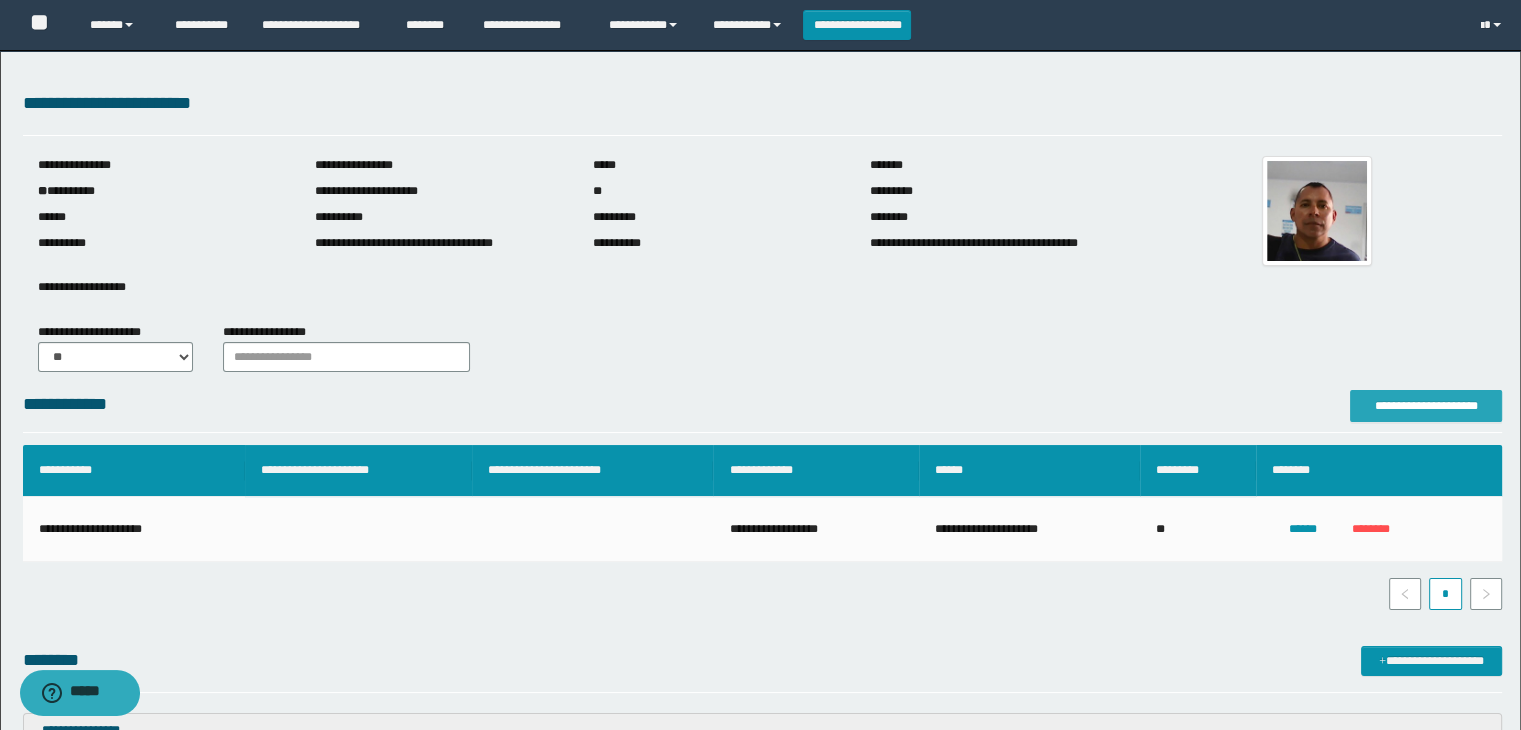 scroll, scrollTop: 300, scrollLeft: 0, axis: vertical 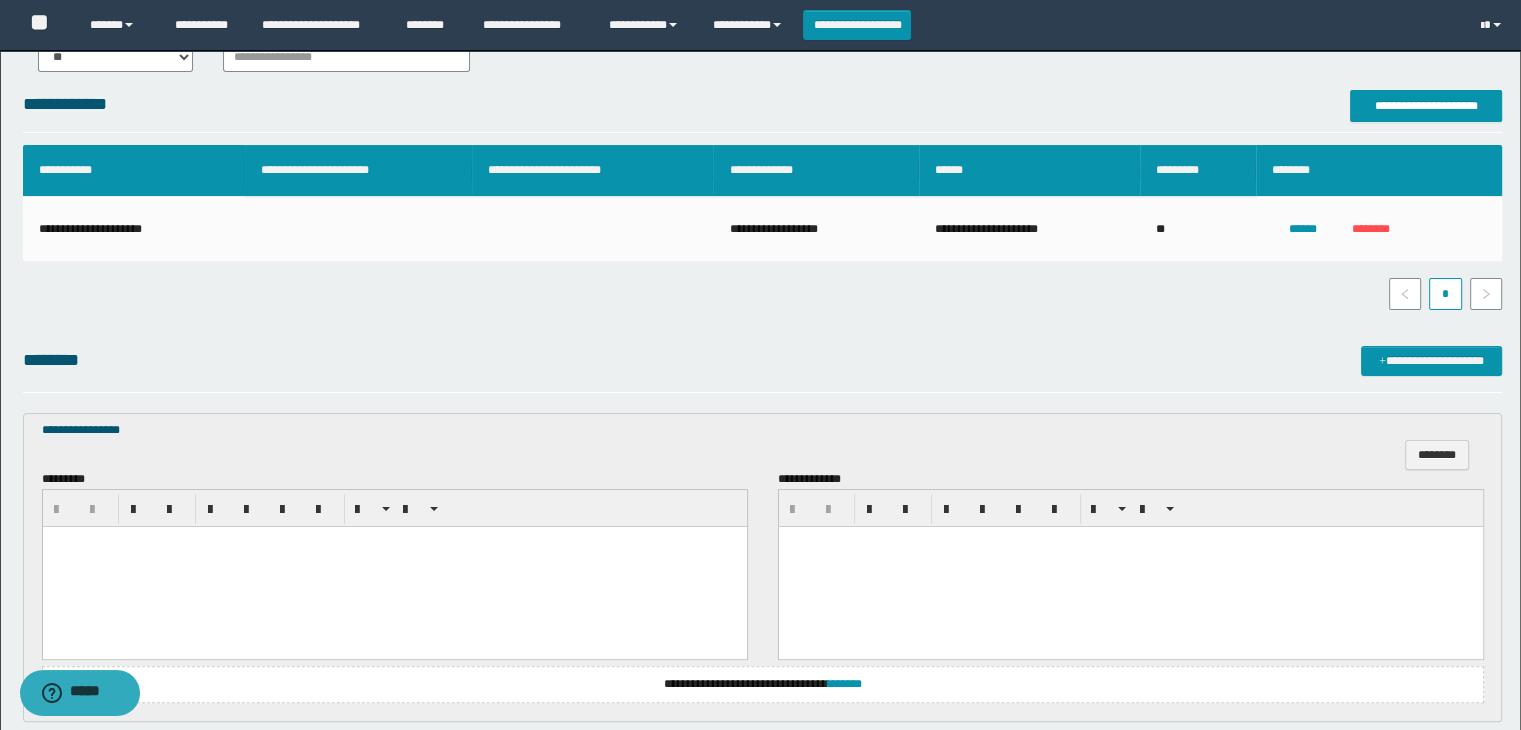 click at bounding box center (394, 541) 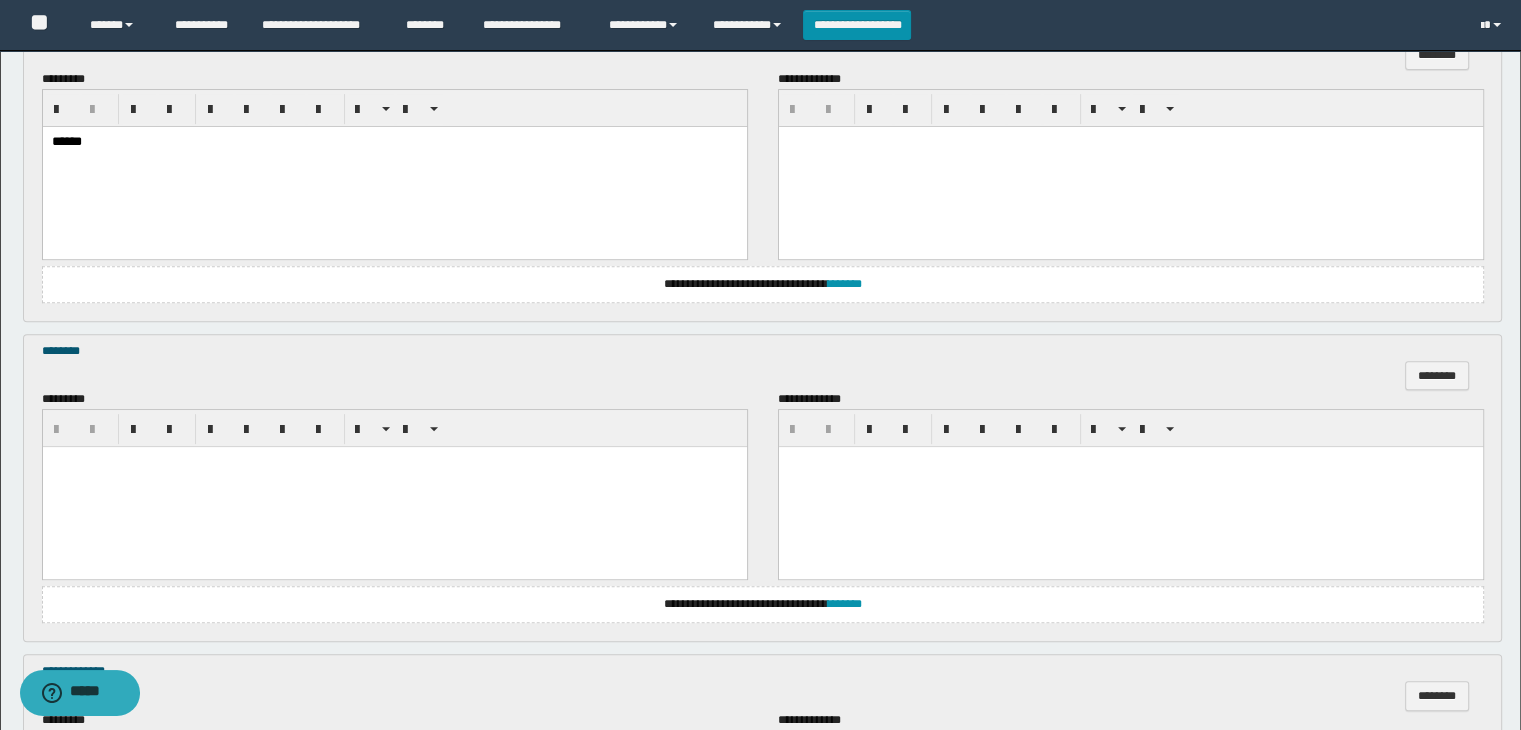scroll, scrollTop: 800, scrollLeft: 0, axis: vertical 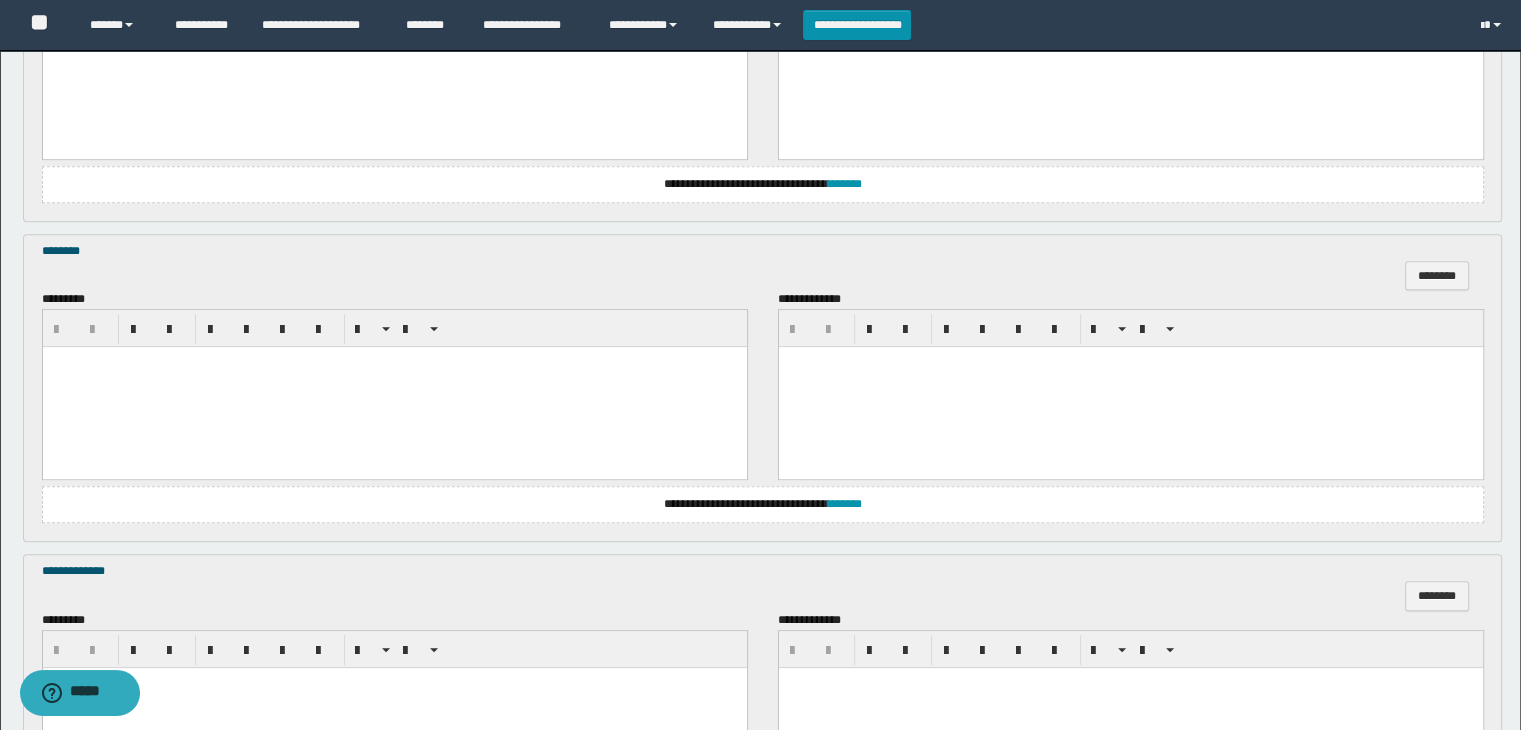 click at bounding box center [394, 387] 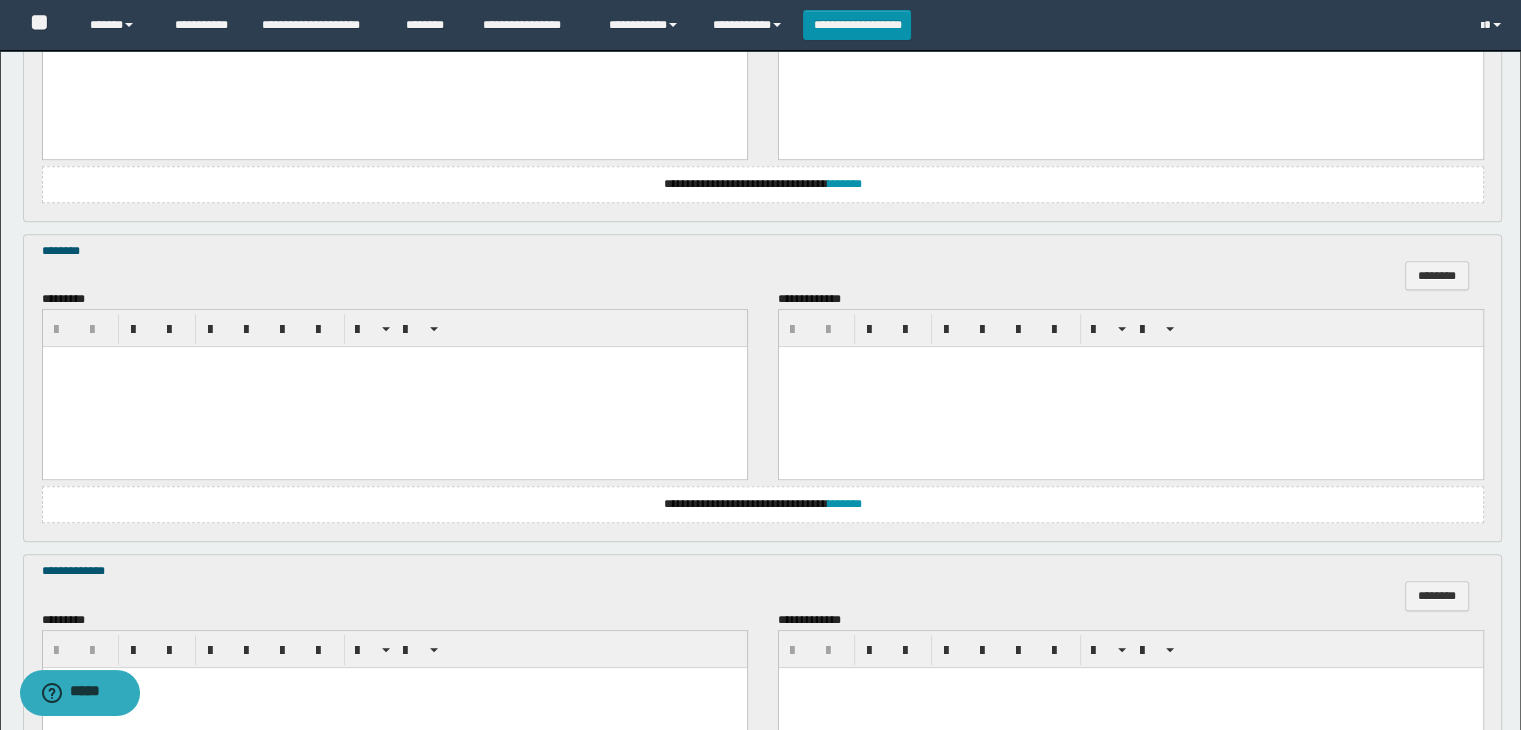 type 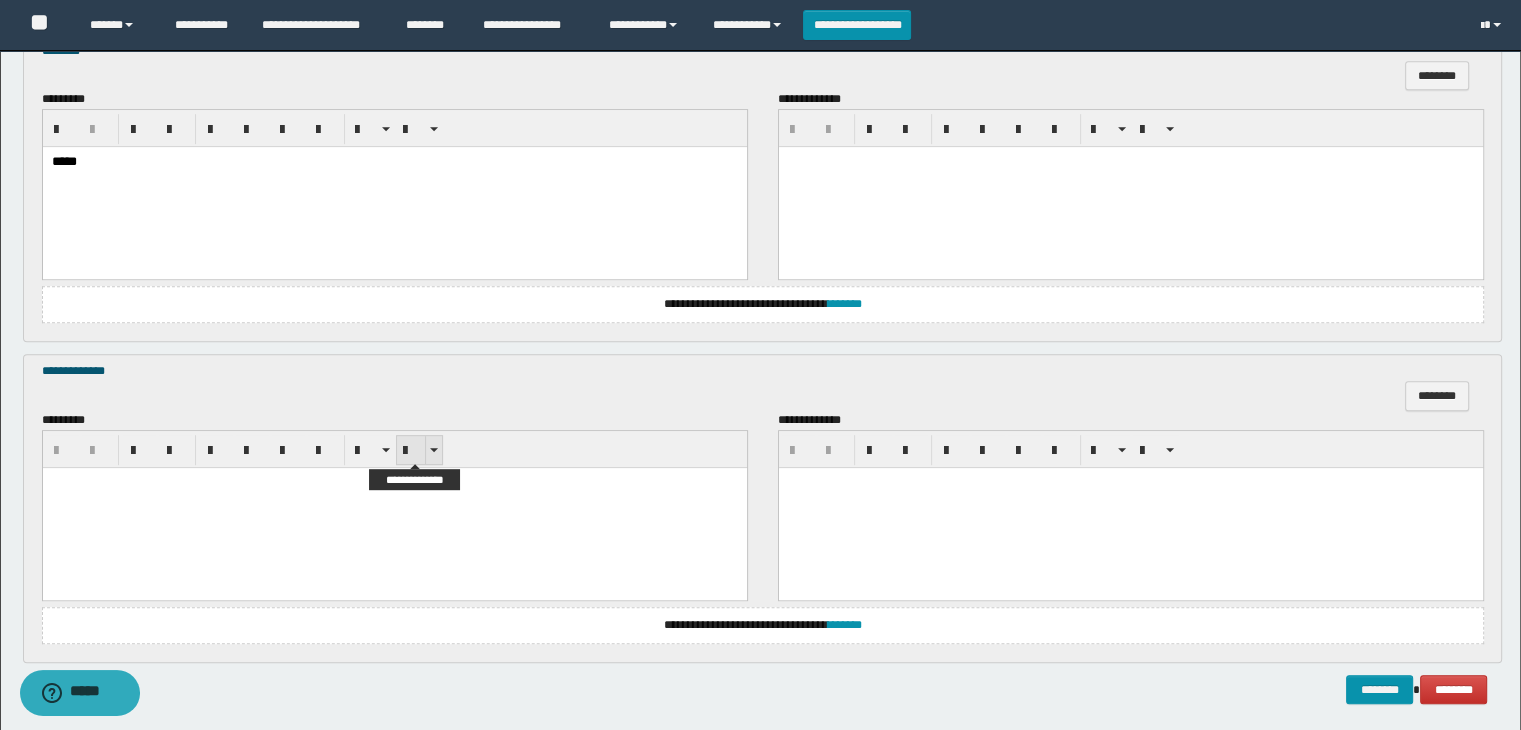 scroll, scrollTop: 1082, scrollLeft: 0, axis: vertical 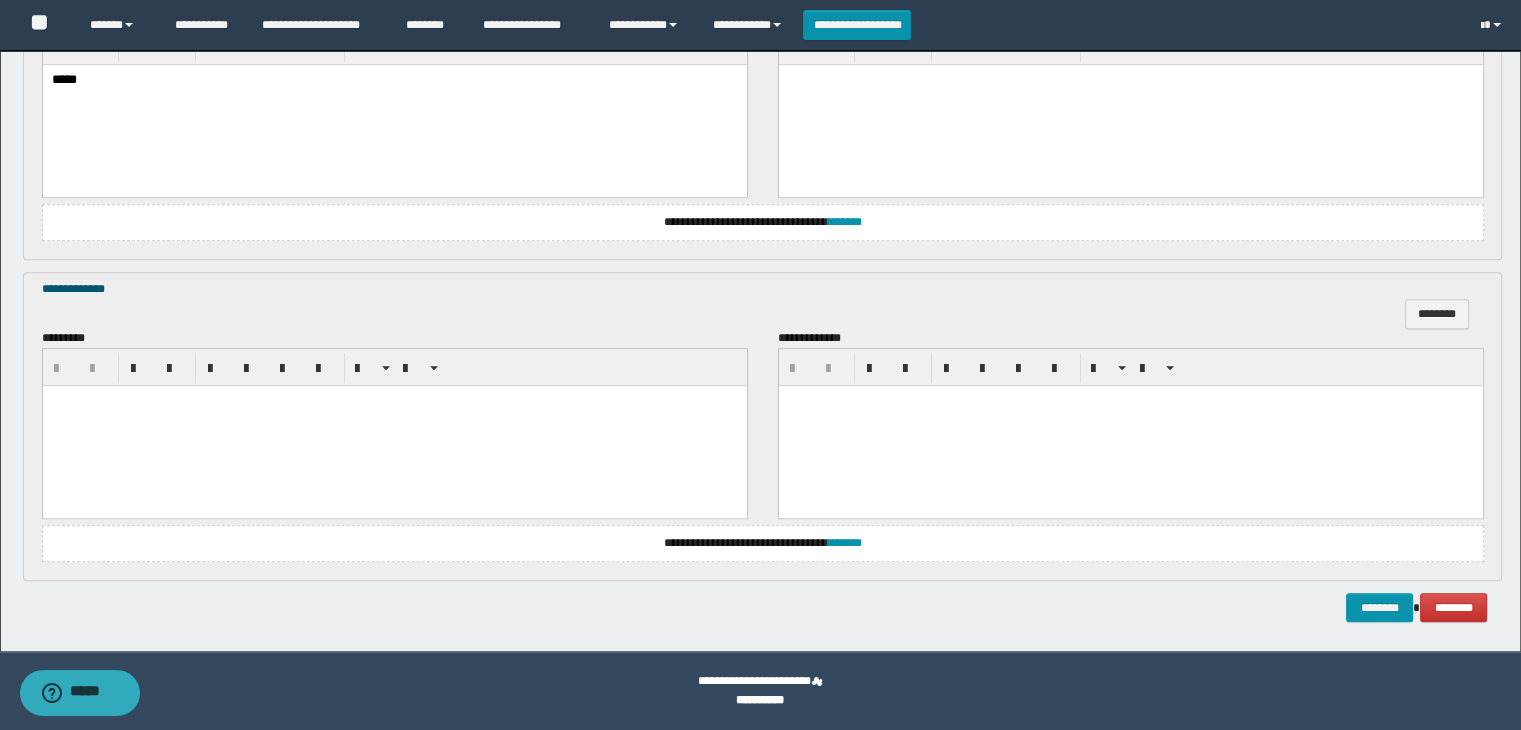 click at bounding box center [394, 425] 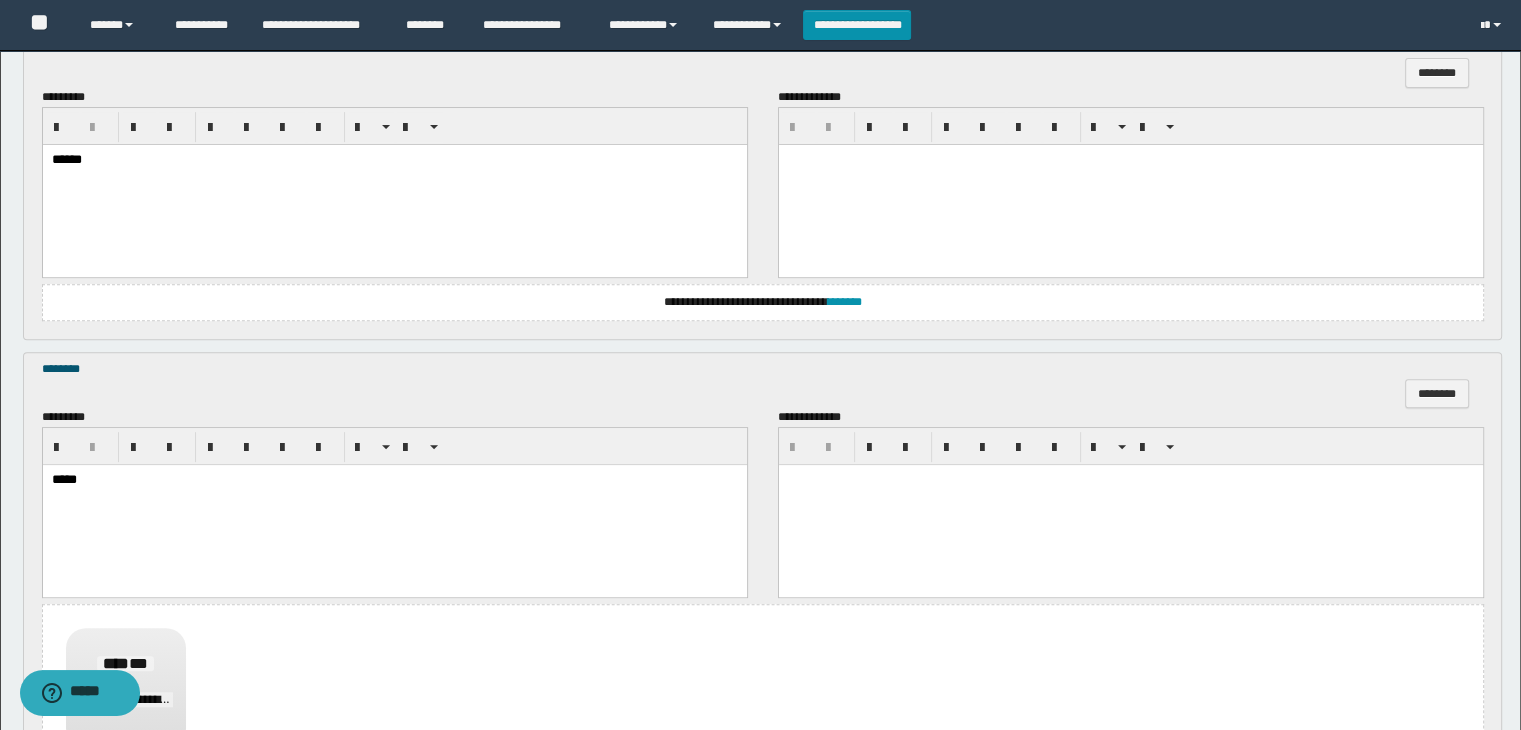 scroll, scrollTop: 482, scrollLeft: 0, axis: vertical 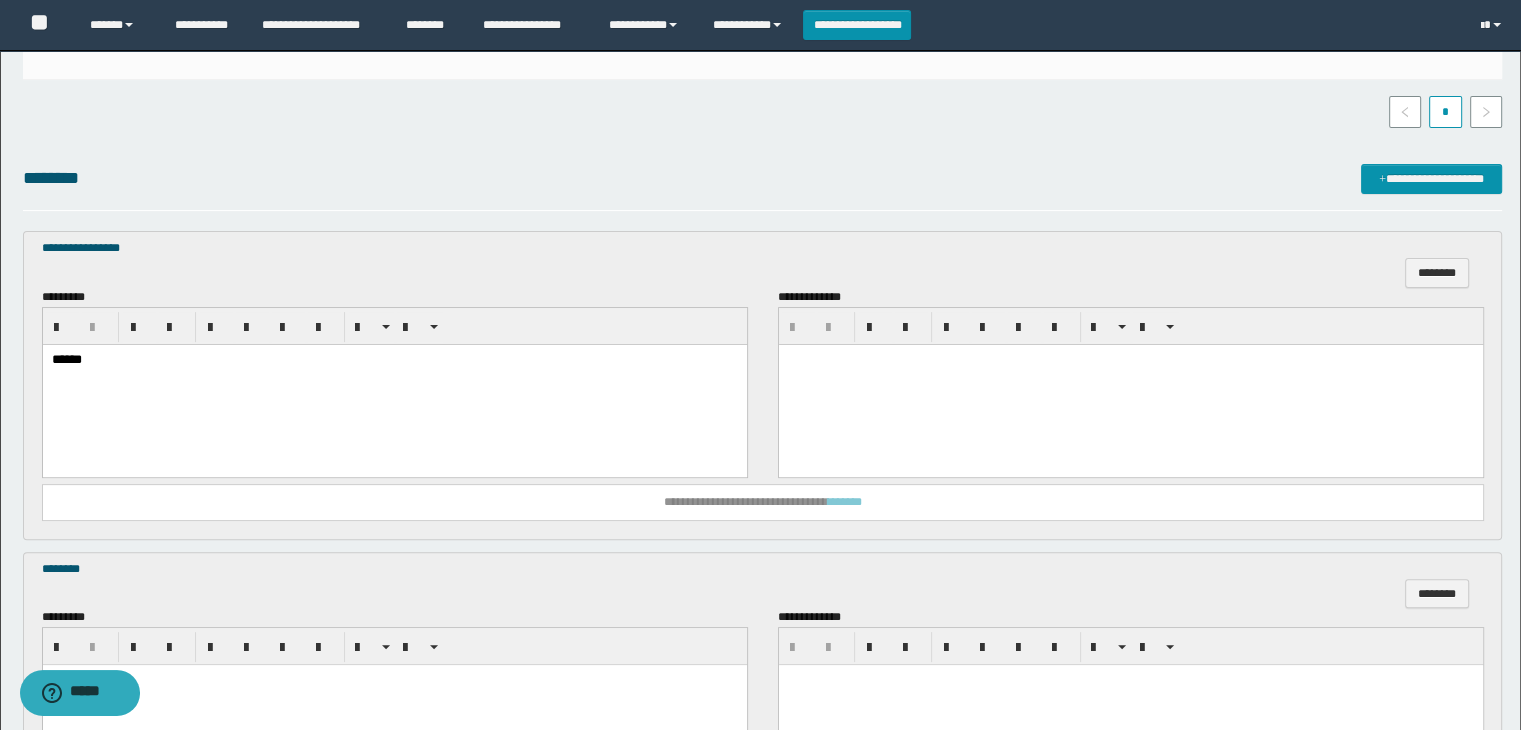 drag, startPoint x: 938, startPoint y: 728, endPoint x: 812, endPoint y: 495, distance: 264.88678 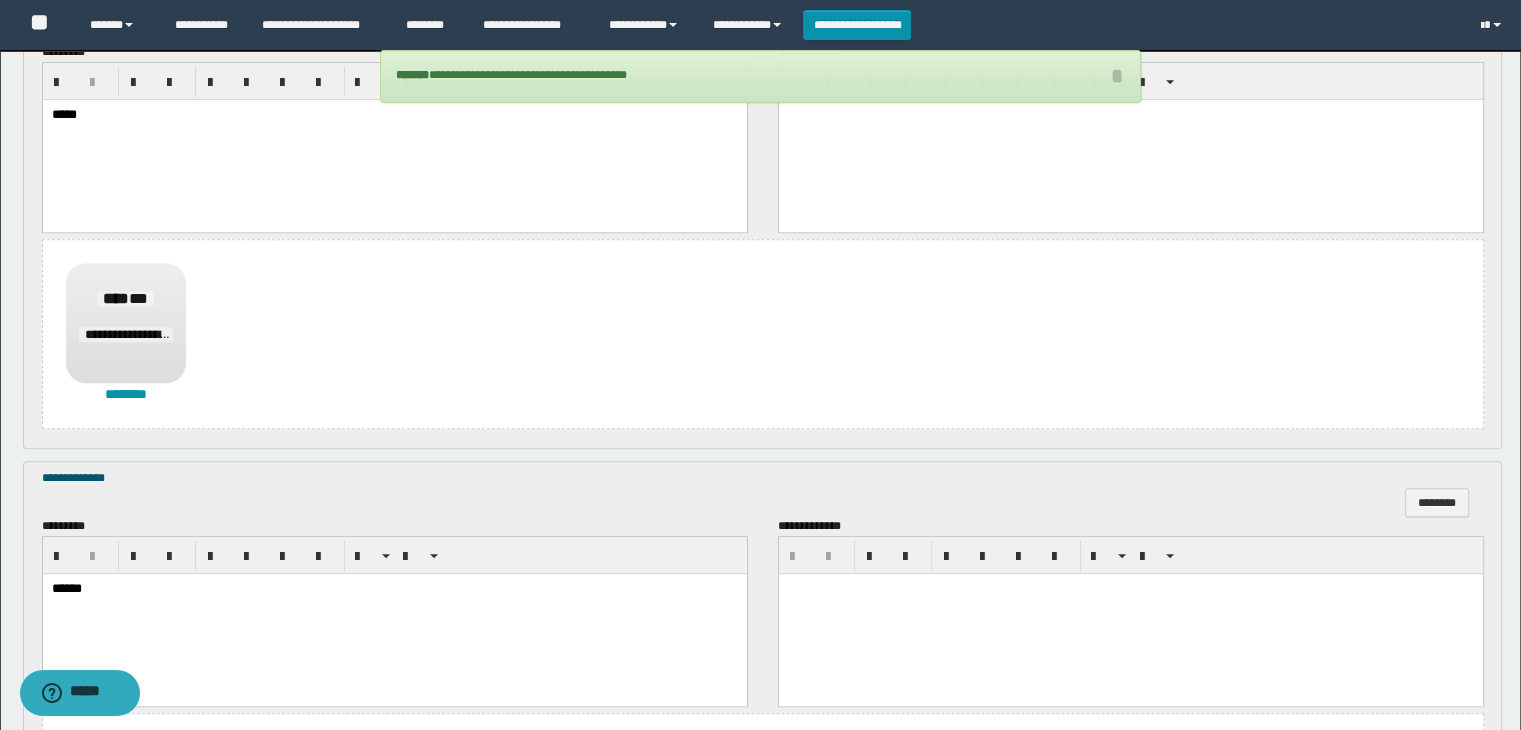 scroll, scrollTop: 1542, scrollLeft: 0, axis: vertical 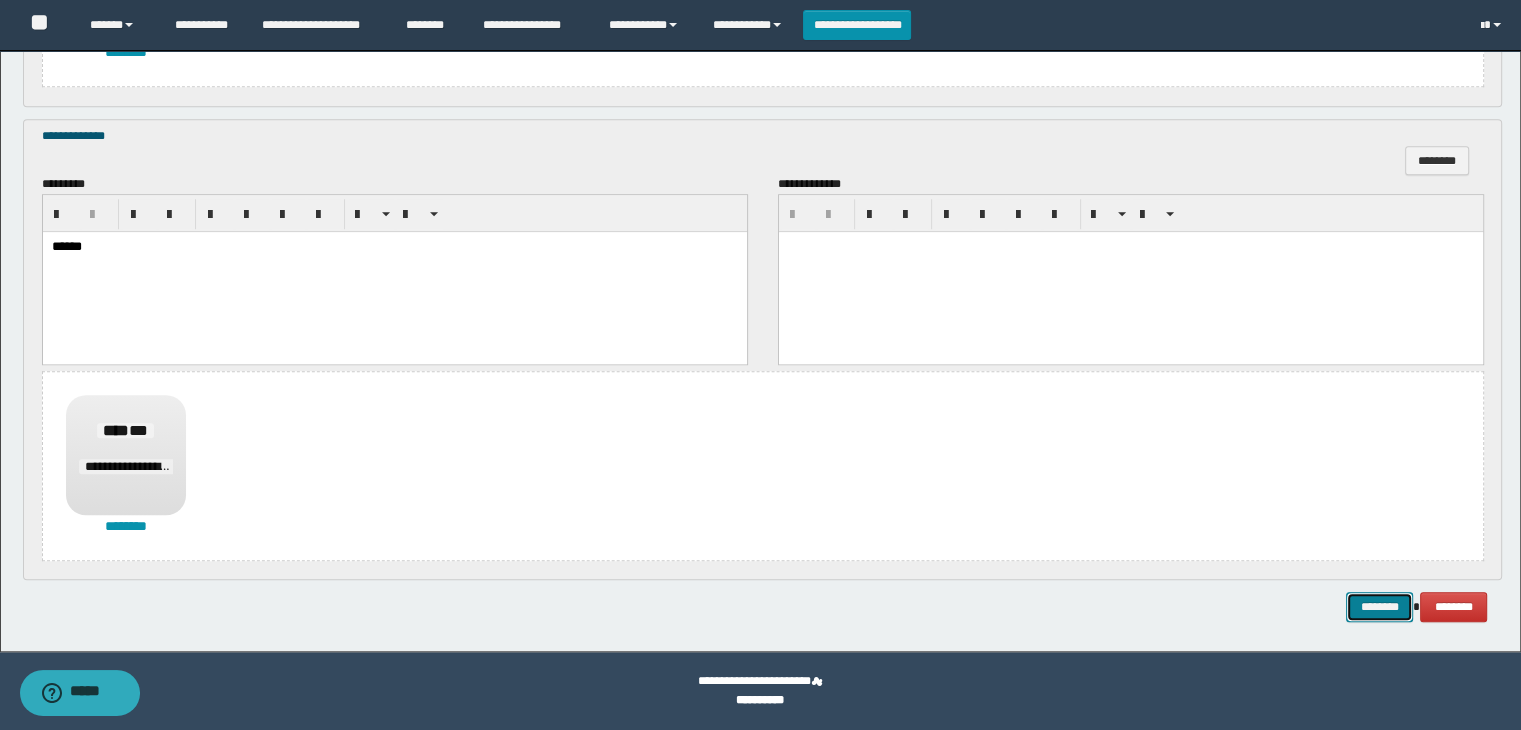 click on "********" at bounding box center (1379, 607) 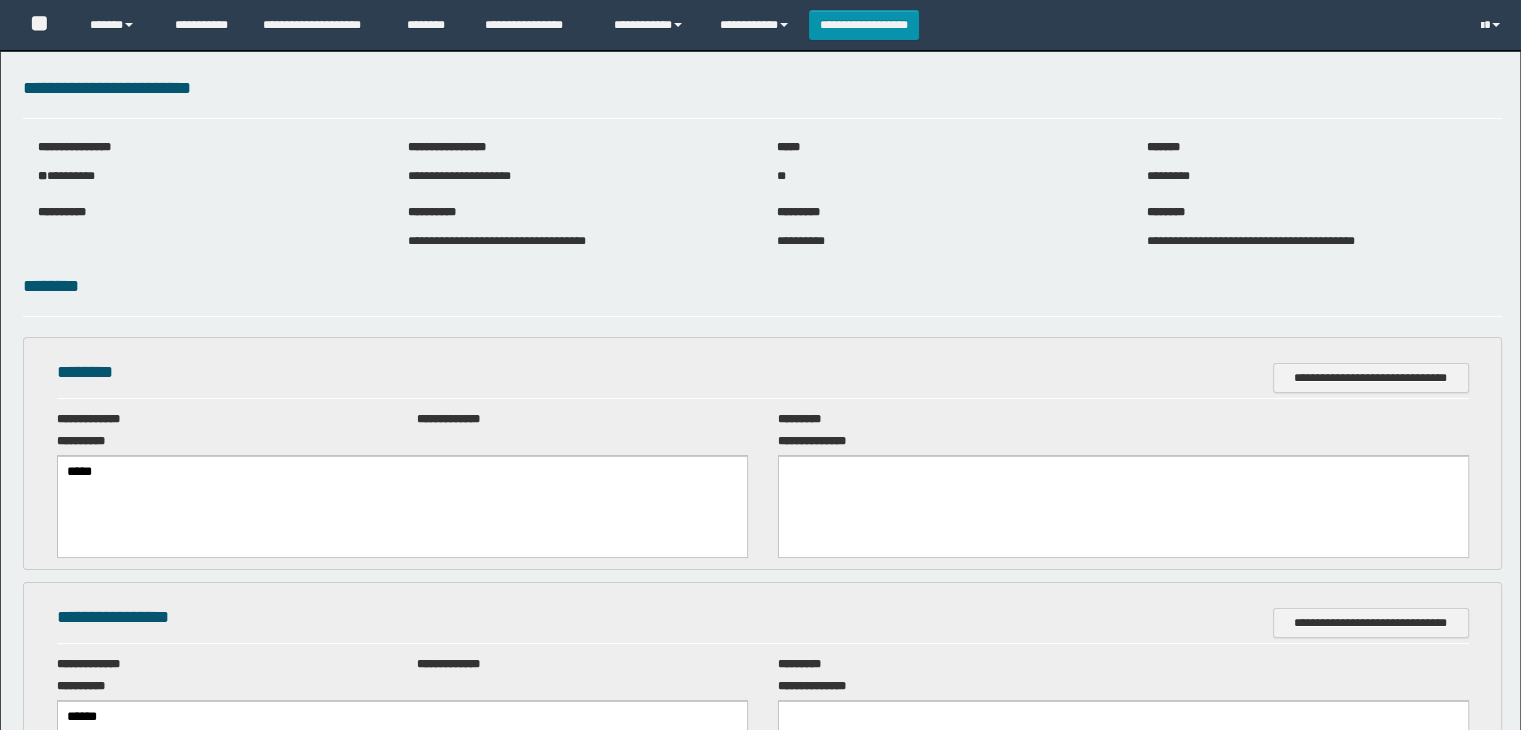scroll, scrollTop: 0, scrollLeft: 0, axis: both 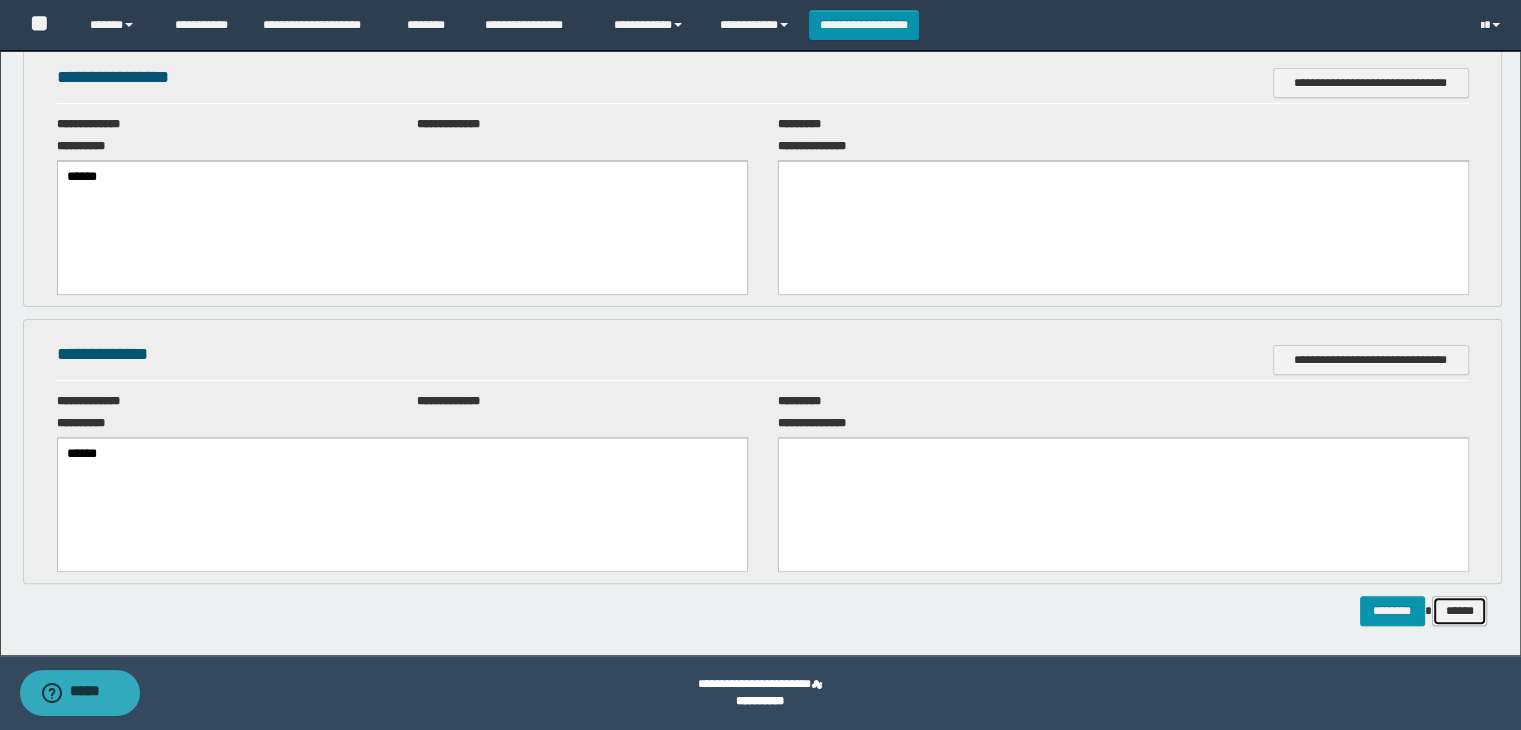 click on "******" at bounding box center [1460, 611] 